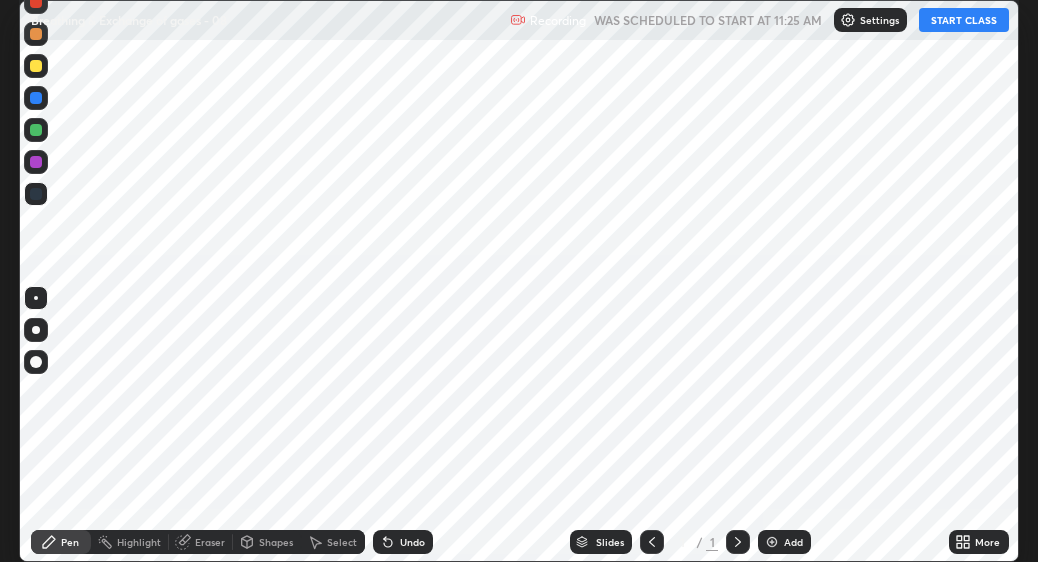 scroll, scrollTop: 0, scrollLeft: 0, axis: both 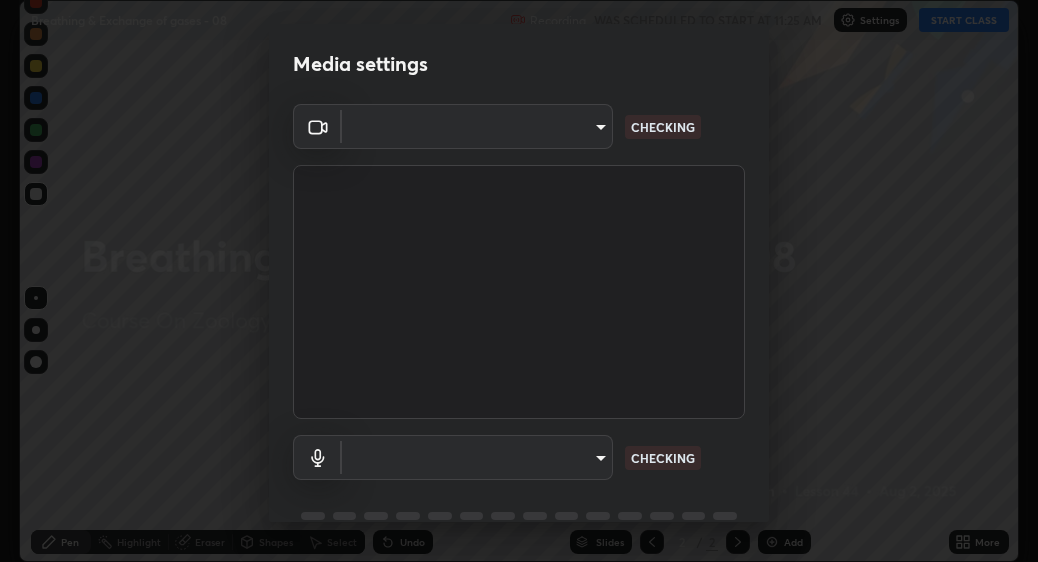 type on "bc685aeedd285d7db1af28b48484641fa4278282599c71468c92a44d82825933" 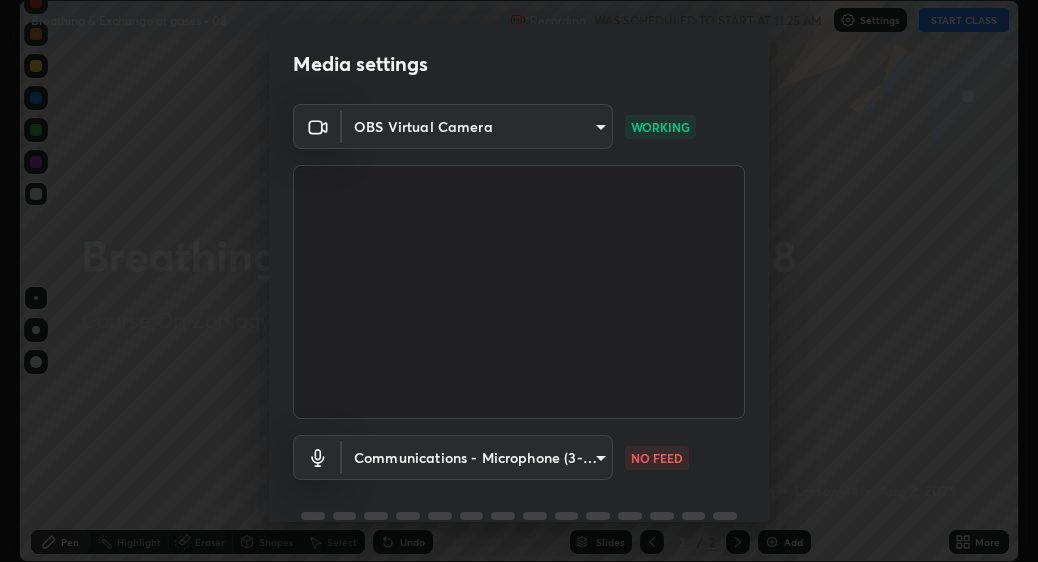 click on "Erase all Breathing & Exchange of gases - 08 Recording WAS SCHEDULED TO START AT 11:25 AM Settings START CLASS Setting up your live class Breathing & Exchange of gases - 08 • L44 of Course On Zoology for NEET Conquer 1 2026 [FULL_NAME] Pen Highlight Eraser Shapes Select Undo Slides 2 / 2 Add More No doubts shared Encourage your learners to ask a doubt for better clarity Report an issue Reason for reporting Buffering Chat not working Audio - Video sync issue Educator video quality low ​ Attach an image Report Media settings OBS Virtual Camera bc685aeedd285d7db1af28b48484641fa4278282599c71468c92a44d82825933 WORKING Communications - Microphone (3- USB Audio Device) communications NO FEED 1 / 5 Next" at bounding box center (519, 281) 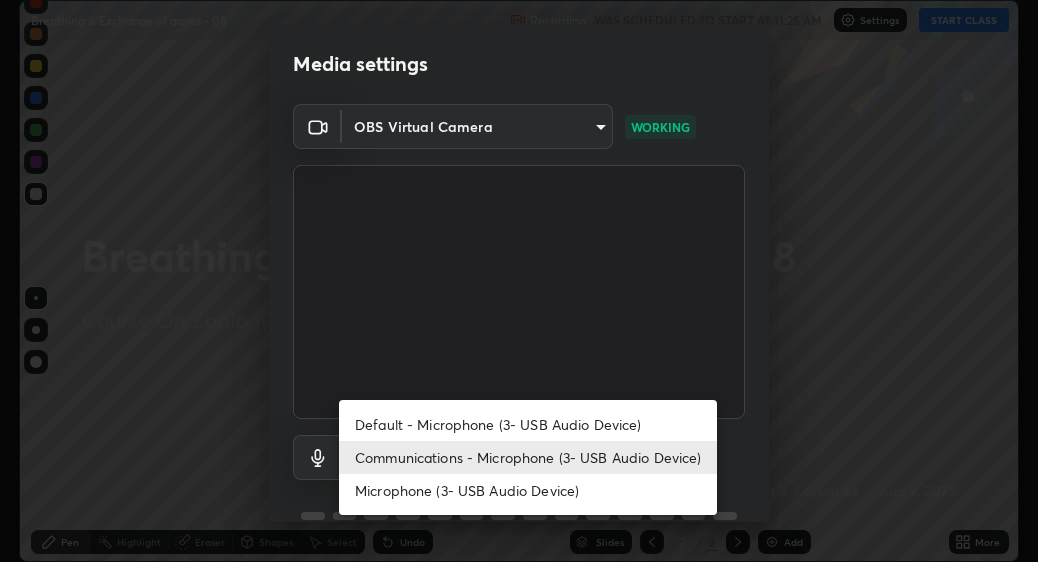 click on "Communications - Microphone (3- USB Audio Device)" at bounding box center [528, 457] 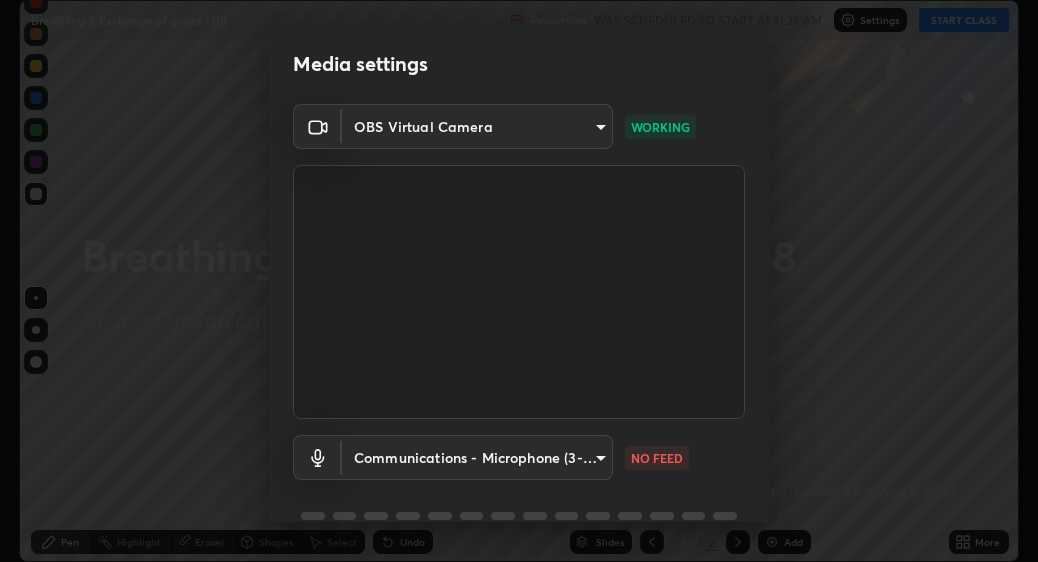 click on "Default - Microphone (3- USB Audio Device) Communications - Microphone (3- USB Audio Device) Microphone (3- USB Audio Device)" at bounding box center [481, 457] 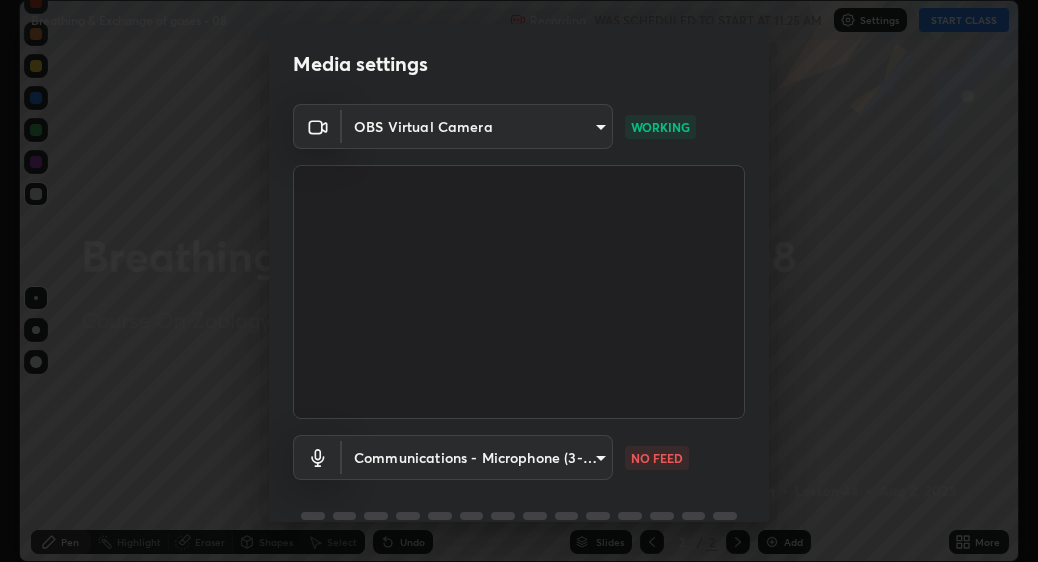 click on "Erase all Breathing & Exchange of gases - 08 Recording WAS SCHEDULED TO START AT 11:25 AM Settings START CLASS Setting up your live class Breathing & Exchange of gases - 08 • L44 of Course On Zoology for NEET Conquer 1 2026 [FULL_NAME] Pen Highlight Eraser Shapes Select Undo Slides 2 / 2 Add More No doubts shared Encourage your learners to ask a doubt for better clarity Report an issue Reason for reporting Buffering Chat not working Audio - Video sync issue Educator video quality low ​ Attach an image Report Media settings OBS Virtual Camera bc685aeedd285d7db1af28b48484641fa4278282599c71468c92a44d82825933 WORKING Communications - Microphone (3- USB Audio Device) communications NO FEED 1 / 5 Next" at bounding box center (519, 281) 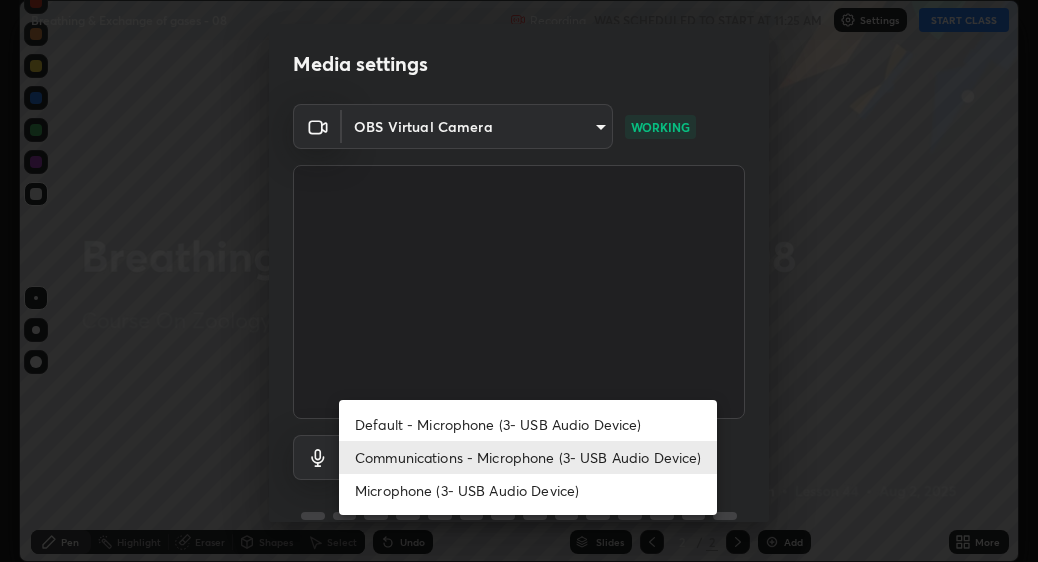 click on "Microphone (3- USB Audio Device)" at bounding box center (528, 490) 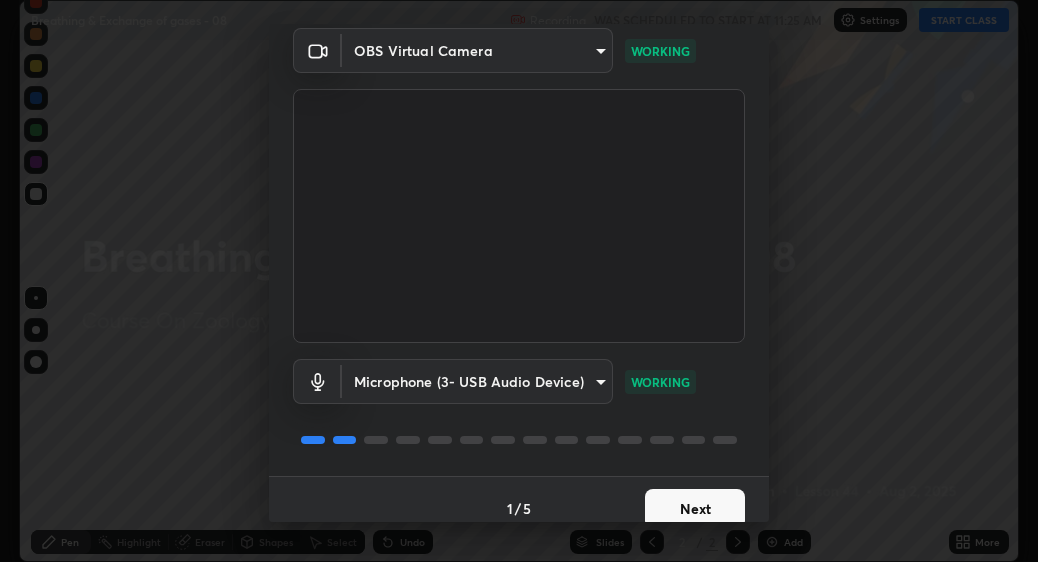 scroll, scrollTop: 94, scrollLeft: 0, axis: vertical 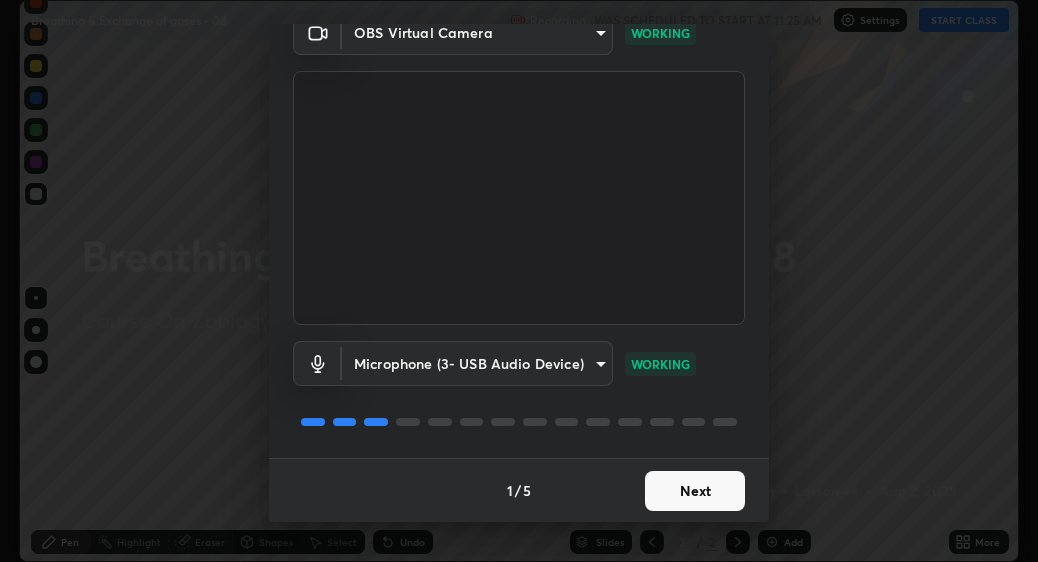 click on "Next" at bounding box center (695, 491) 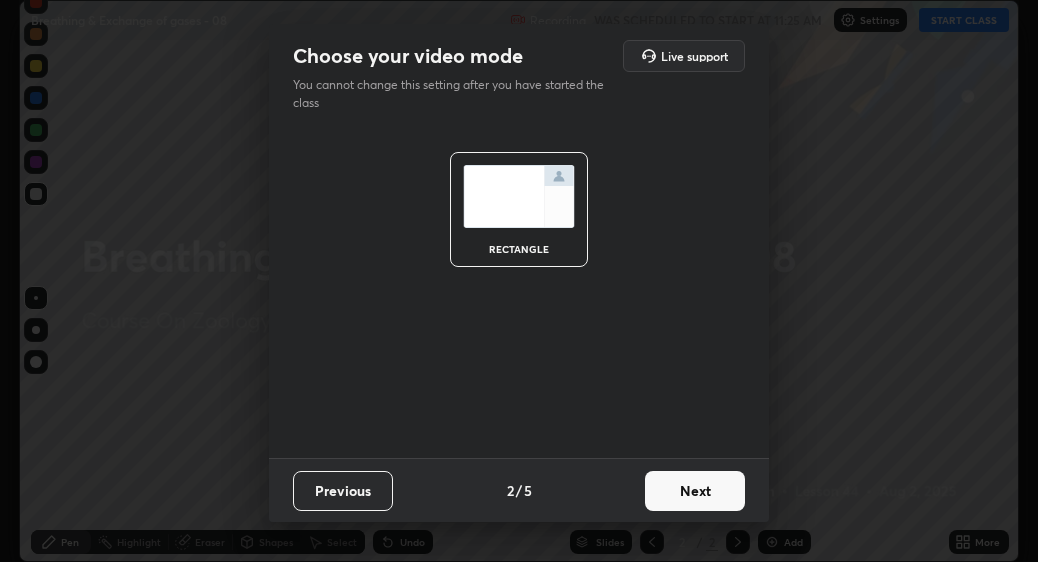 scroll, scrollTop: 0, scrollLeft: 0, axis: both 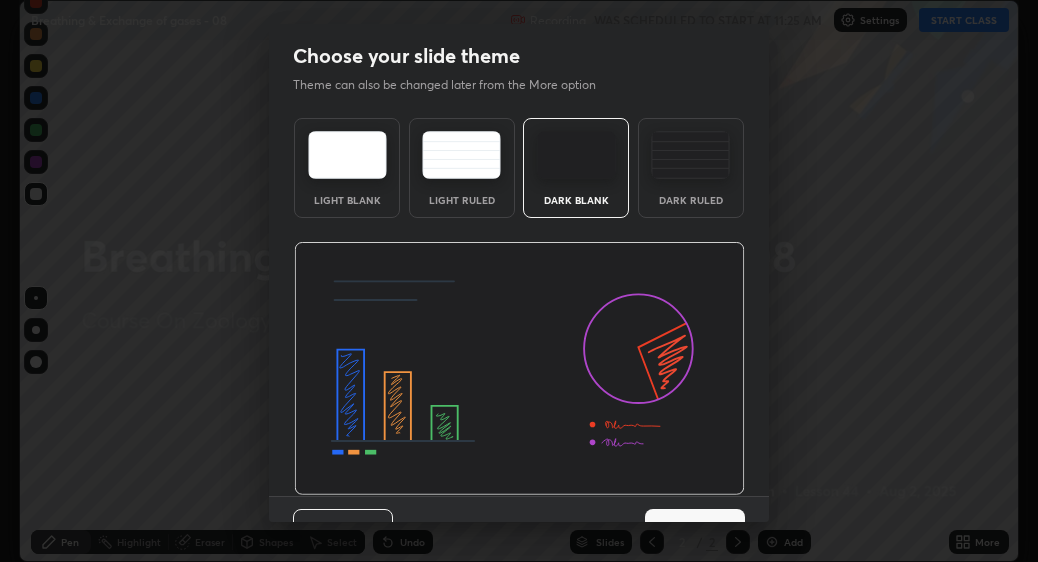 click on "Next" at bounding box center (695, 529) 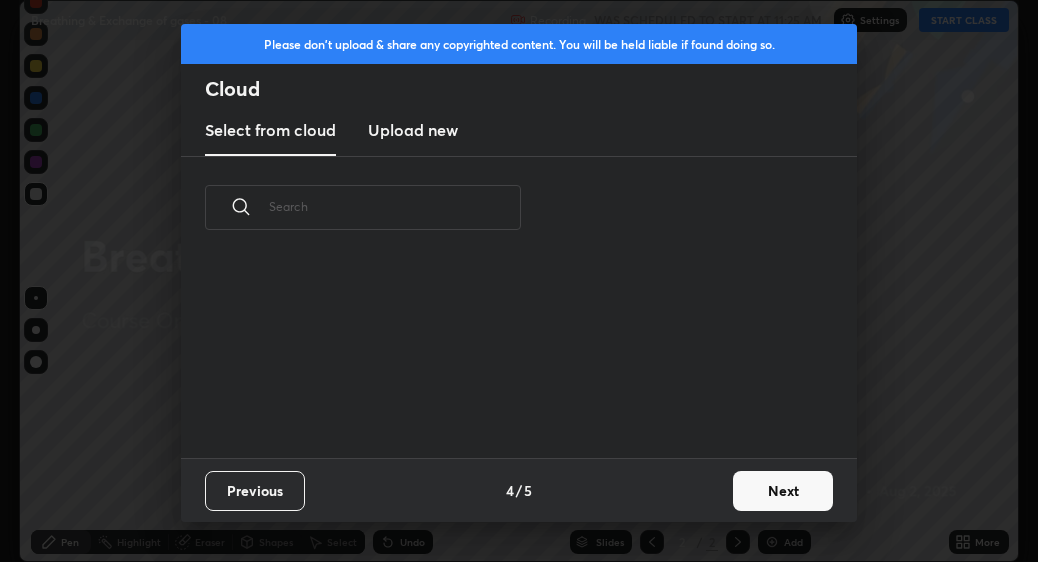 click on "Next" at bounding box center [783, 491] 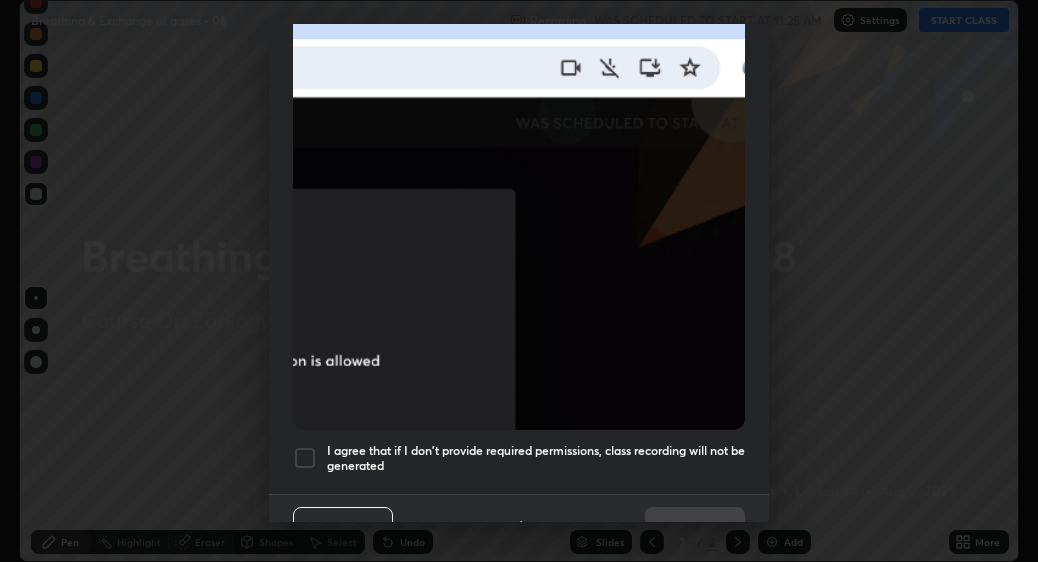 scroll, scrollTop: 497, scrollLeft: 0, axis: vertical 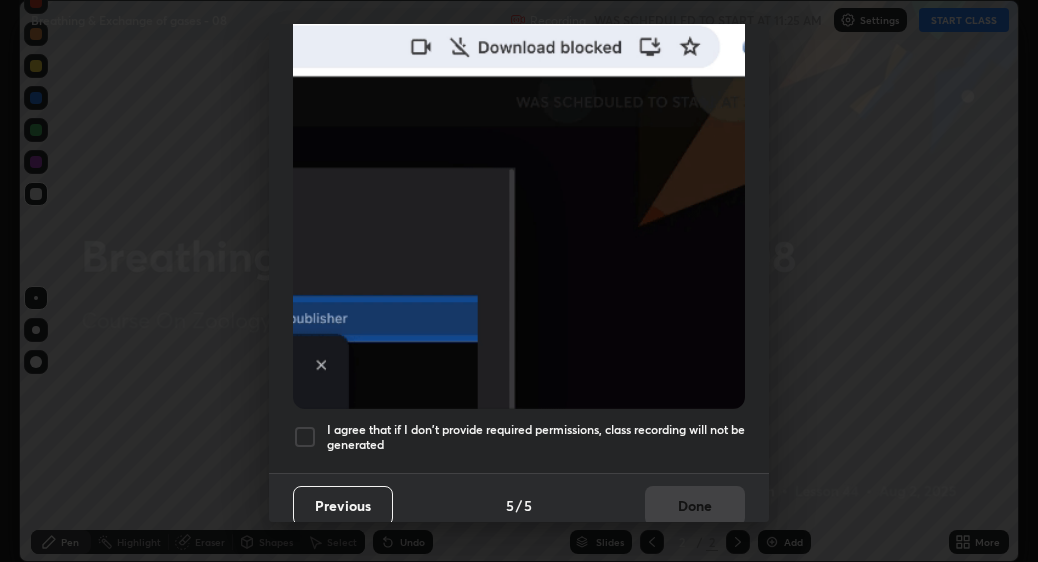 click on "Previous 5 / 5 Done" at bounding box center (519, 505) 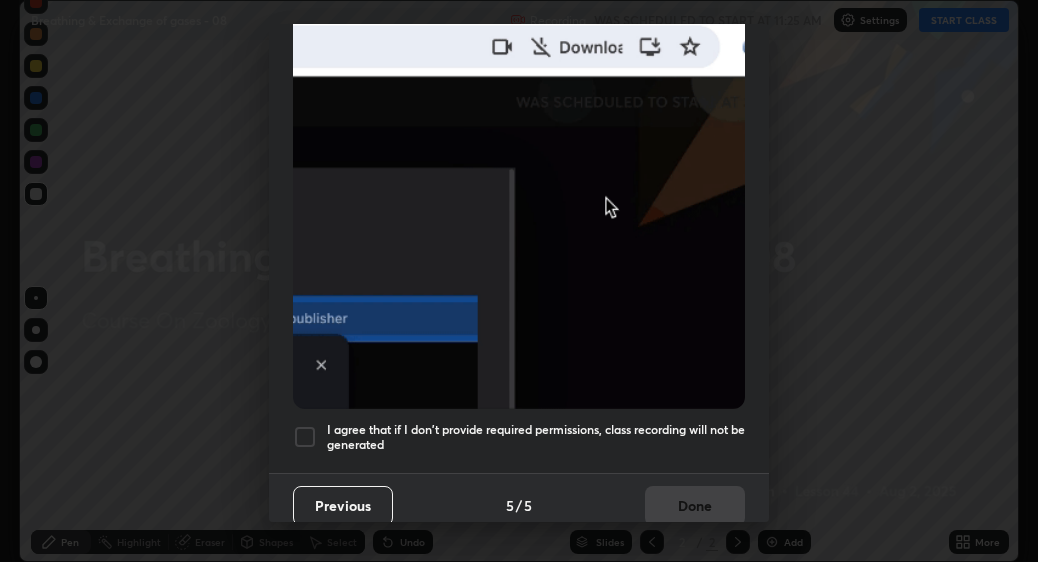 click on "I agree that if I don't provide required permissions, class recording will not be generated" at bounding box center [536, 437] 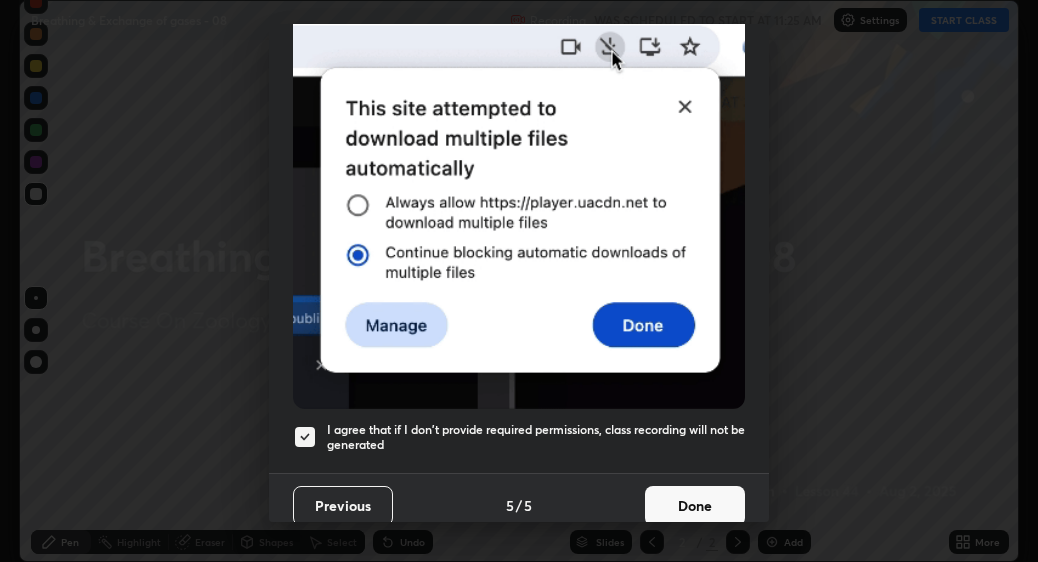 click on "Done" at bounding box center [695, 506] 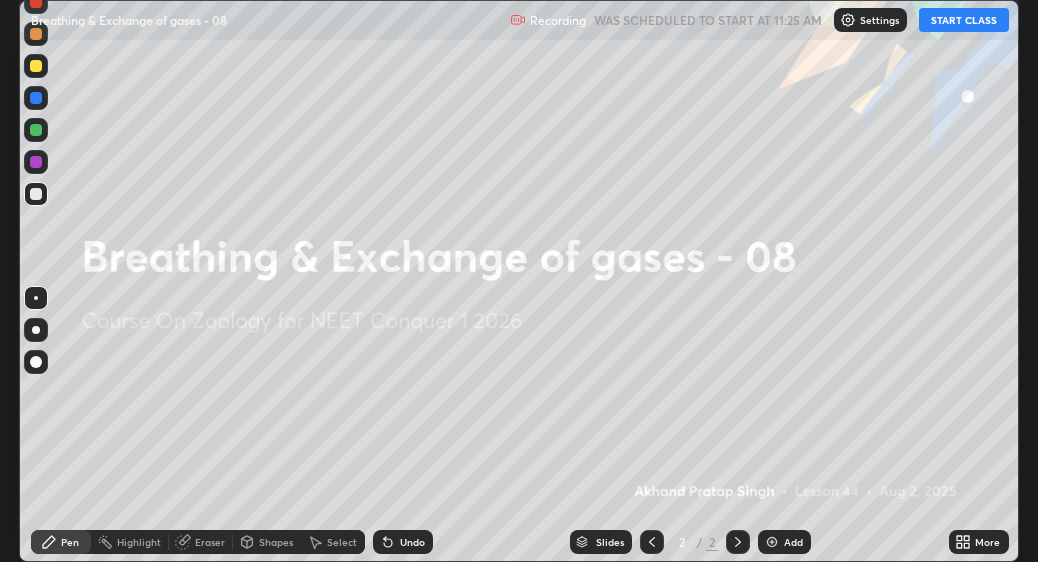 click on "START CLASS" at bounding box center (964, 20) 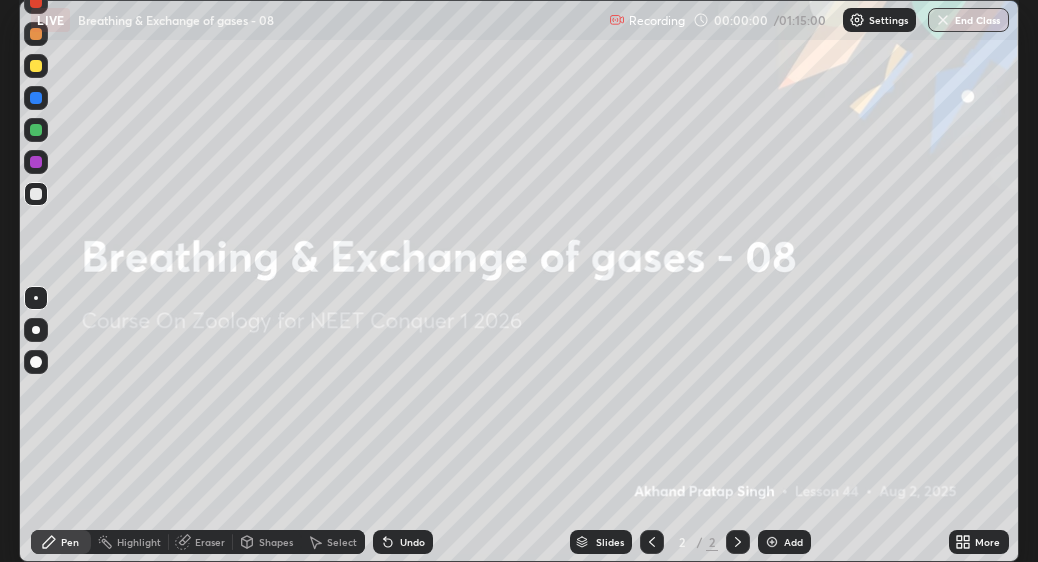 click 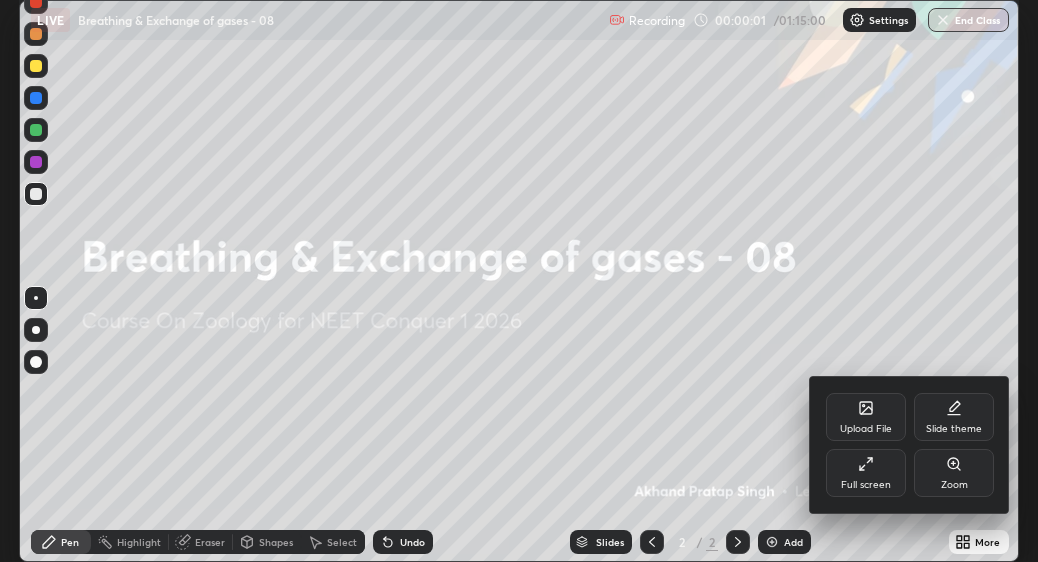 click on "Upload File" at bounding box center [866, 429] 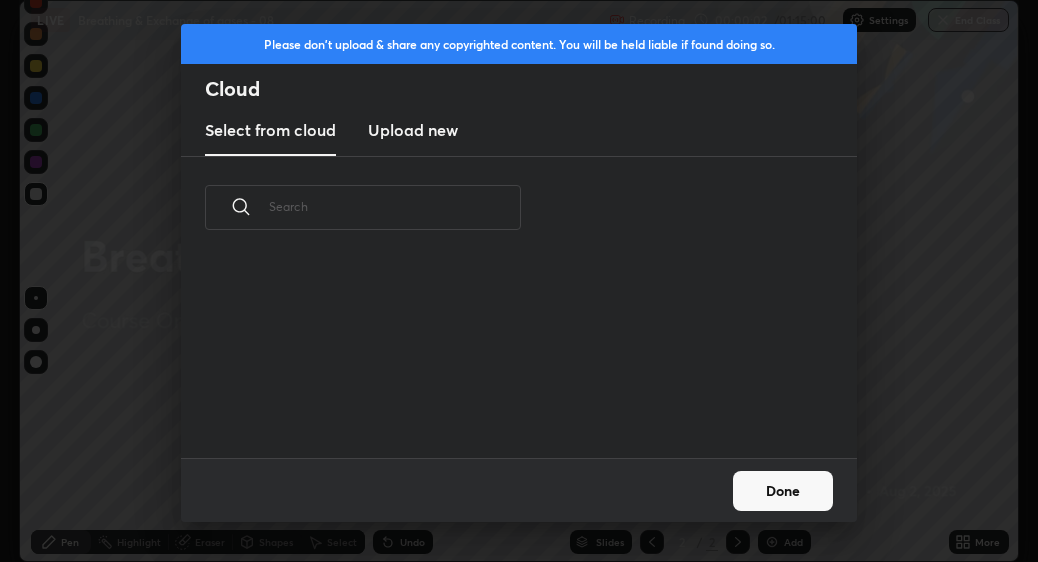 scroll, scrollTop: 7, scrollLeft: 11, axis: both 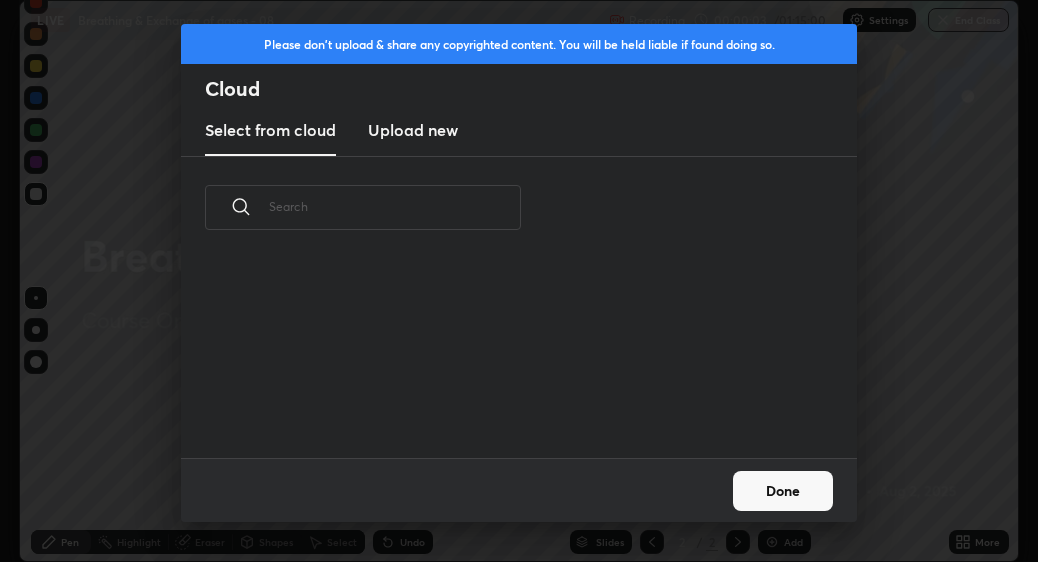 click on "Upload new" at bounding box center (413, 130) 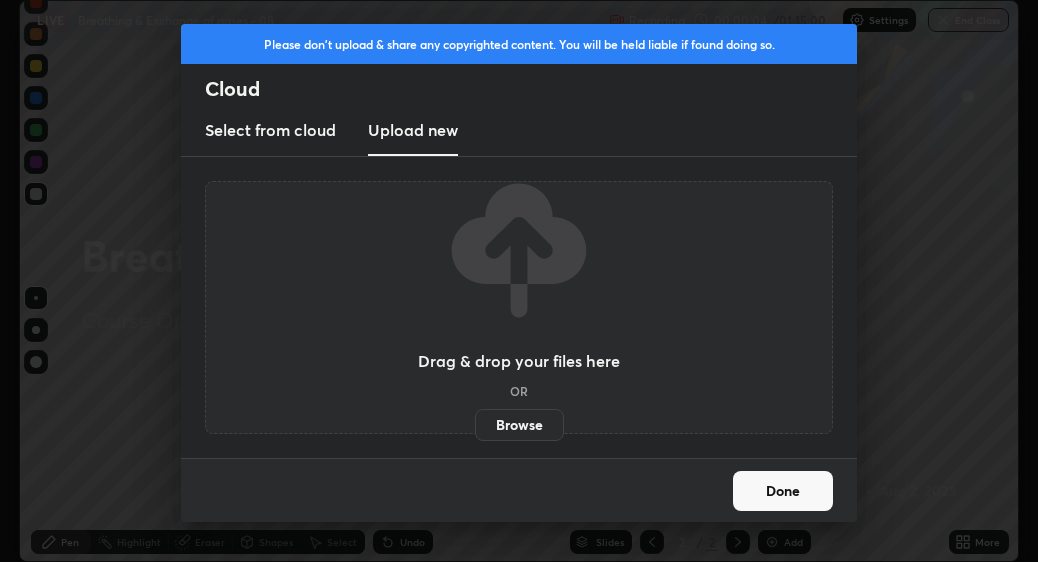 click on "Browse" at bounding box center [519, 425] 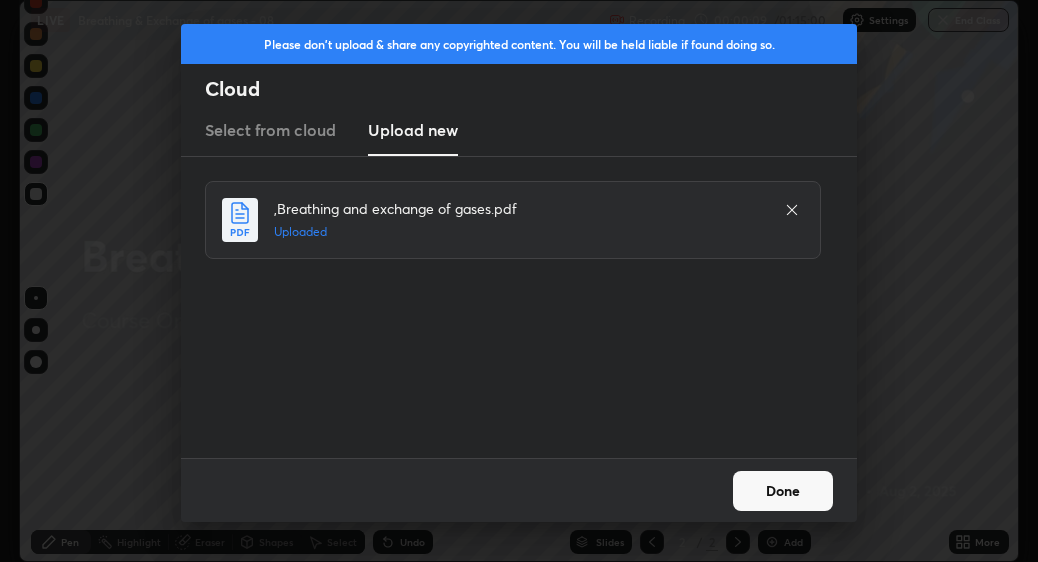 click on "Done" at bounding box center (783, 491) 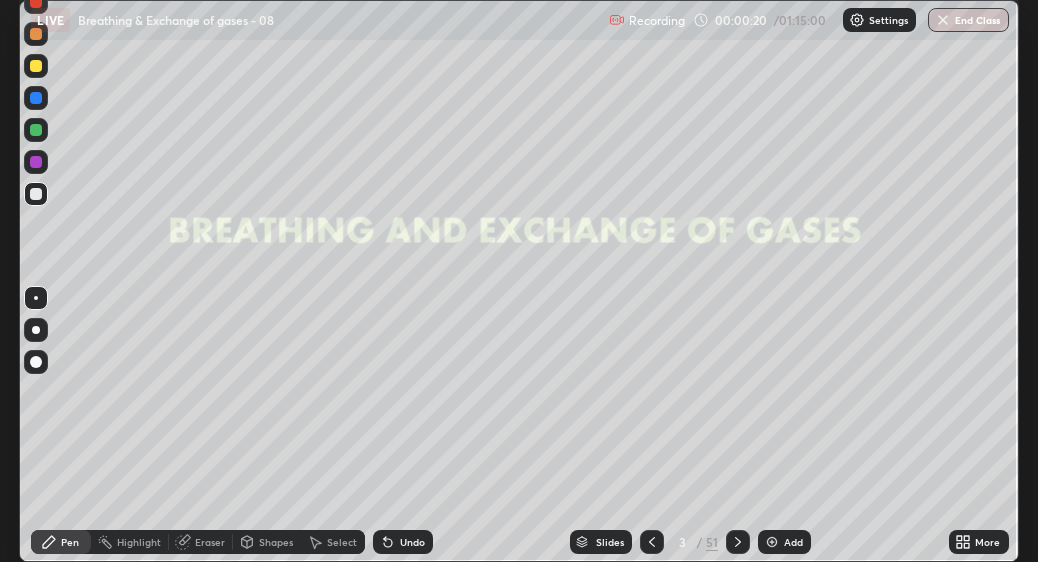 click 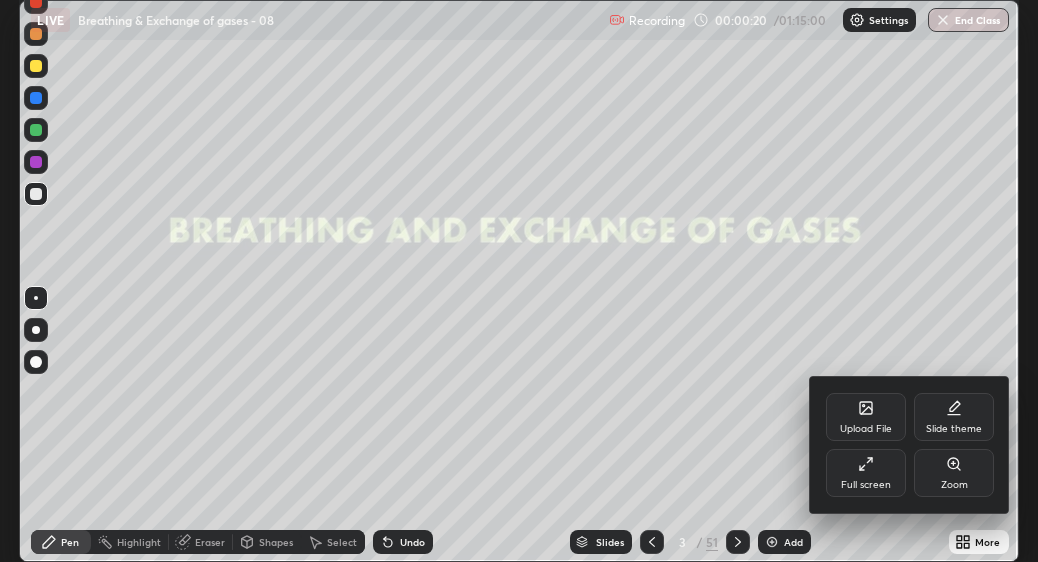 click on "Full screen" at bounding box center [866, 485] 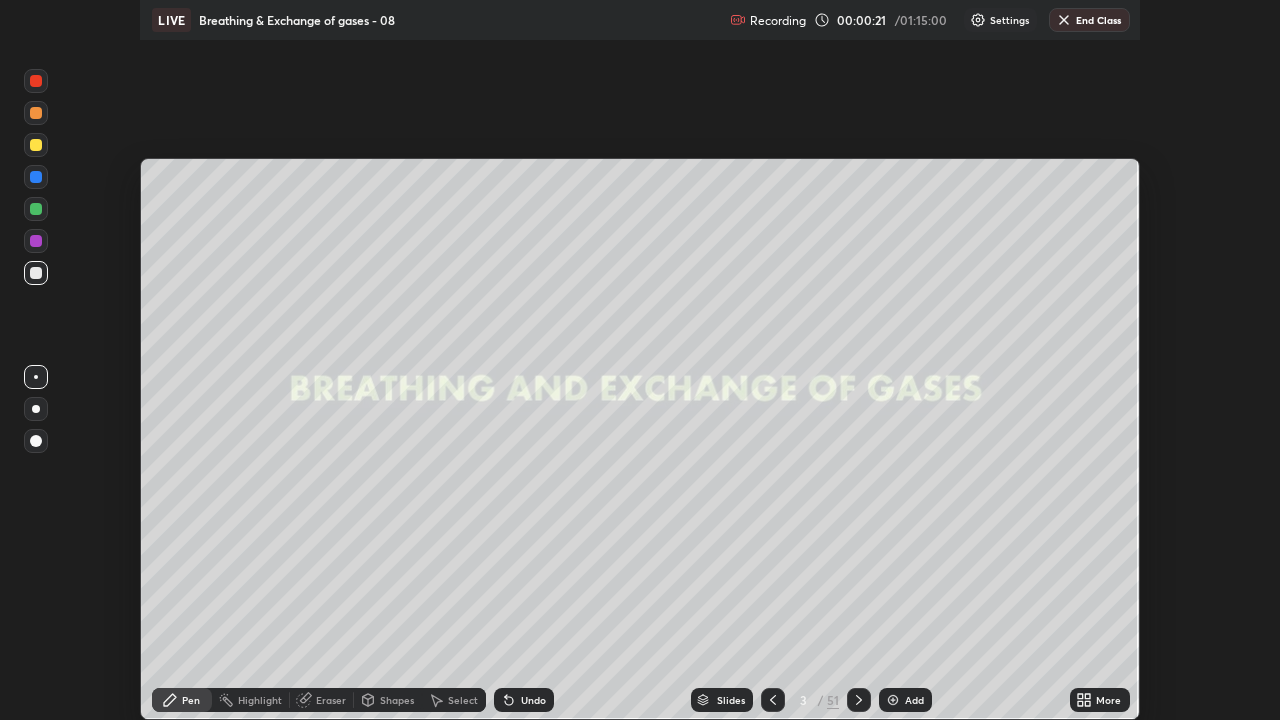 scroll, scrollTop: 99280, scrollLeft: 98720, axis: both 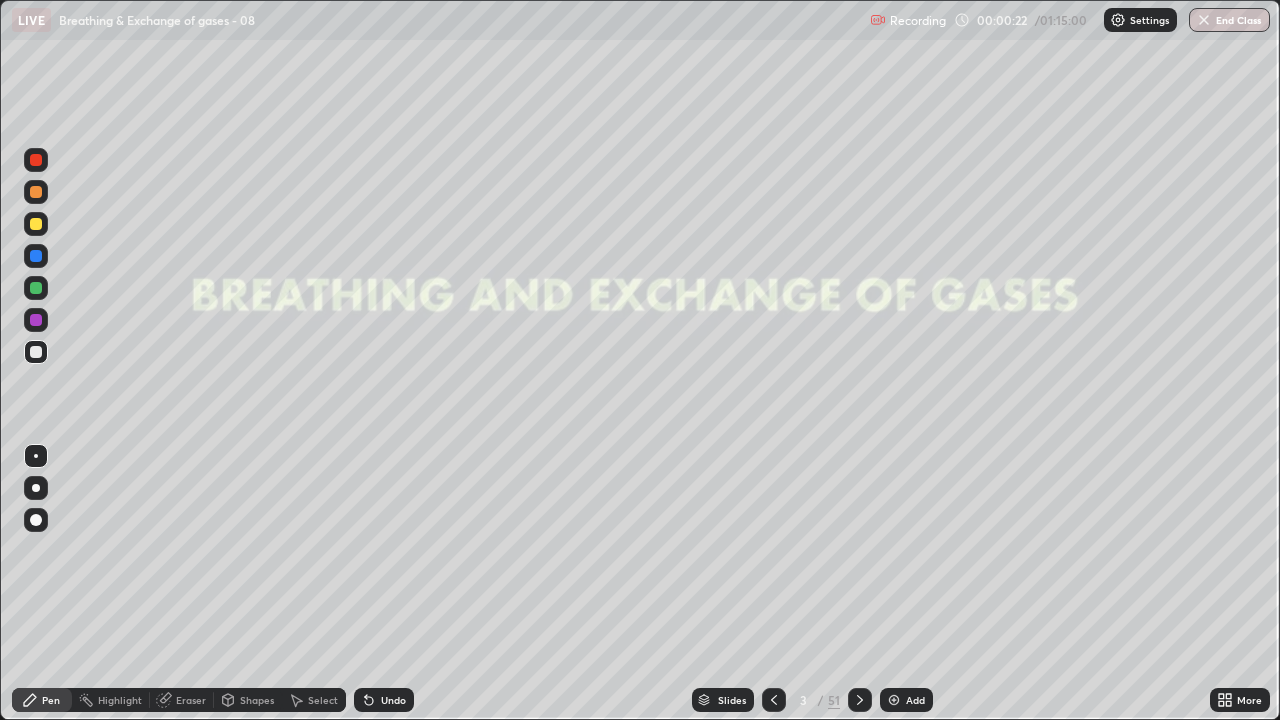 click on "Slides" at bounding box center [732, 700] 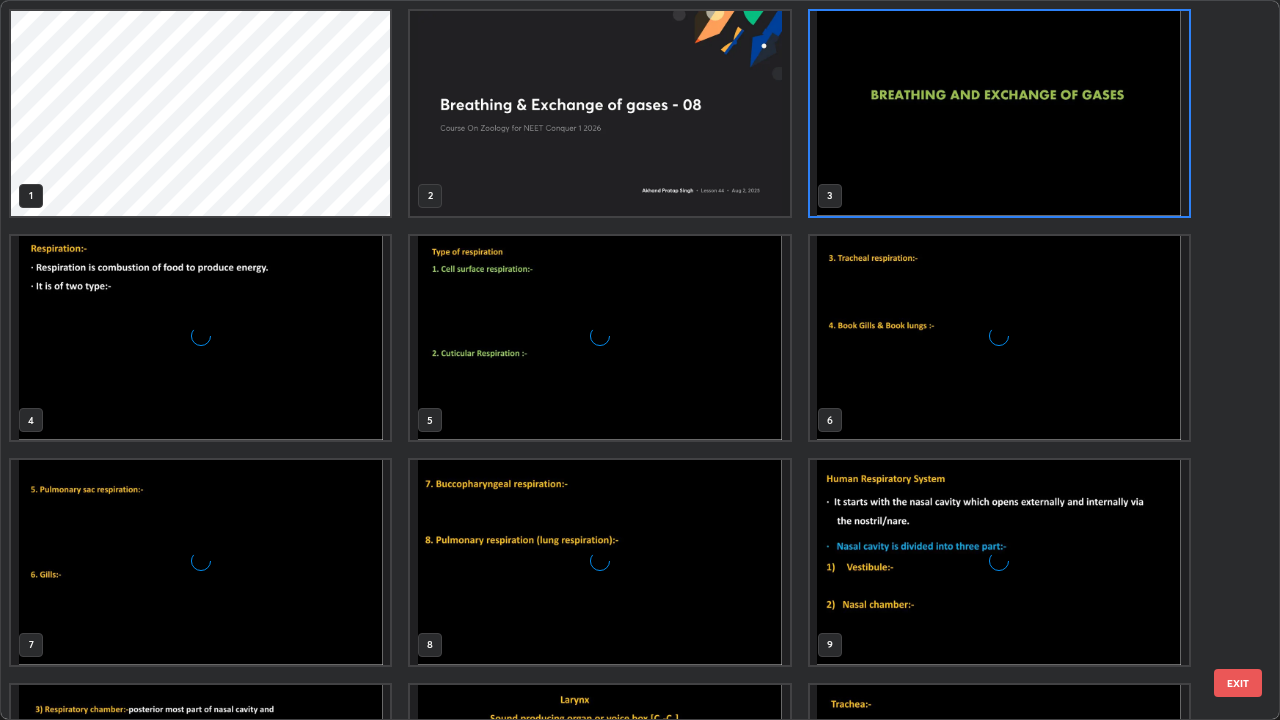 scroll, scrollTop: 7, scrollLeft: 11, axis: both 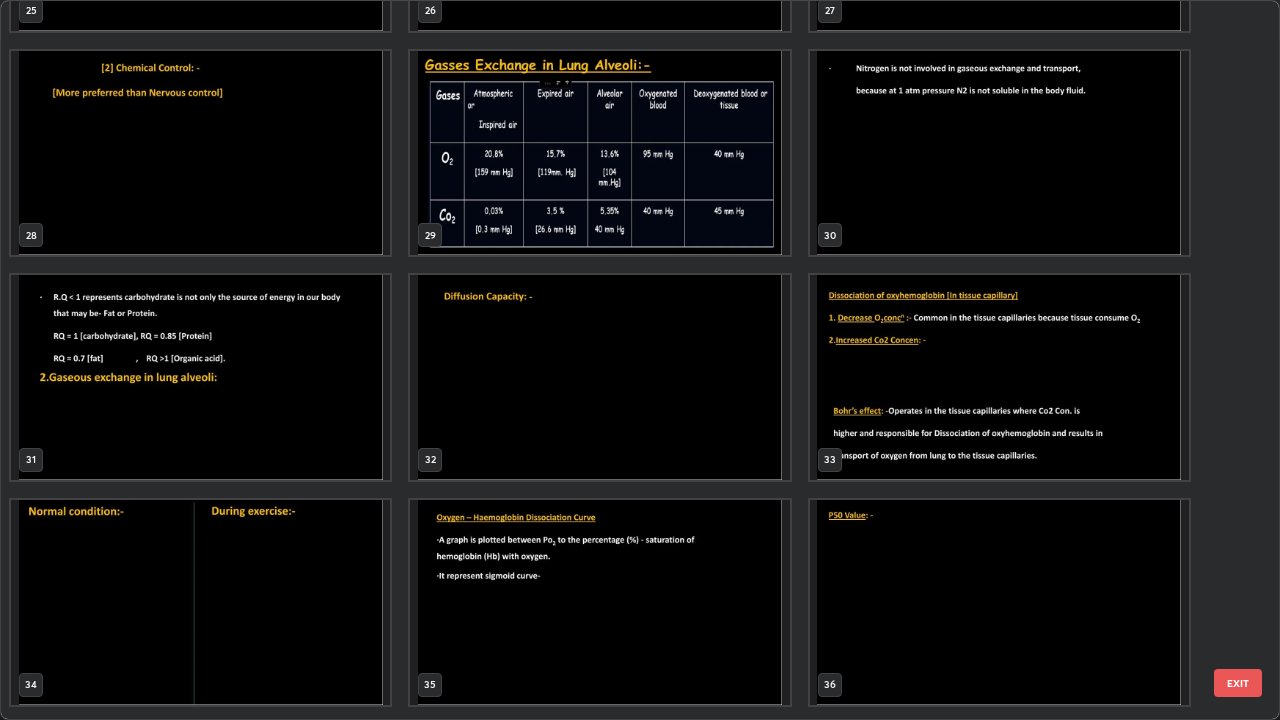 click at bounding box center [999, 377] 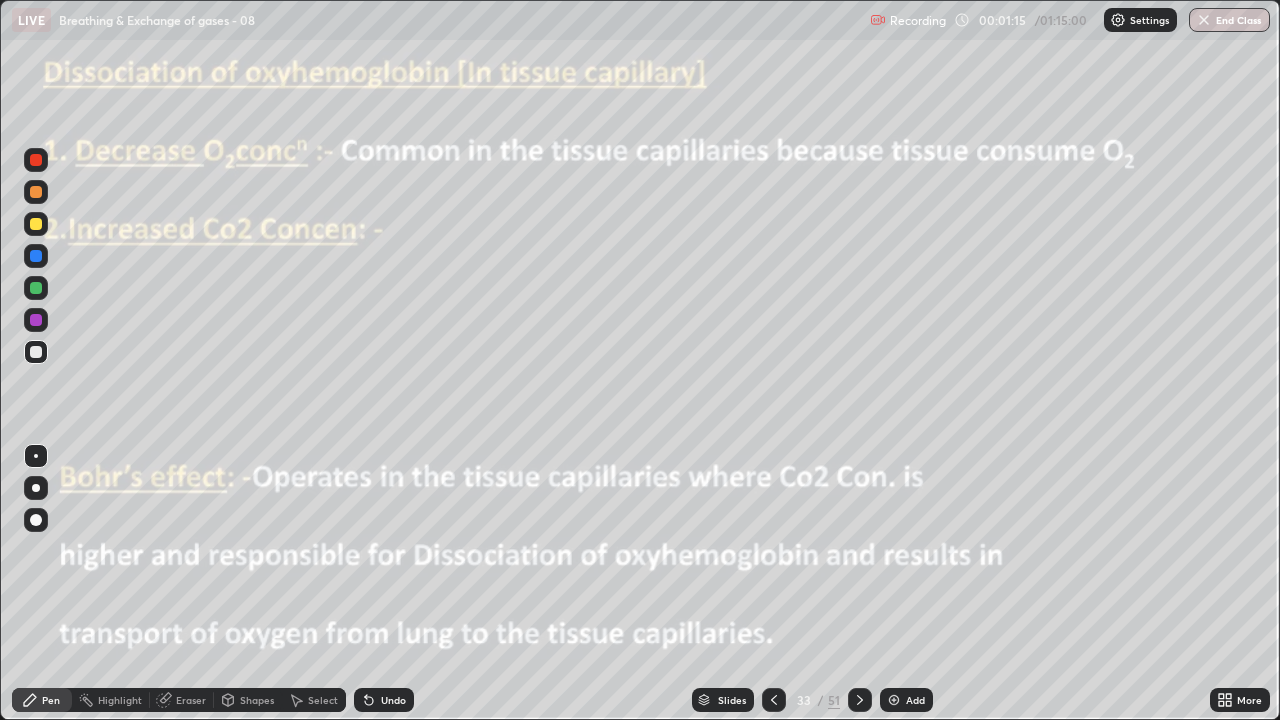 click 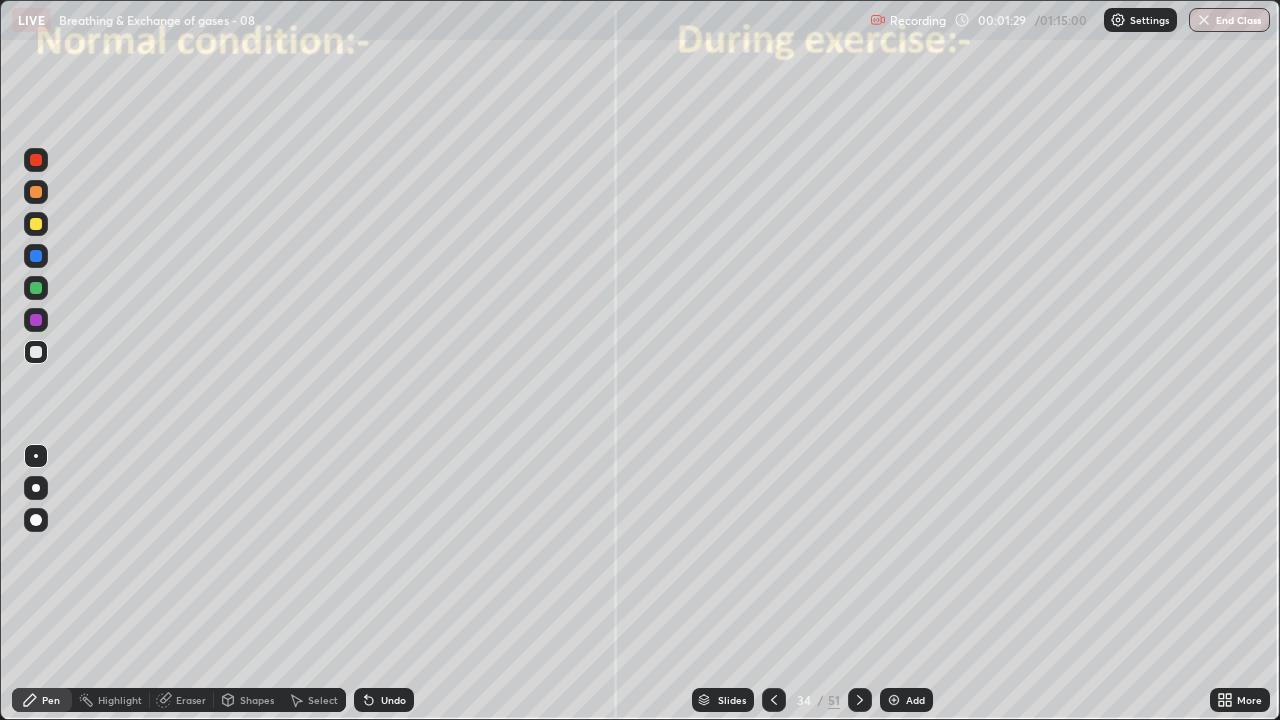 click at bounding box center (36, 256) 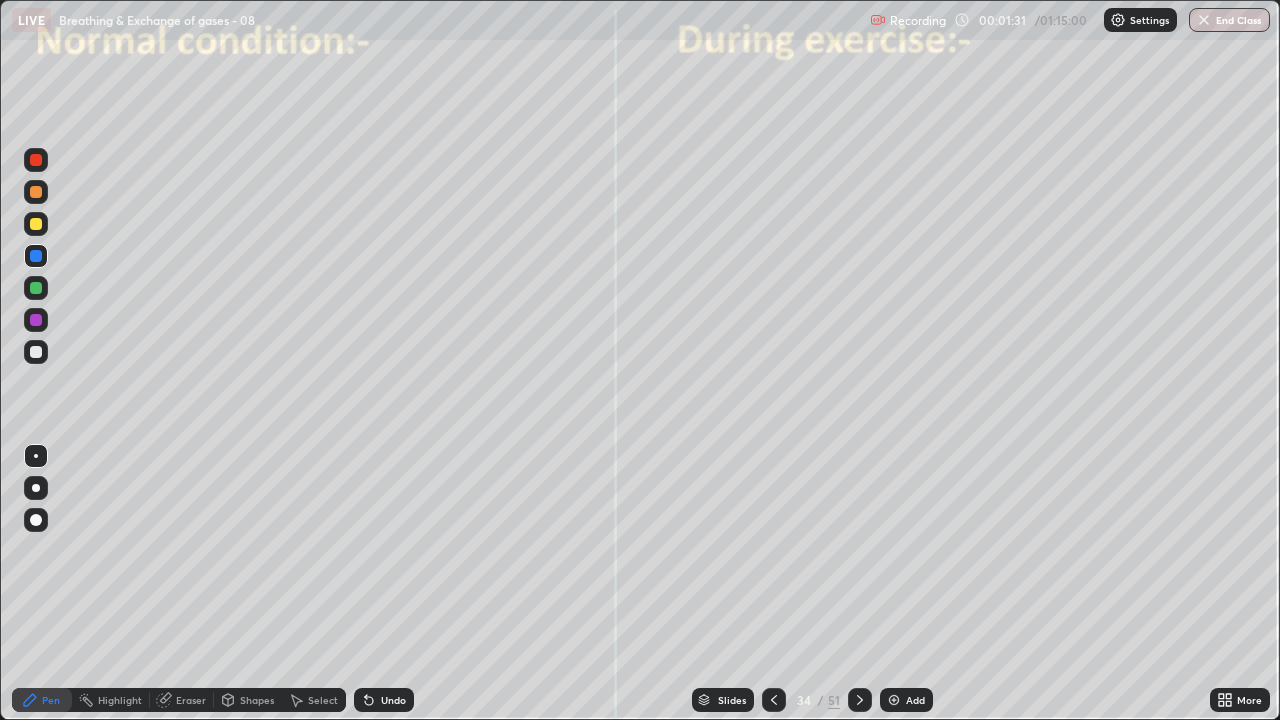 click at bounding box center (36, 488) 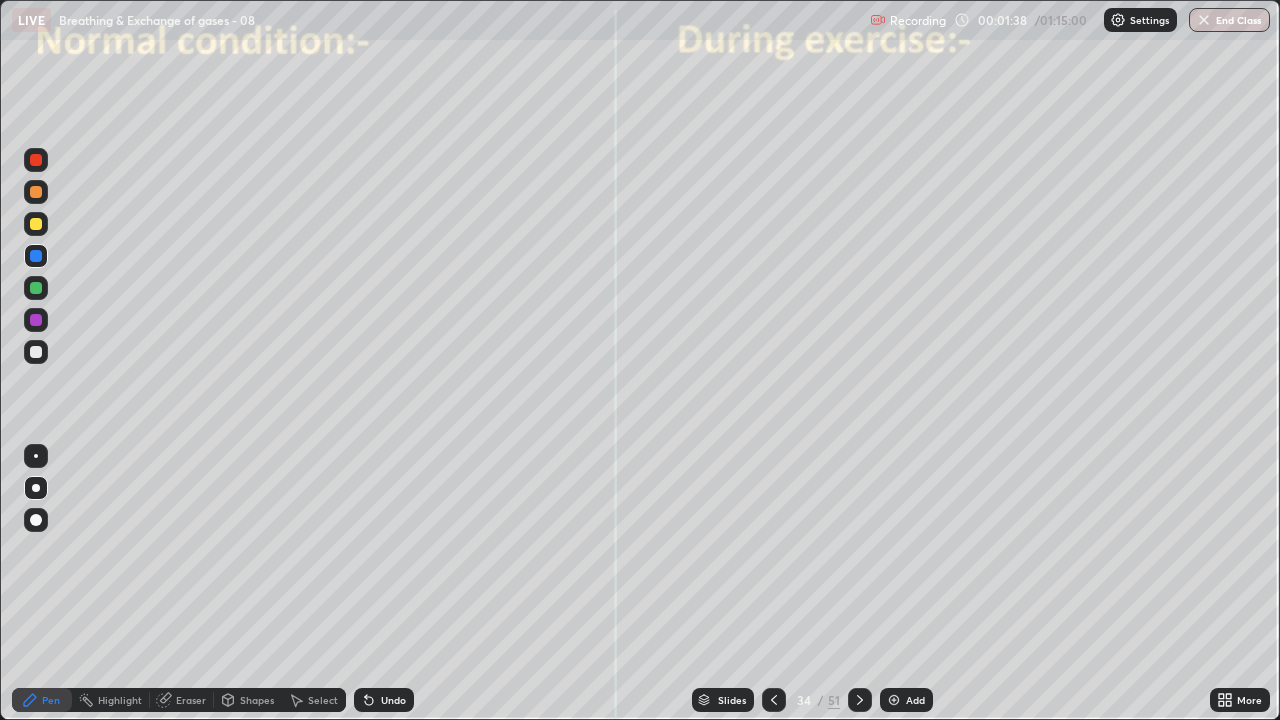 click at bounding box center [36, 160] 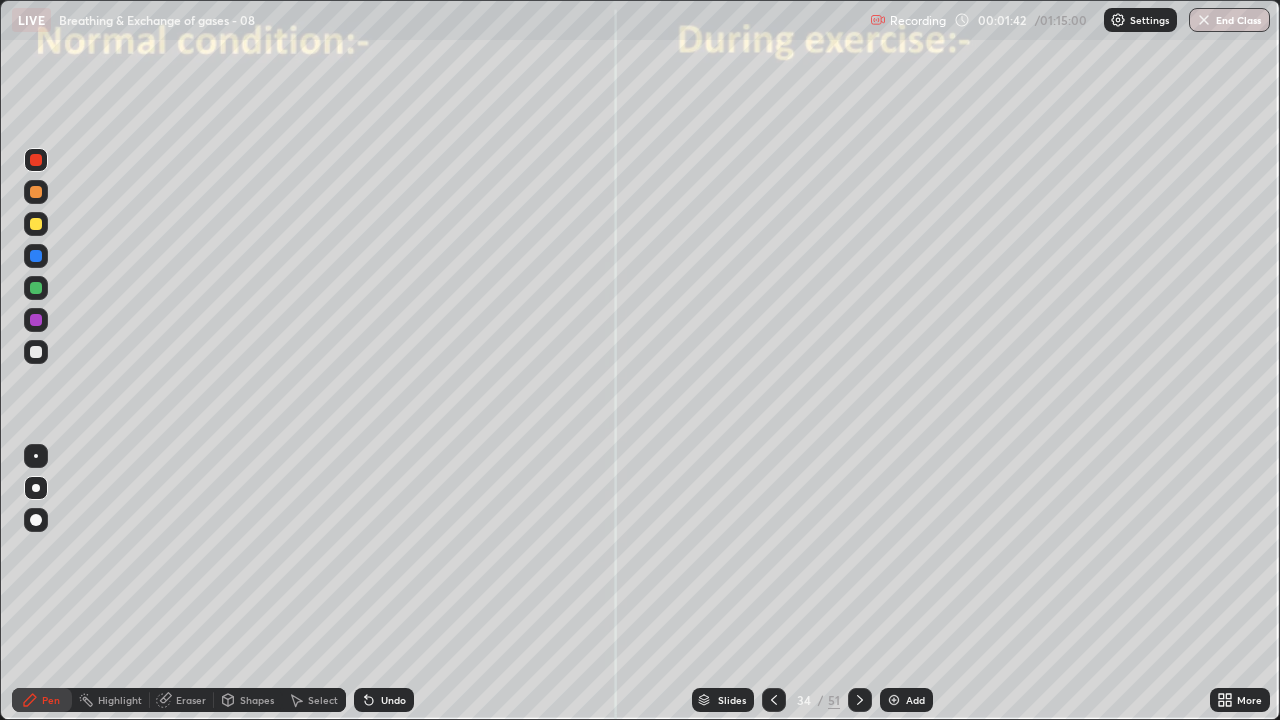 click 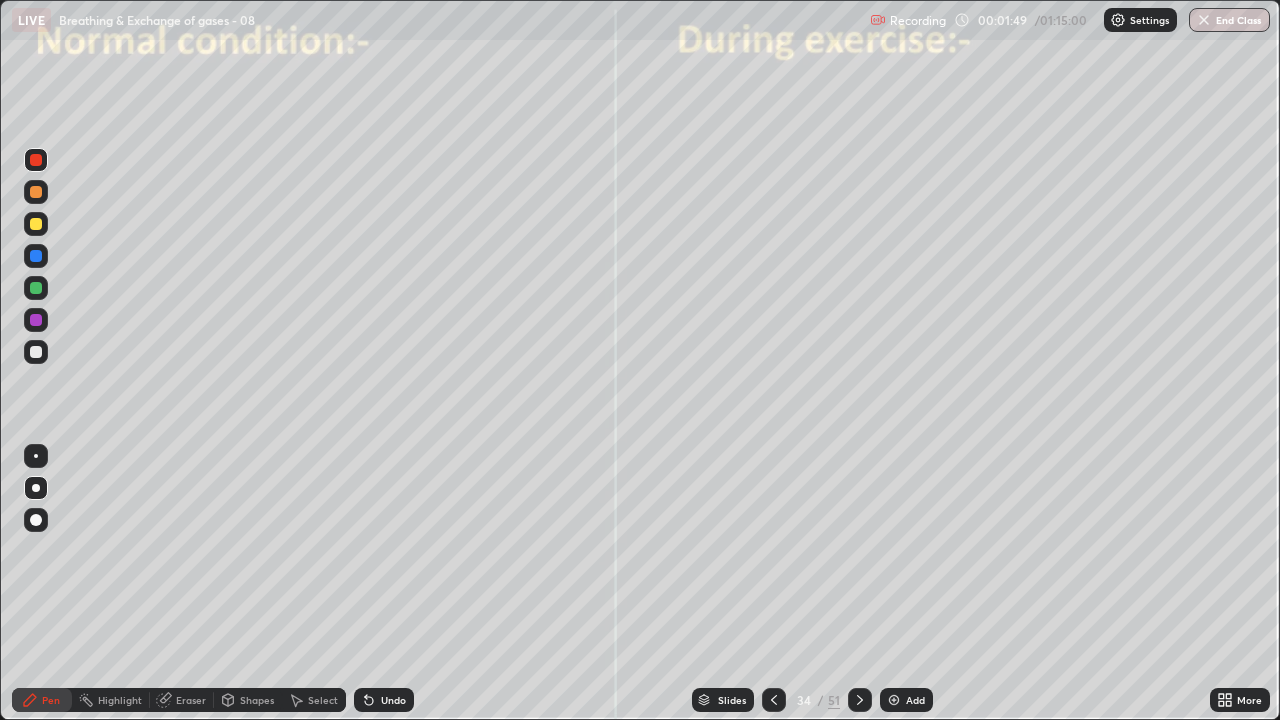 click at bounding box center (36, 320) 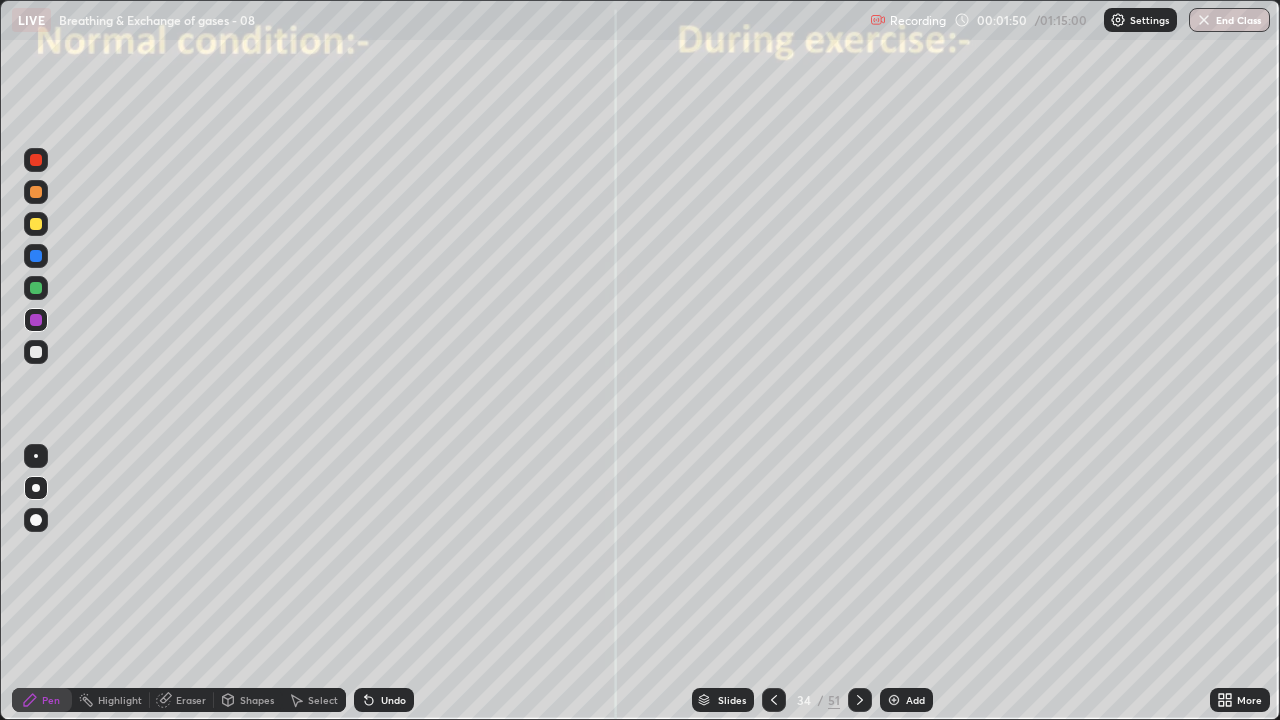 click at bounding box center [36, 456] 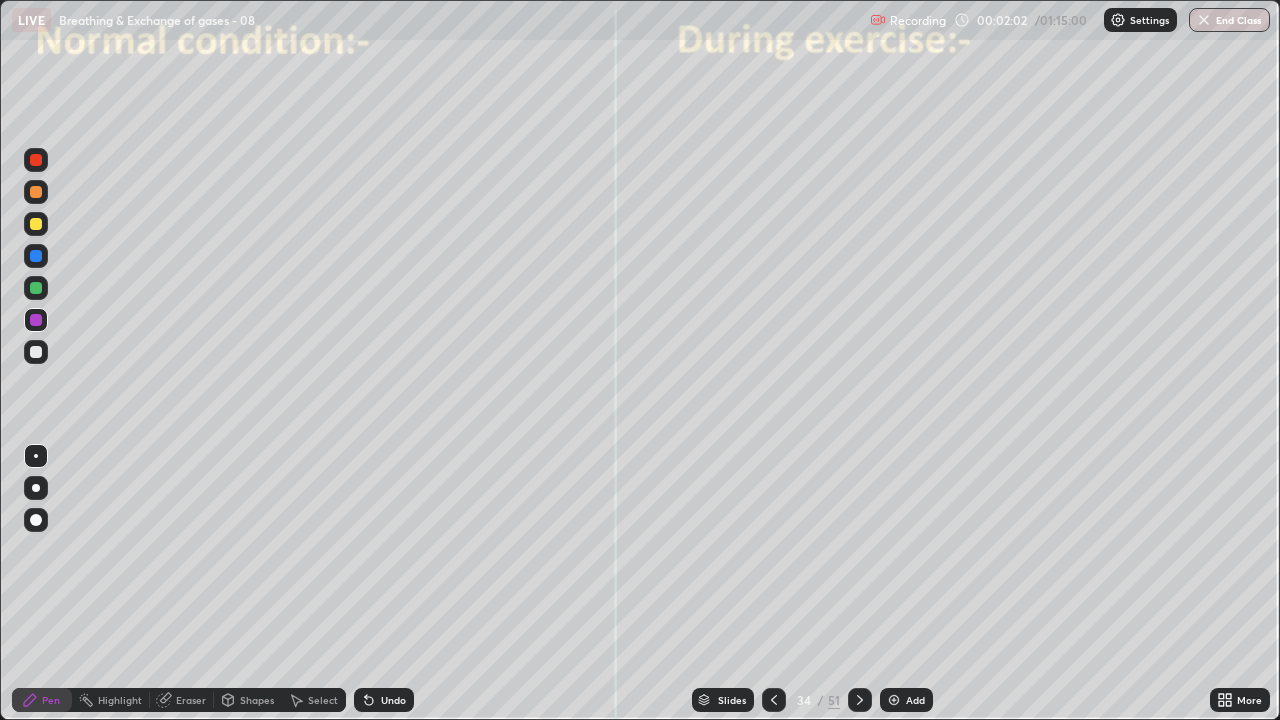 click on "Undo" at bounding box center [384, 700] 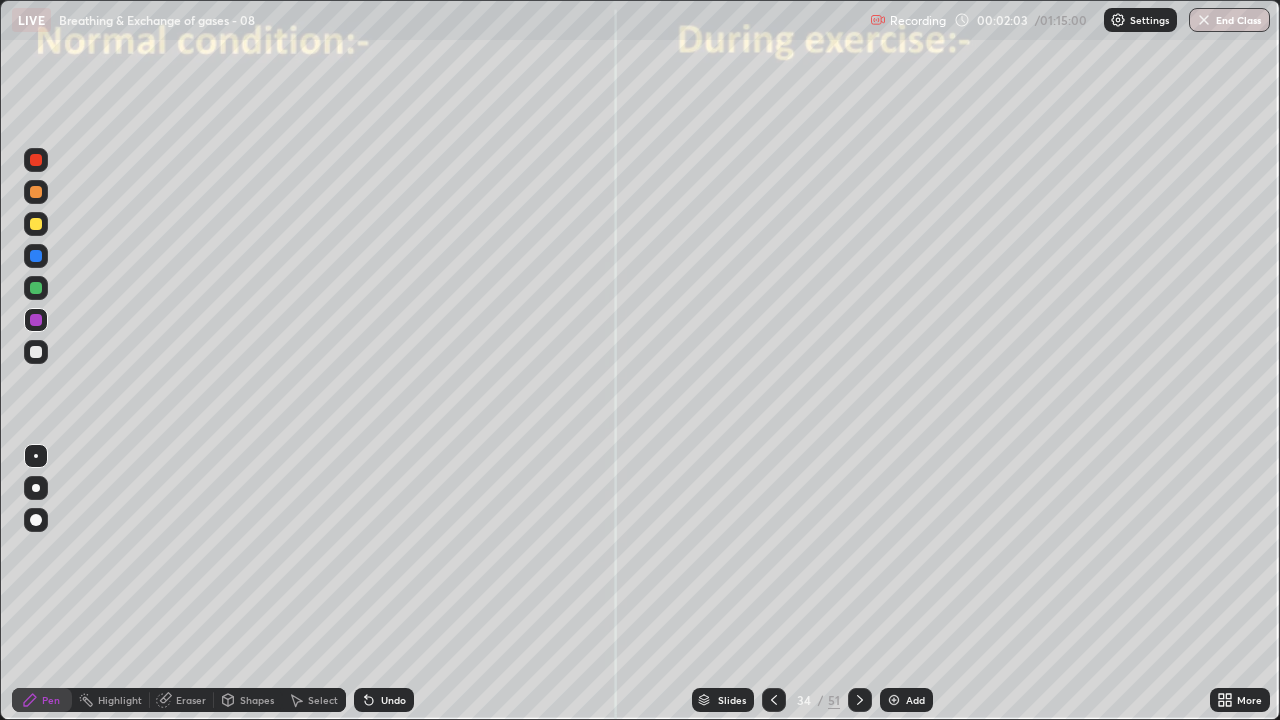 click 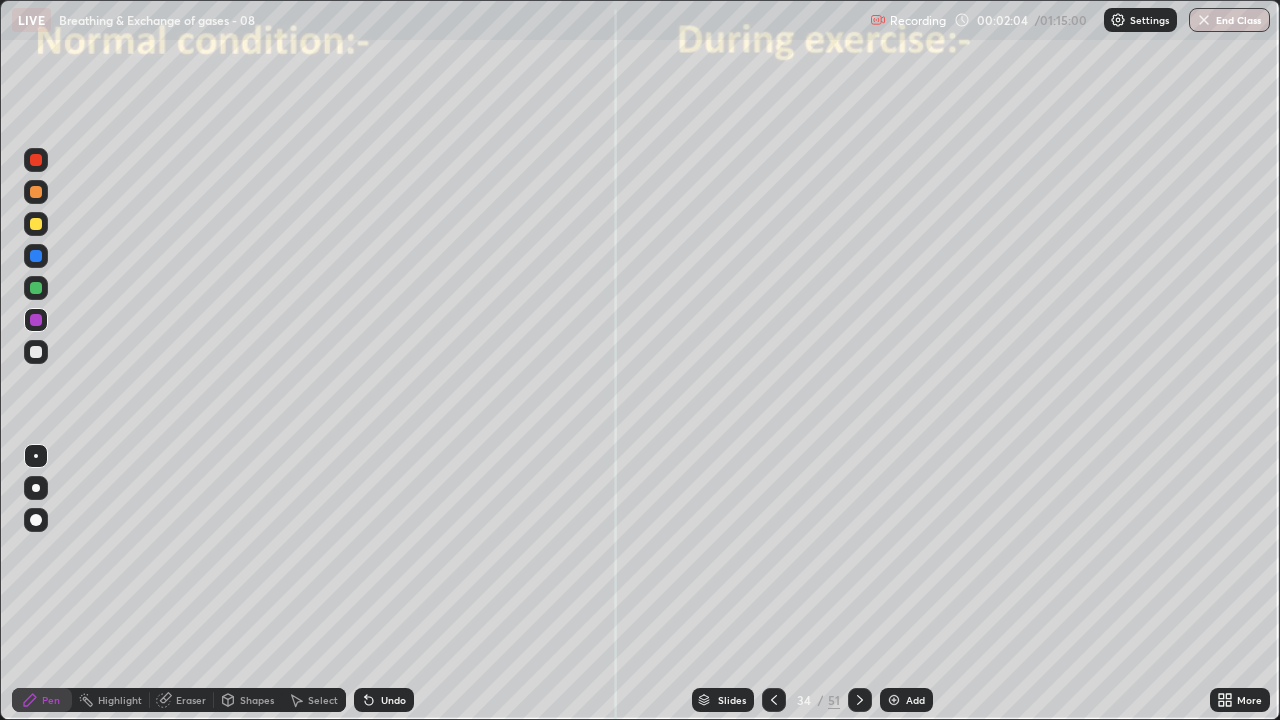 click at bounding box center [36, 352] 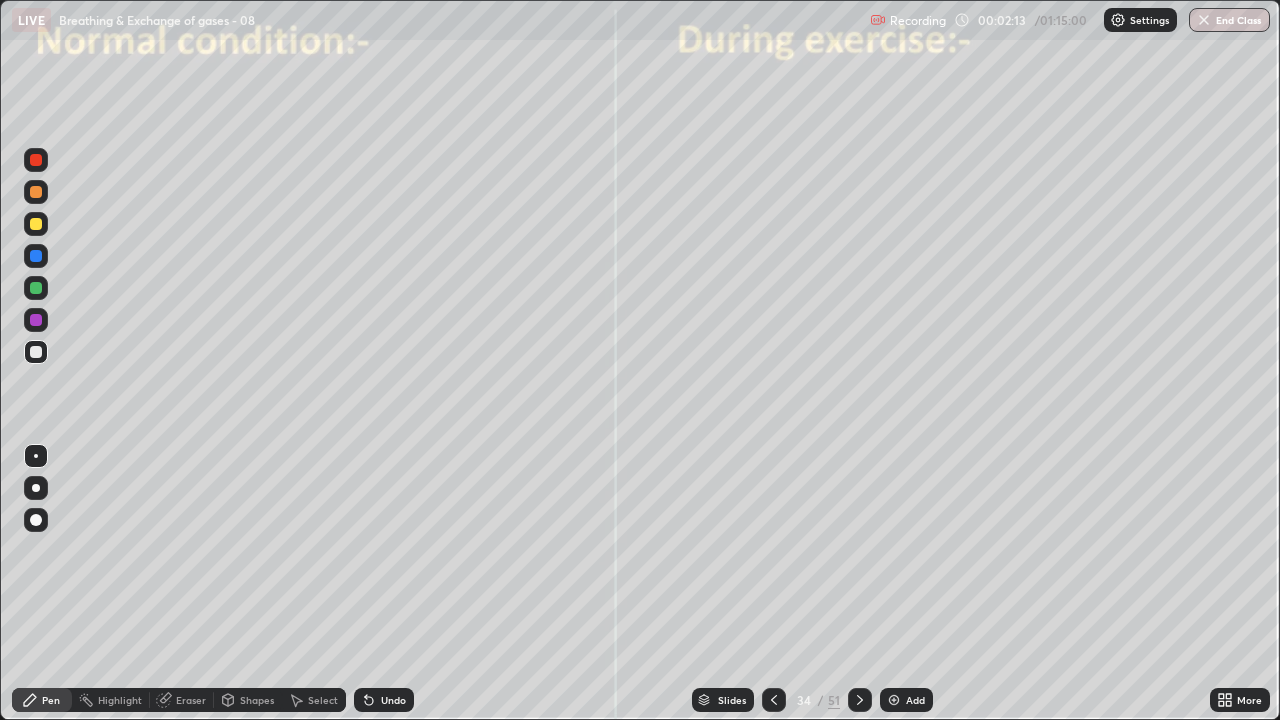 click 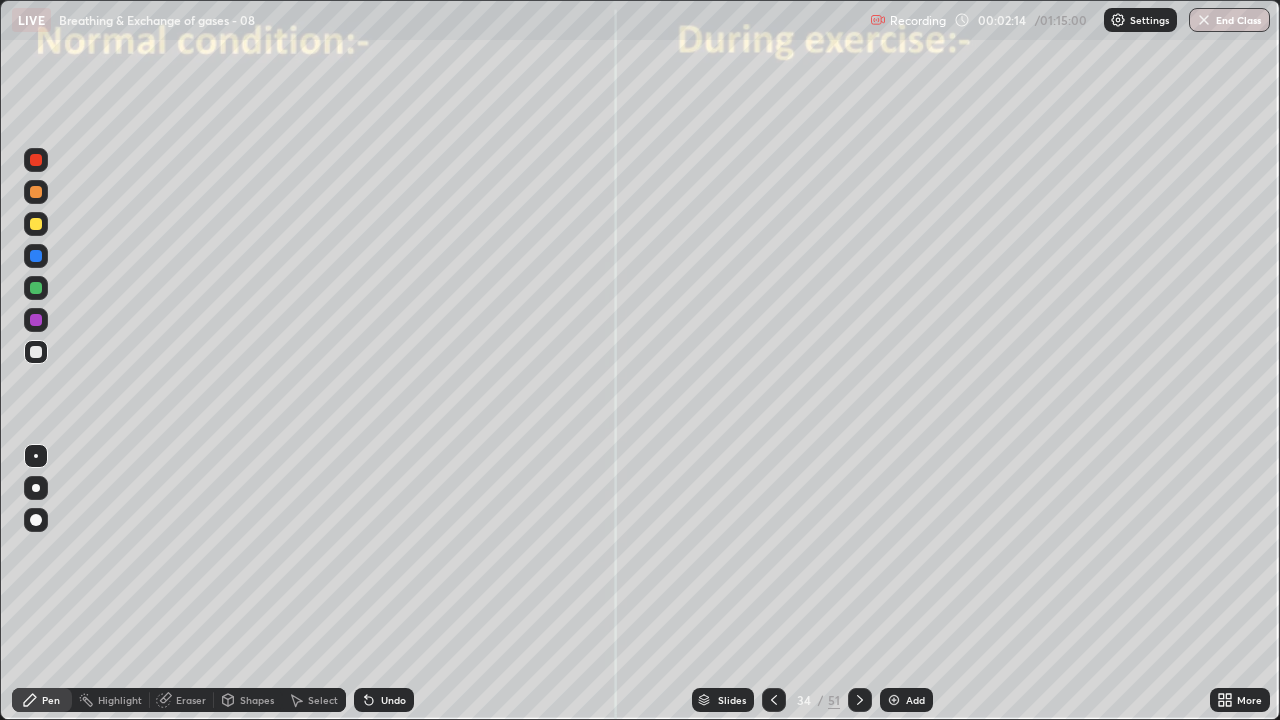 click 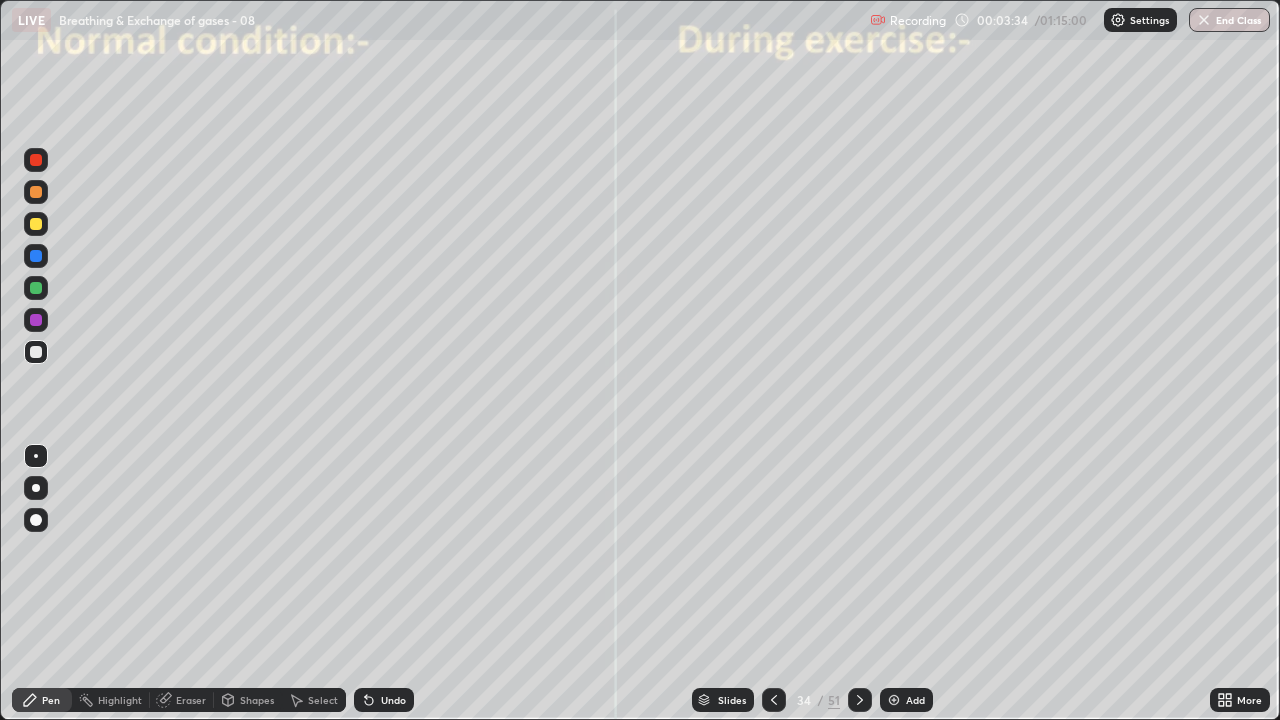 click at bounding box center [36, 256] 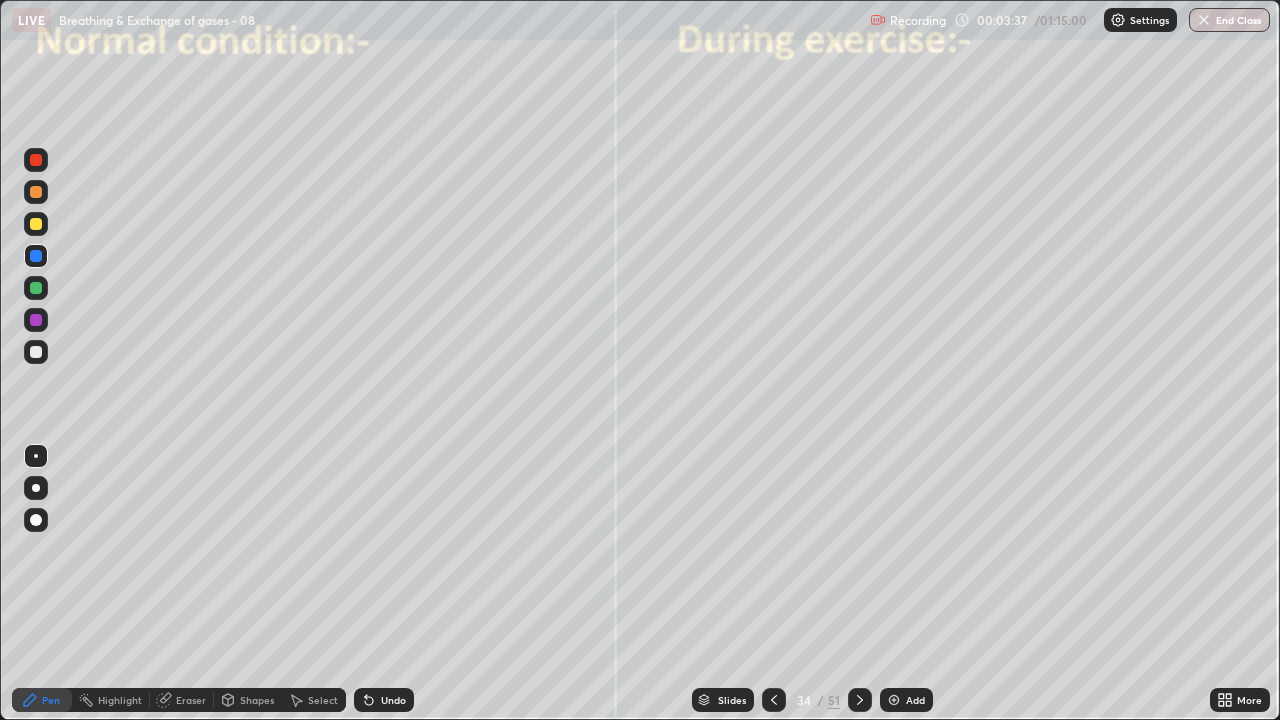 click at bounding box center [36, 288] 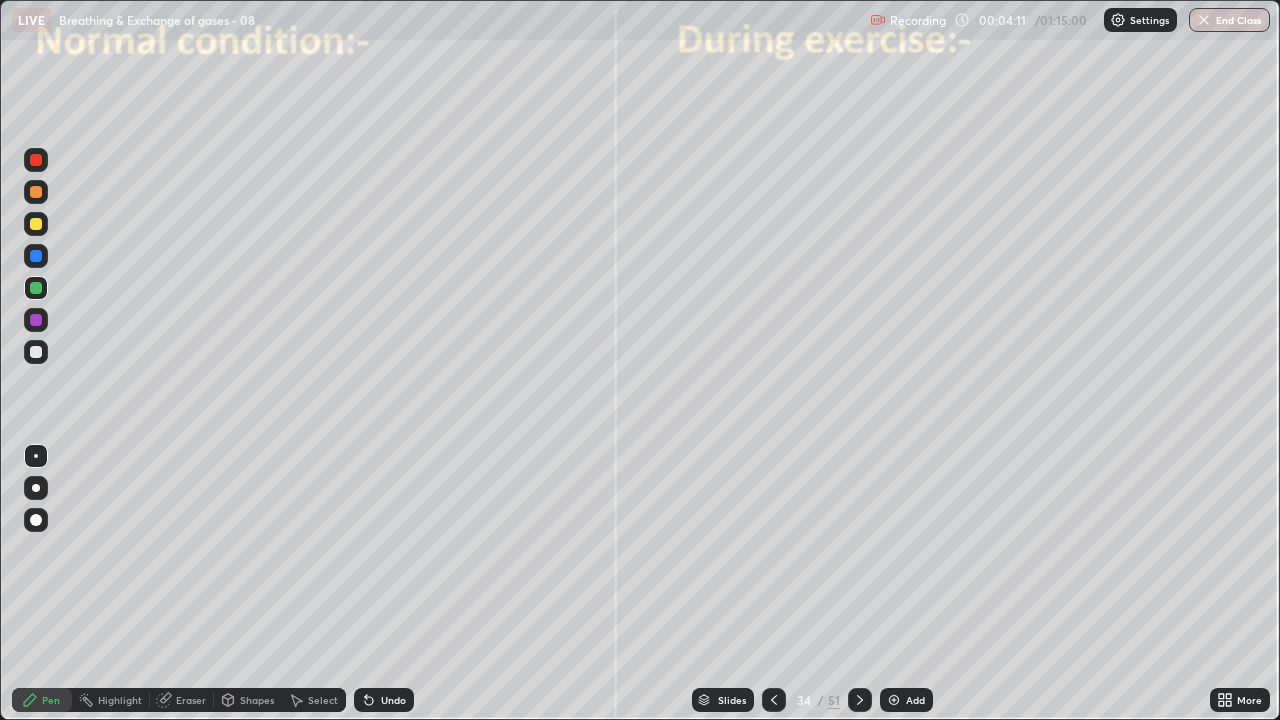 click at bounding box center (36, 352) 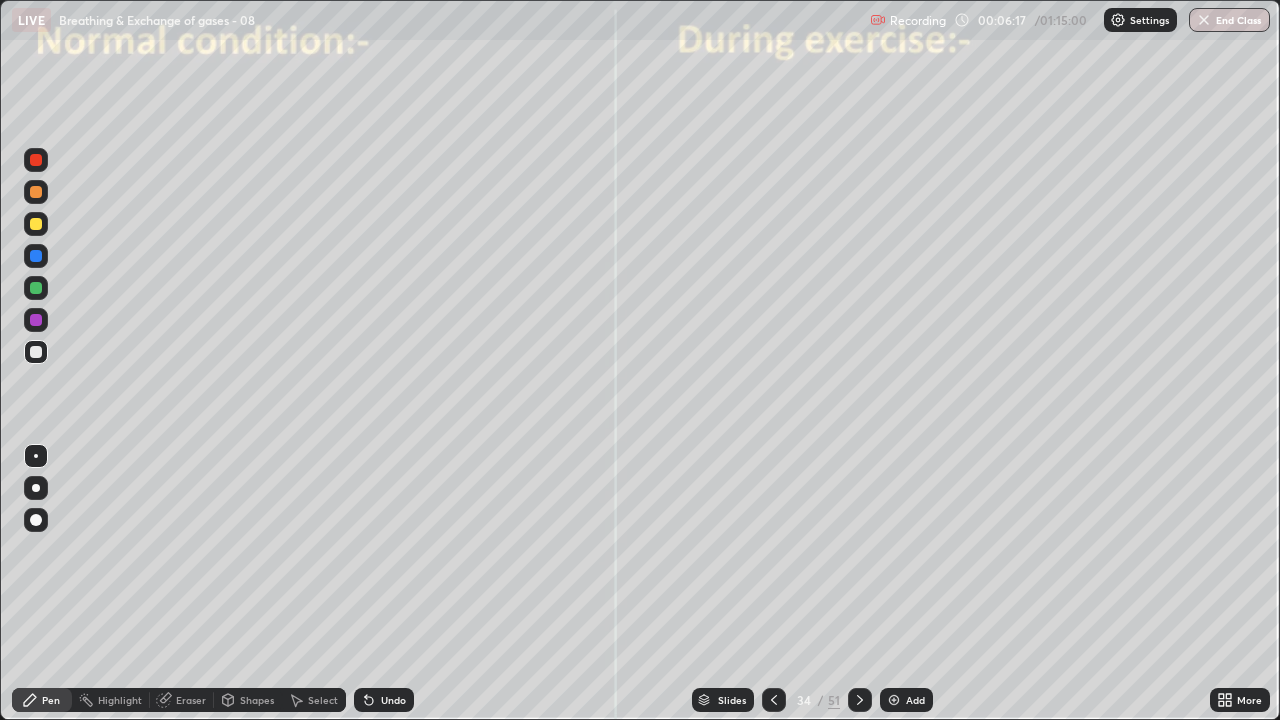 click at bounding box center [36, 520] 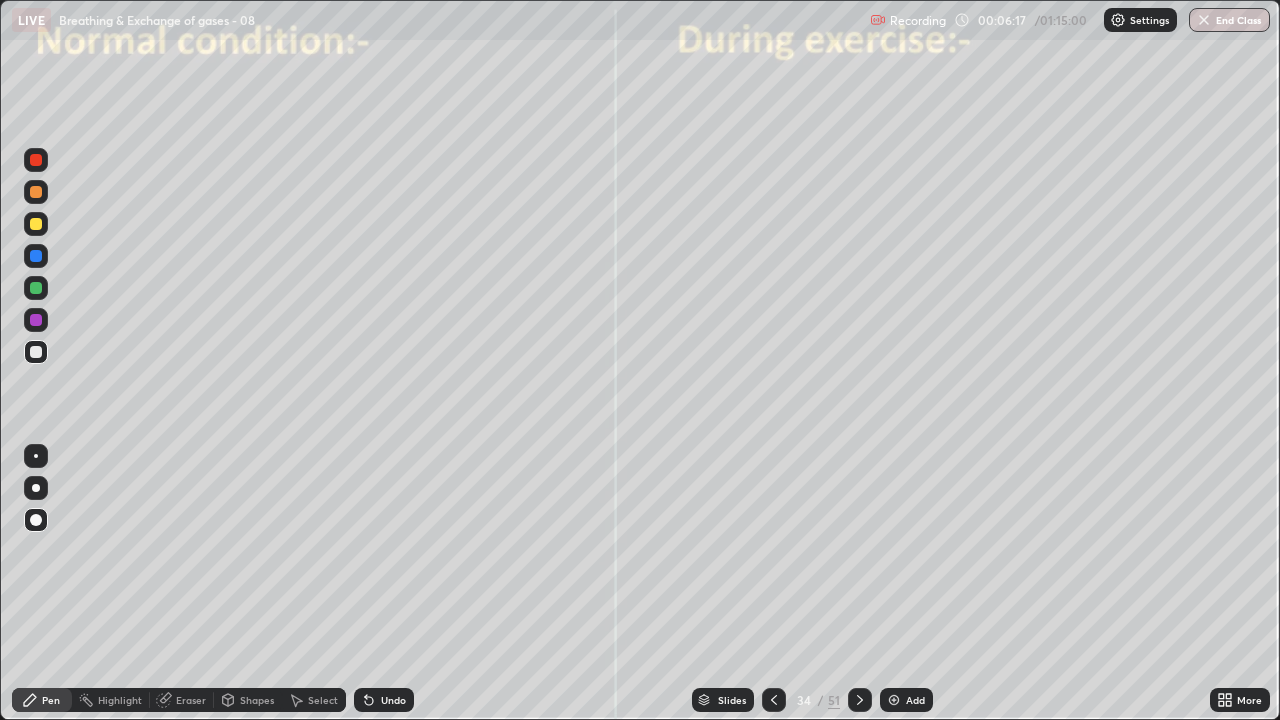 click at bounding box center (36, 256) 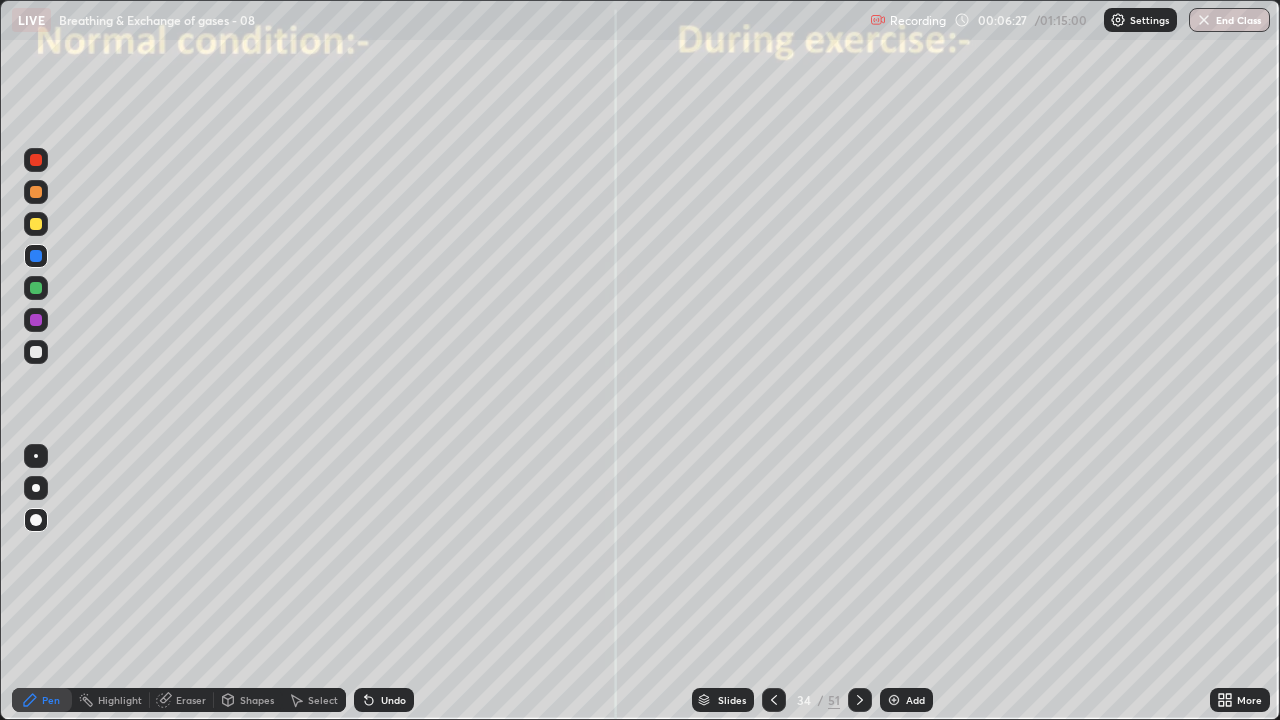 click at bounding box center [36, 488] 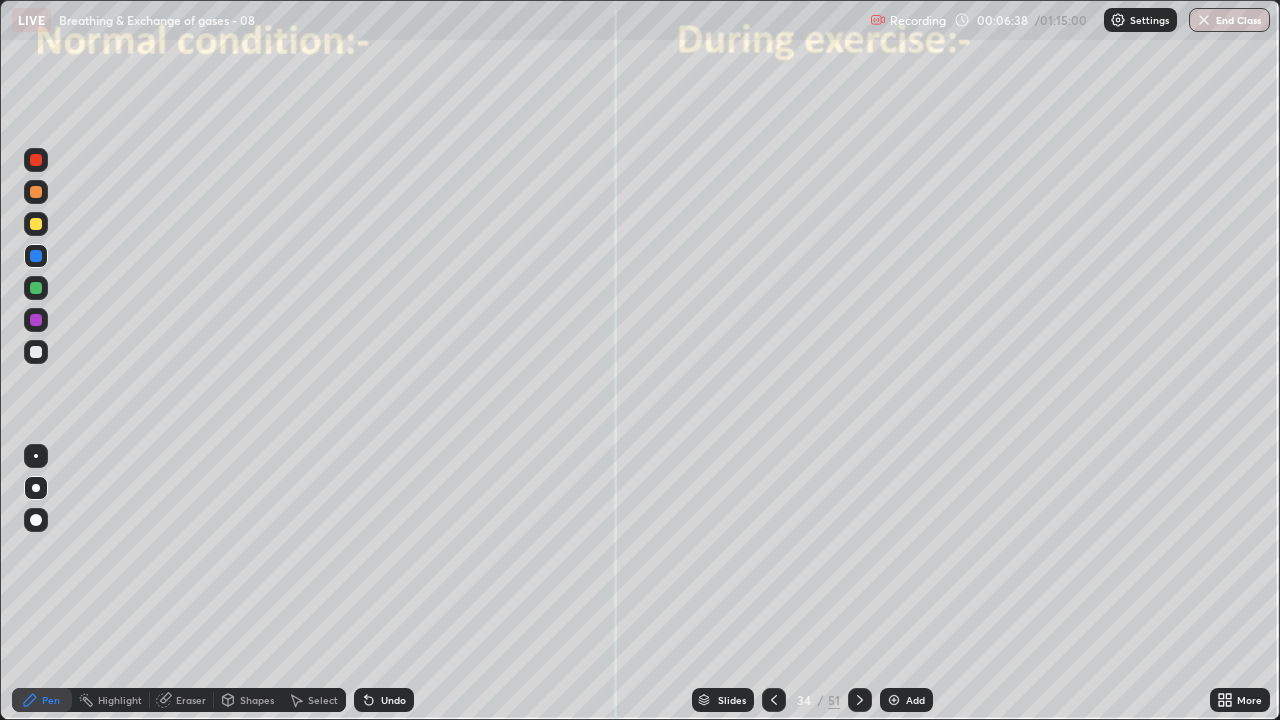 click at bounding box center (36, 160) 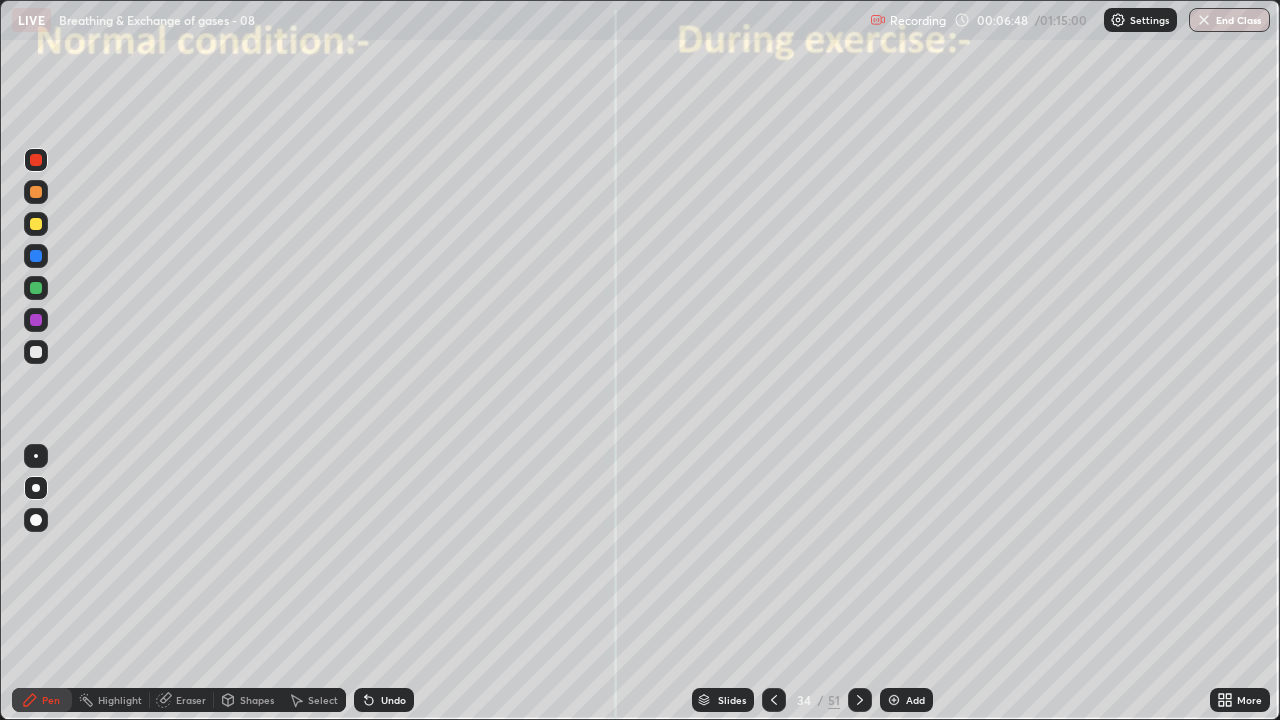 click at bounding box center [36, 352] 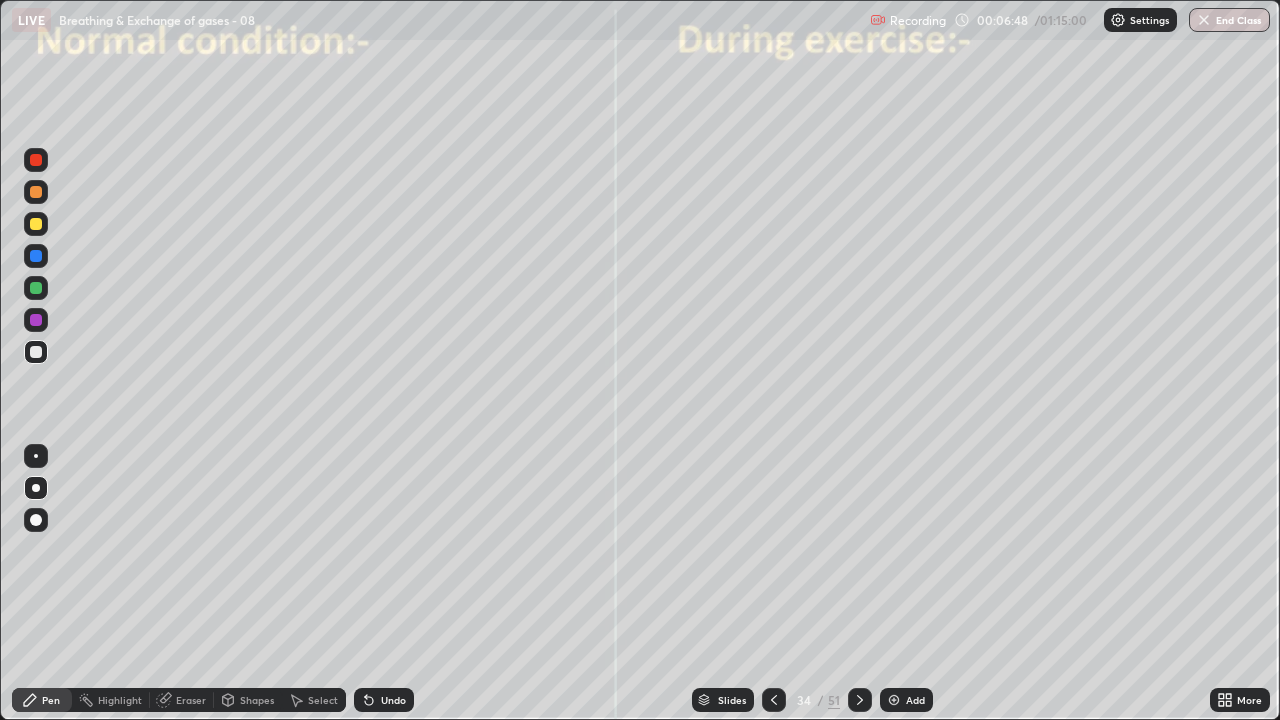 click at bounding box center (36, 456) 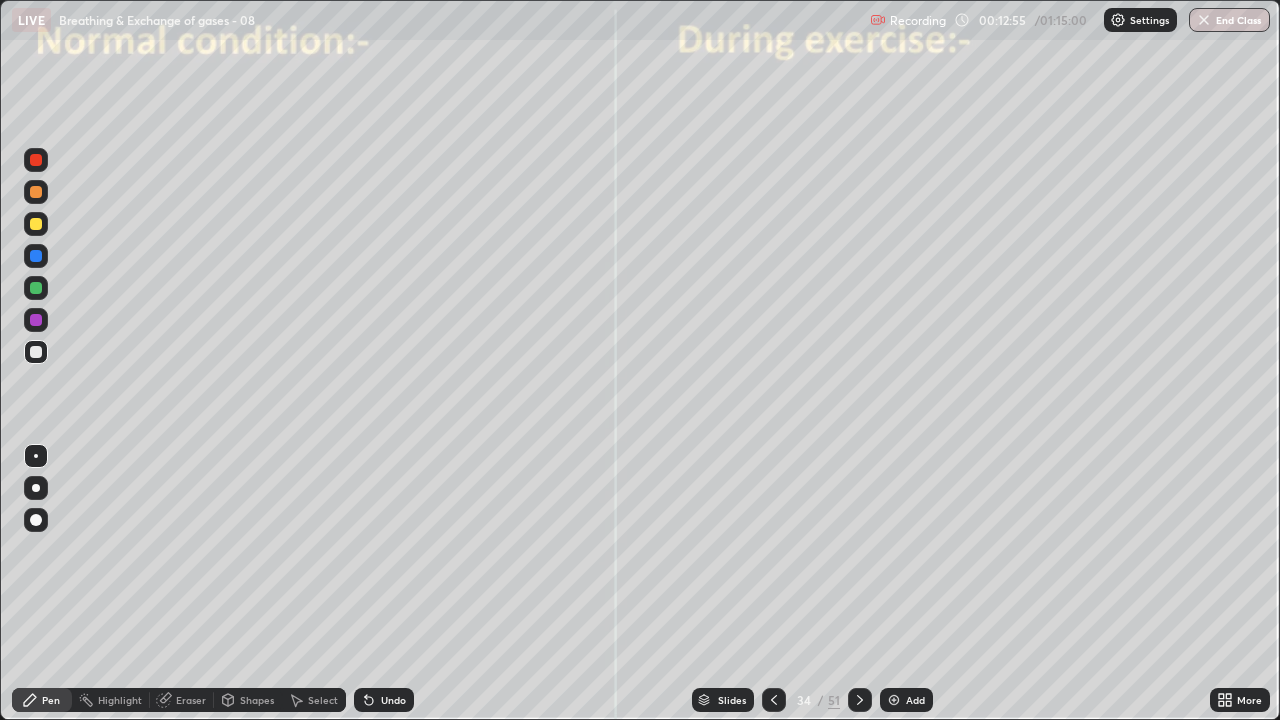 click at bounding box center (36, 192) 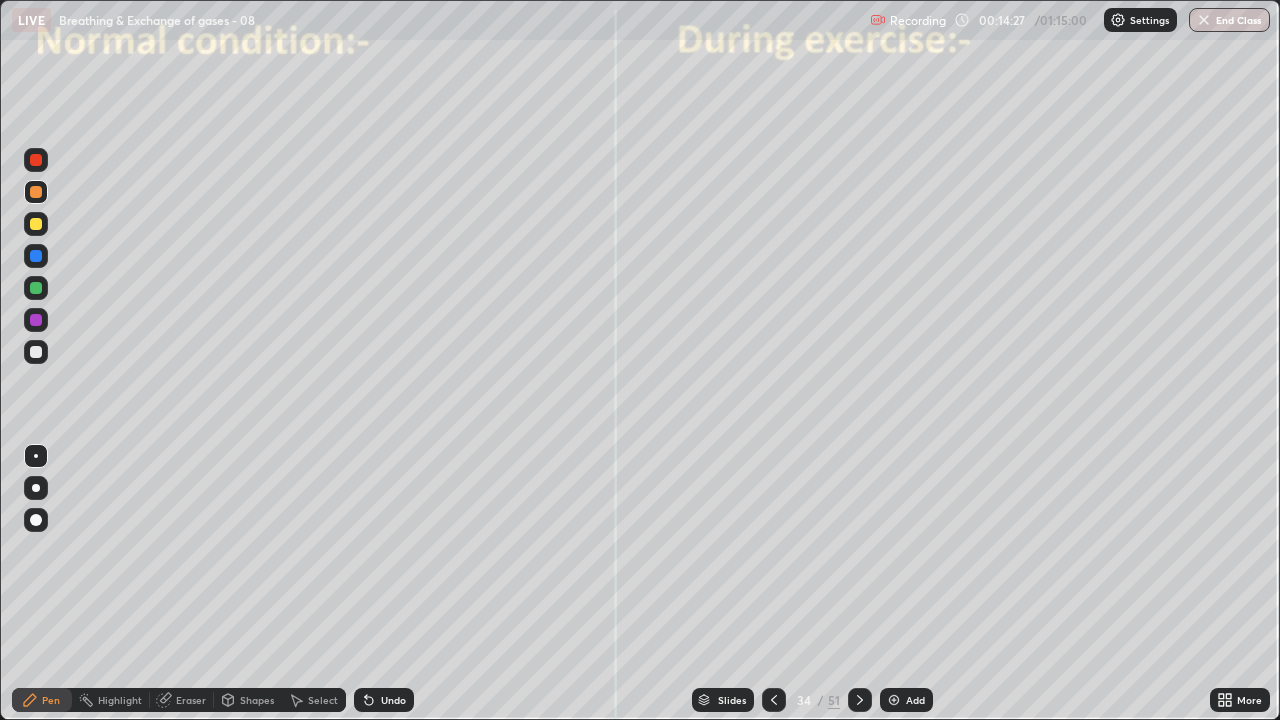 click on "Eraser" at bounding box center (191, 700) 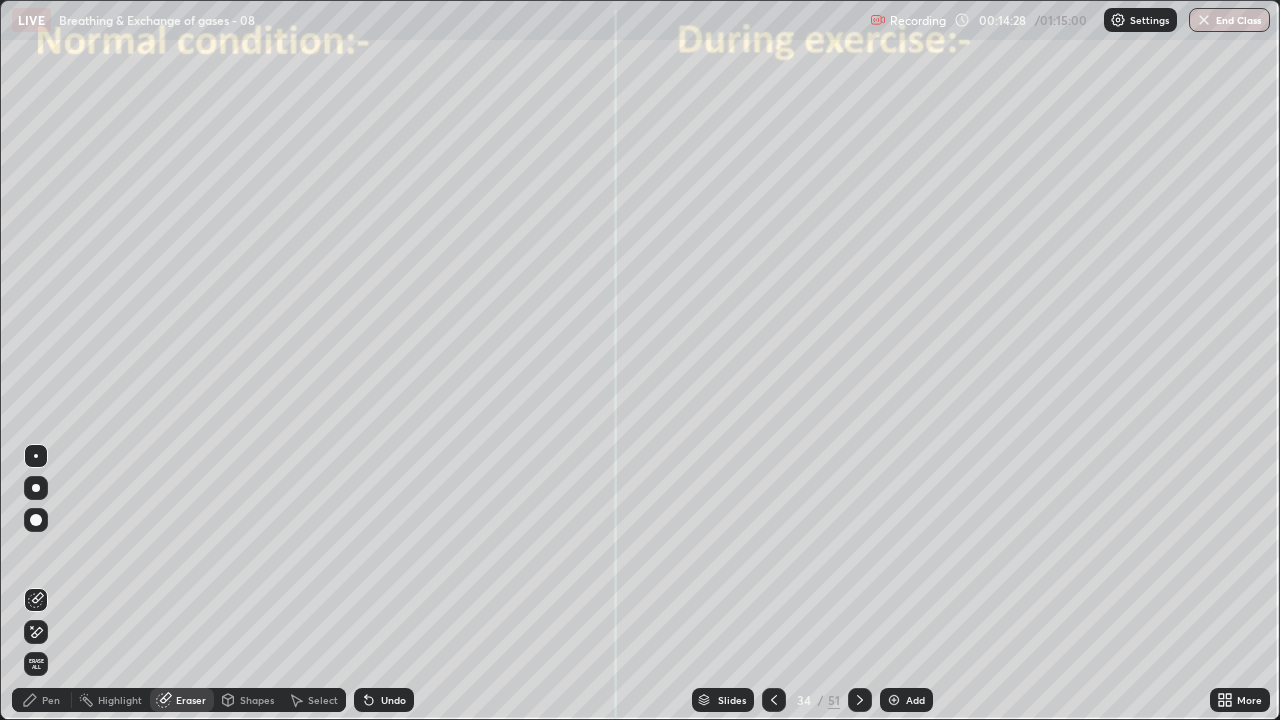click 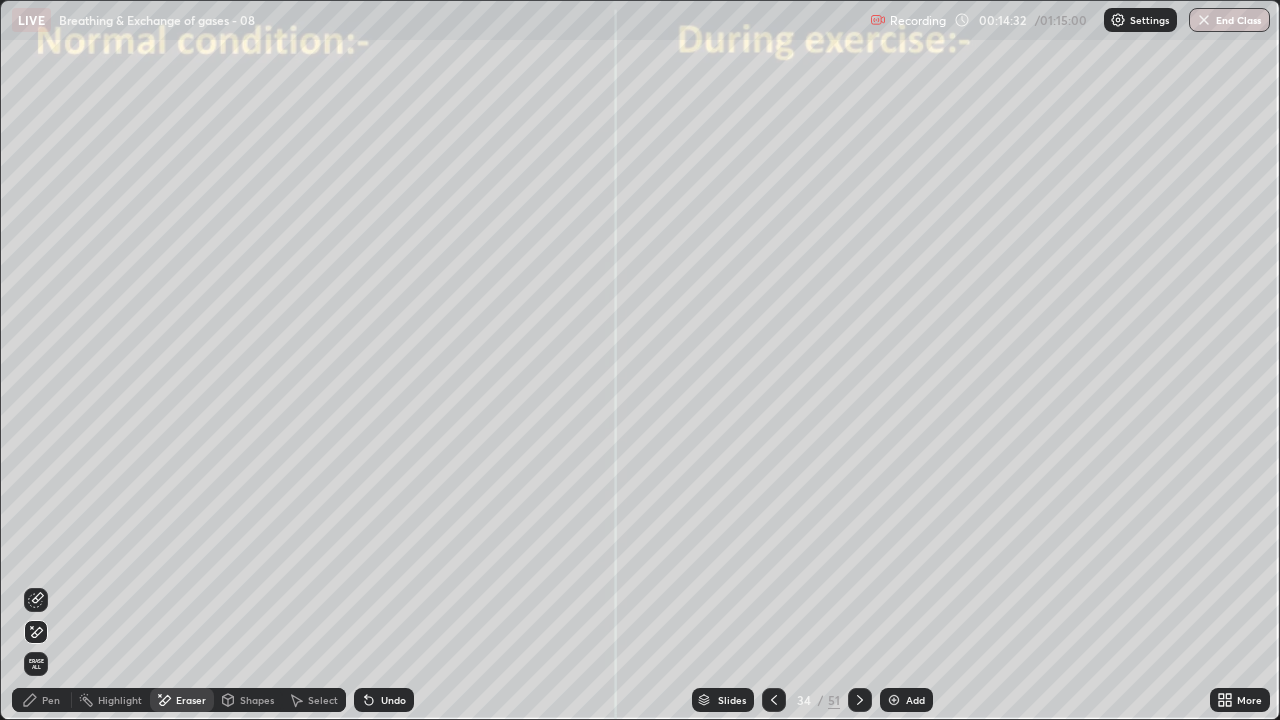 click on "Pen" at bounding box center [42, 700] 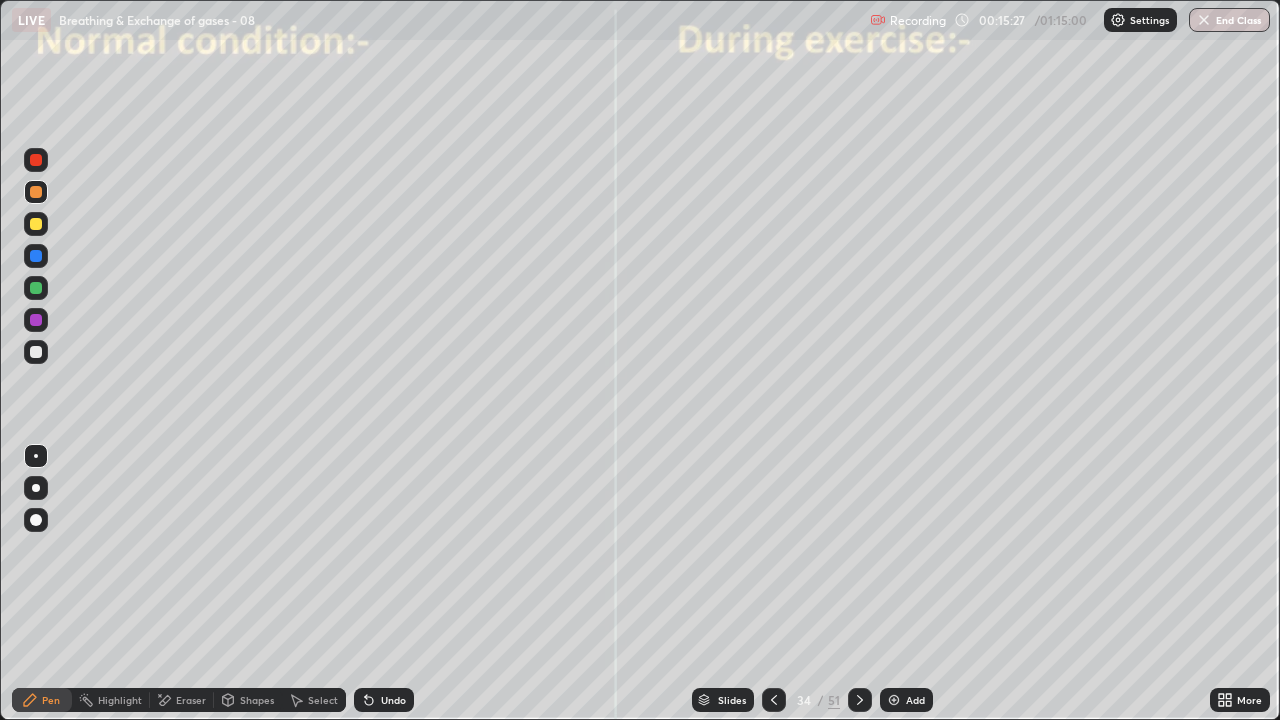 click 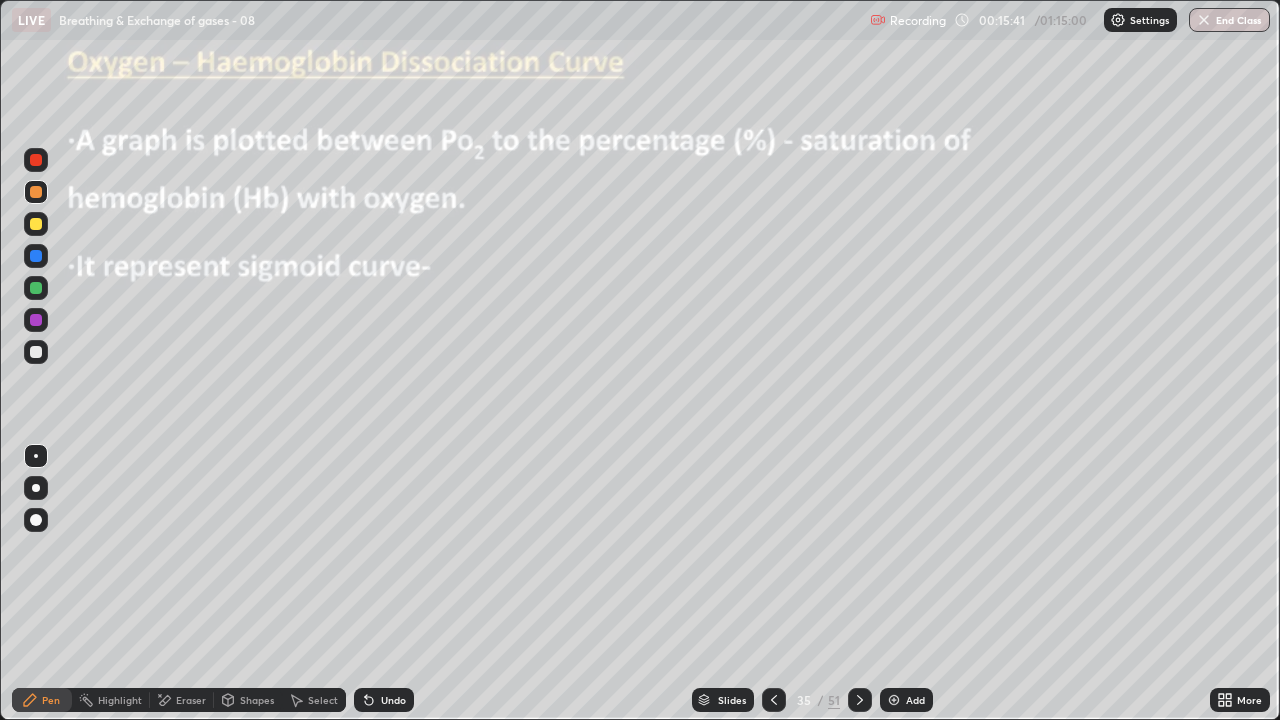 click at bounding box center (36, 256) 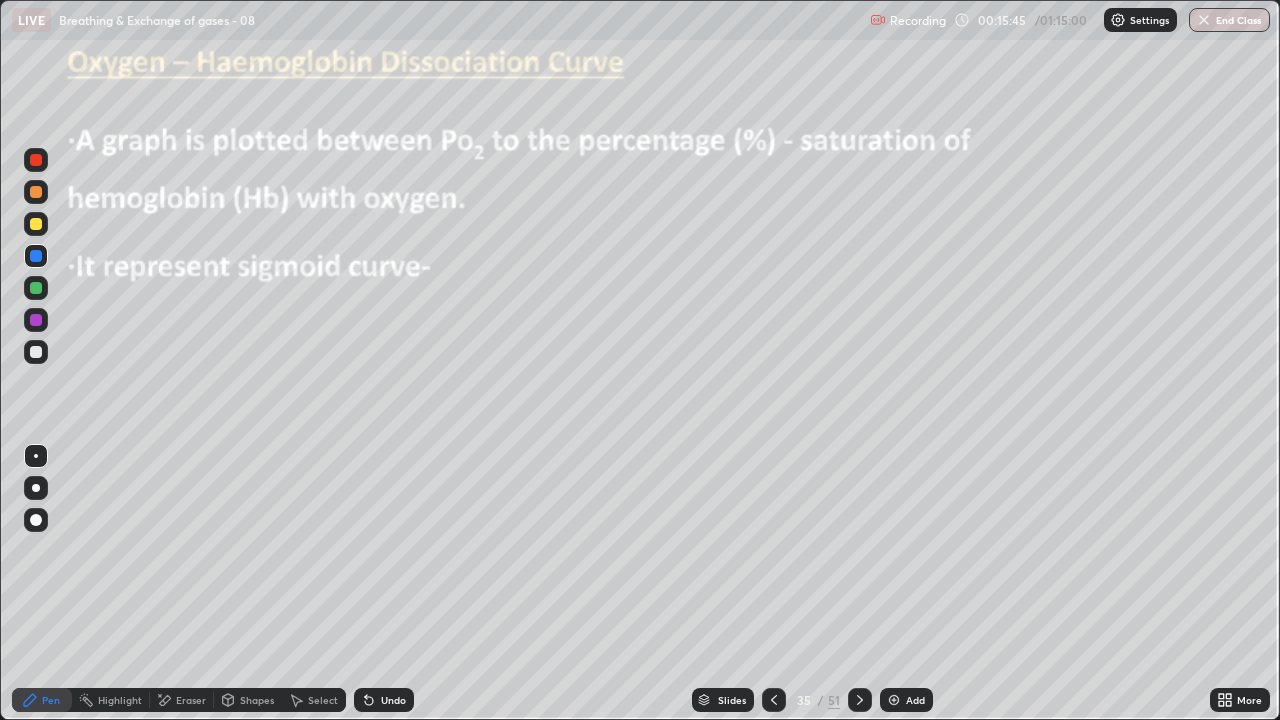 click on "Shapes" at bounding box center [248, 700] 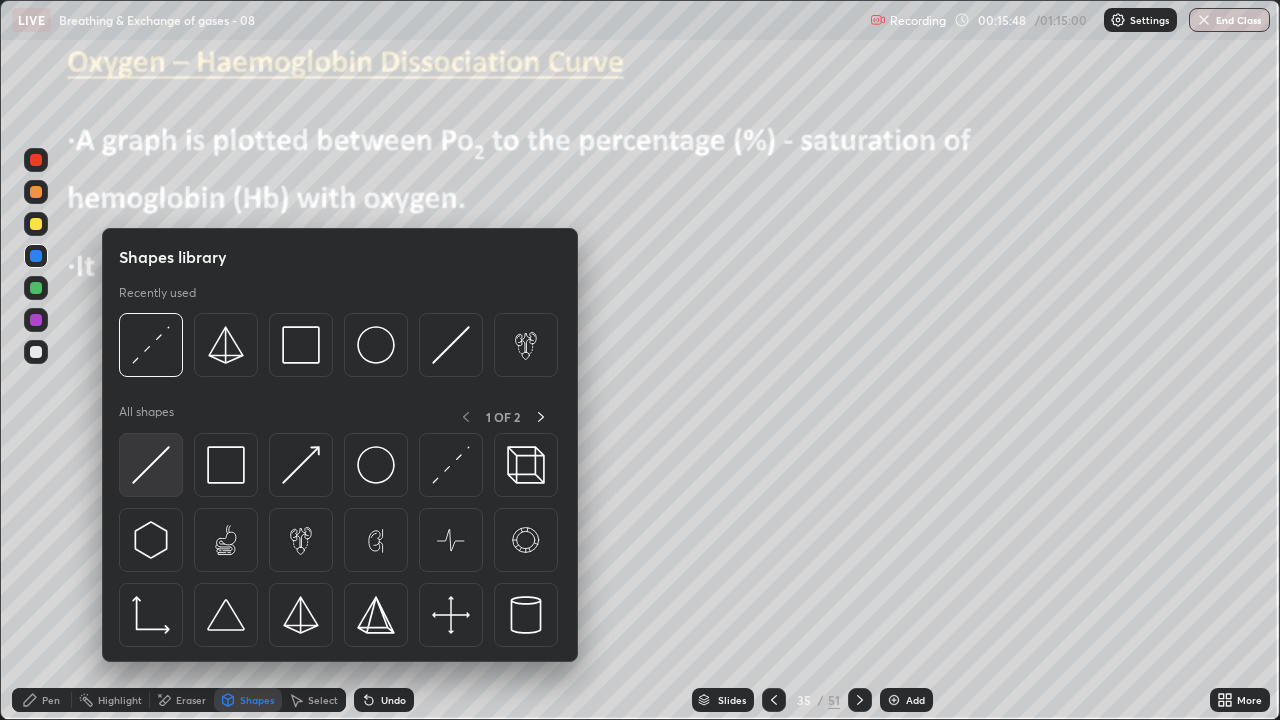 click at bounding box center (151, 465) 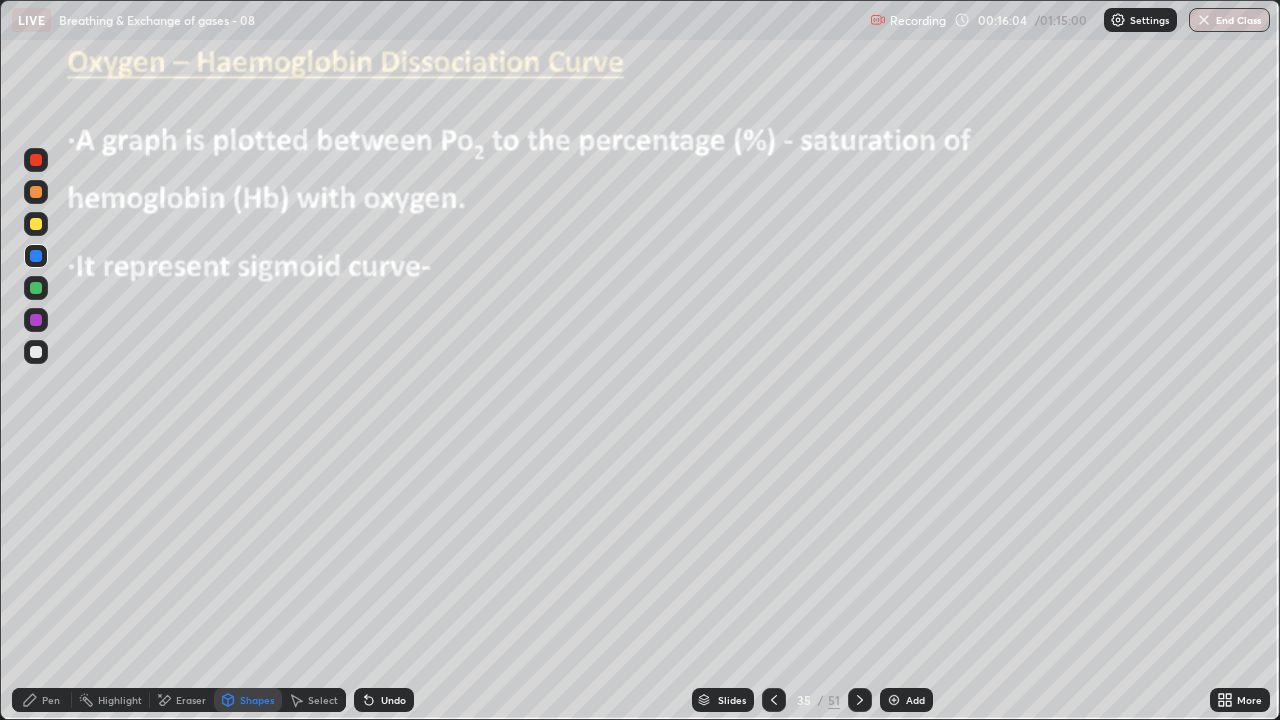 click on "Pen" at bounding box center [42, 700] 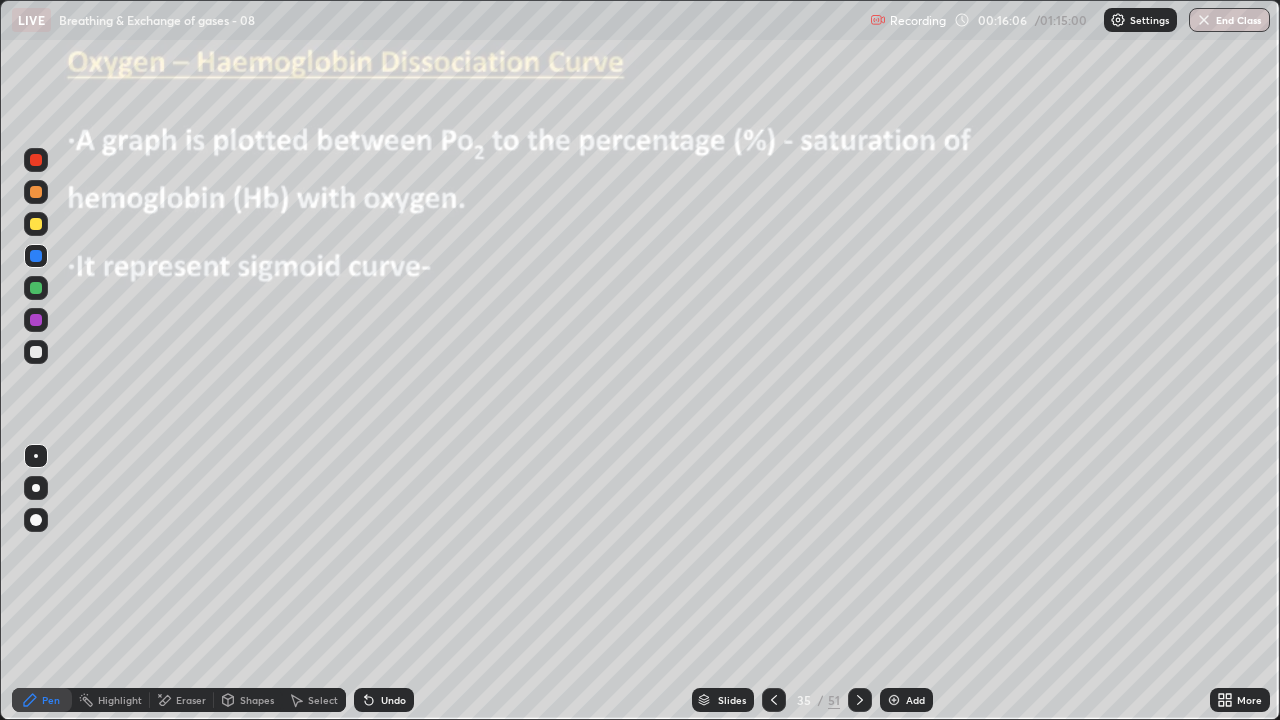 click at bounding box center (36, 488) 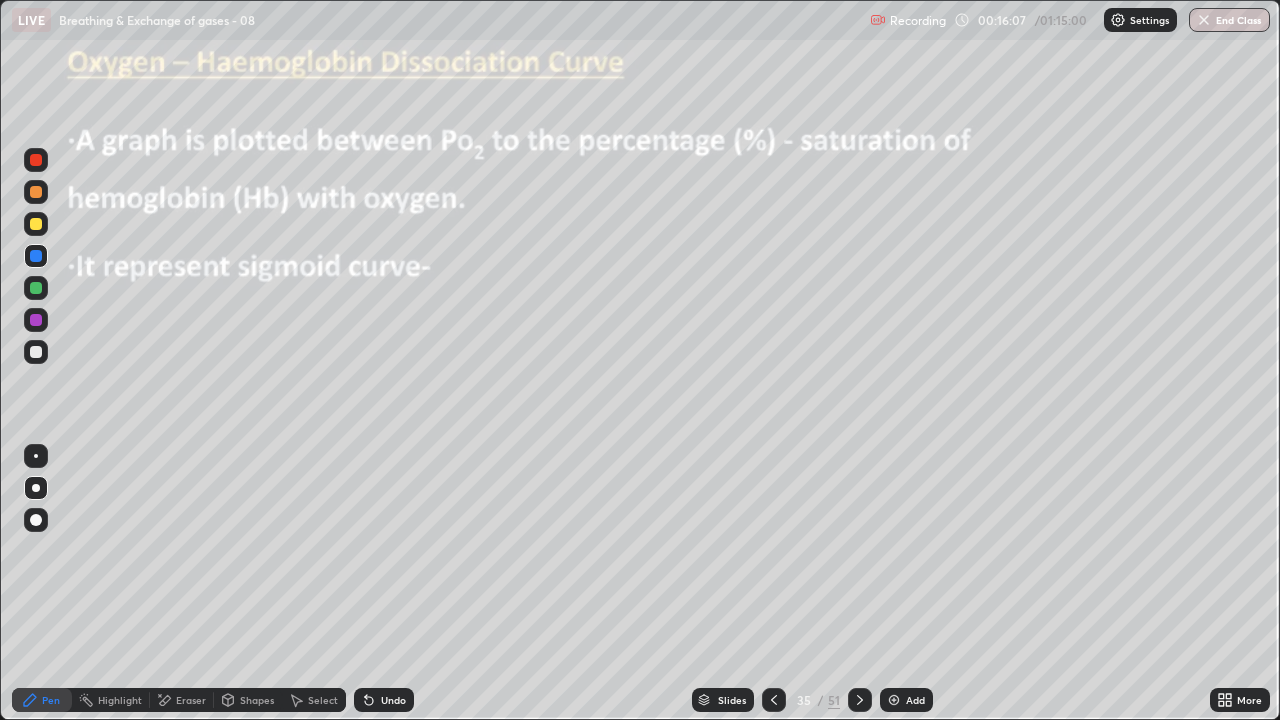 click at bounding box center [36, 288] 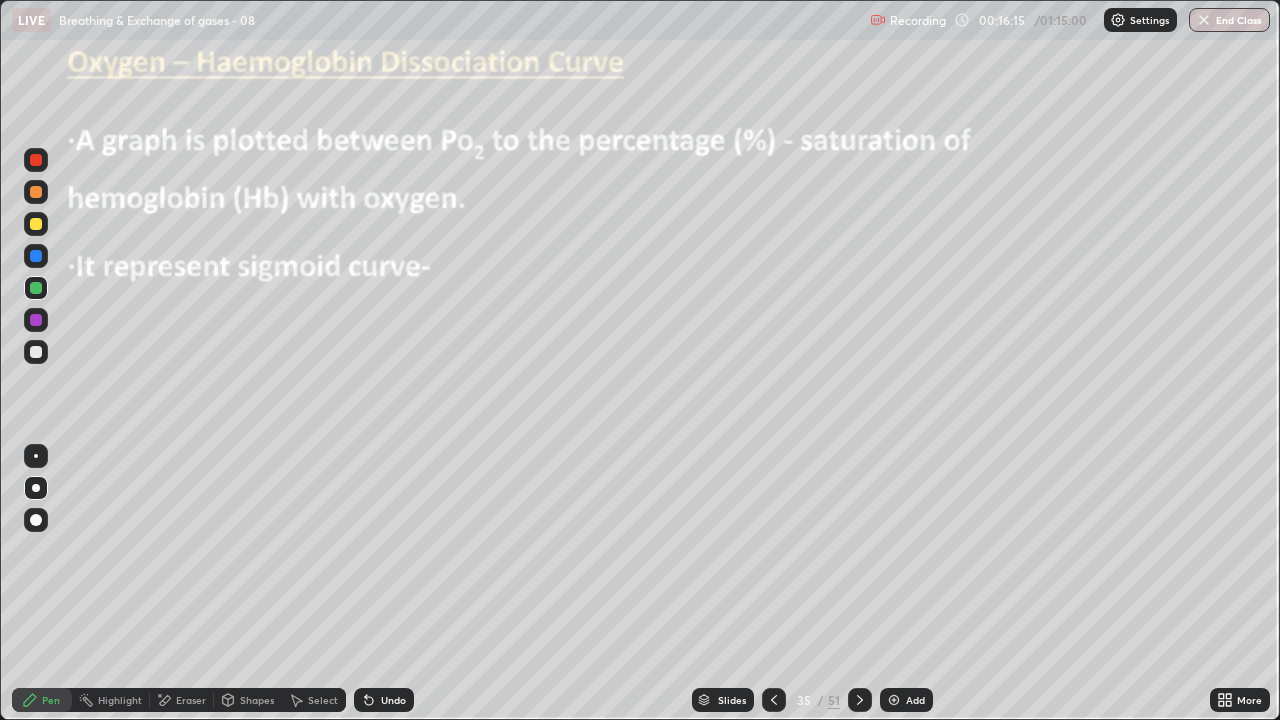 click on "Pen" at bounding box center [42, 700] 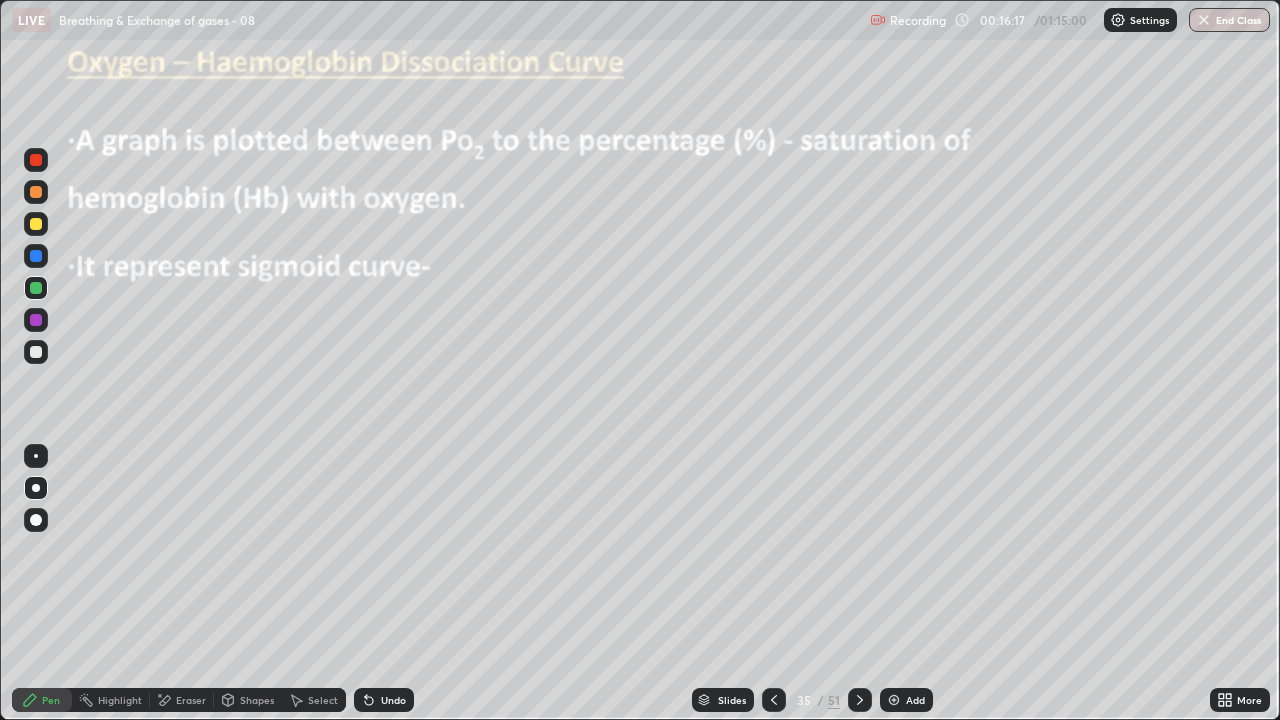 click at bounding box center [36, 456] 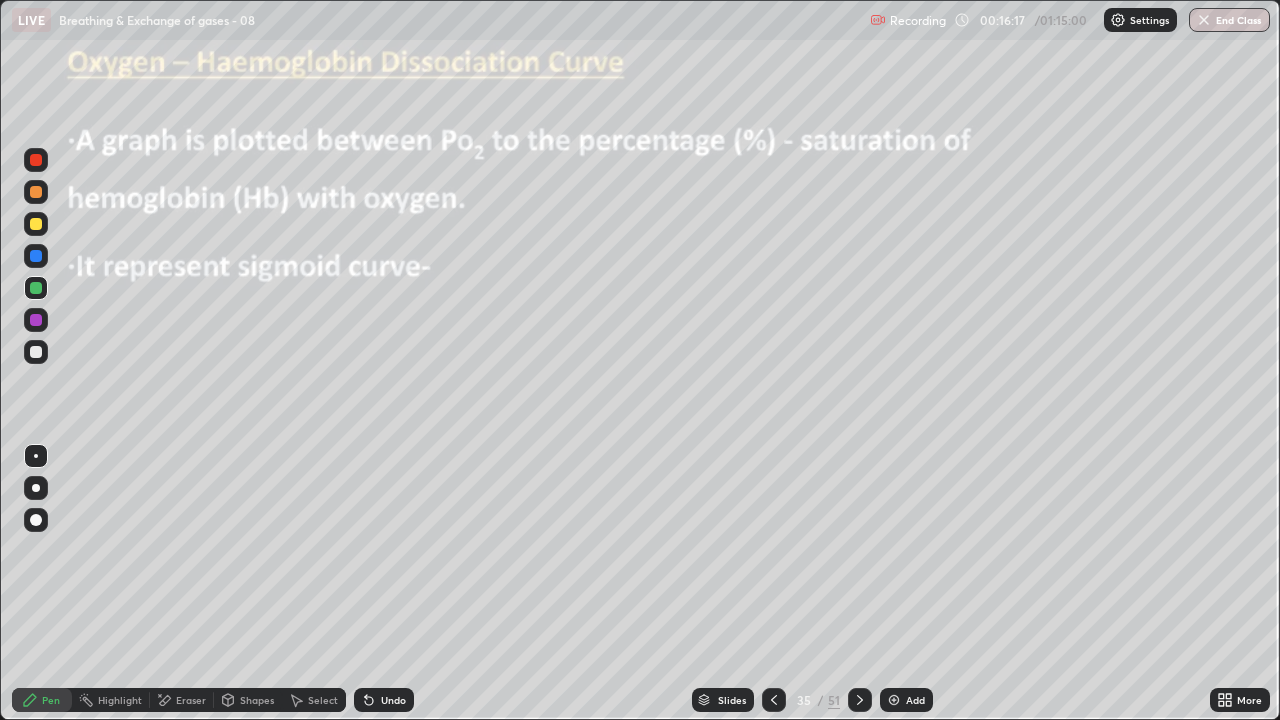 click at bounding box center [36, 320] 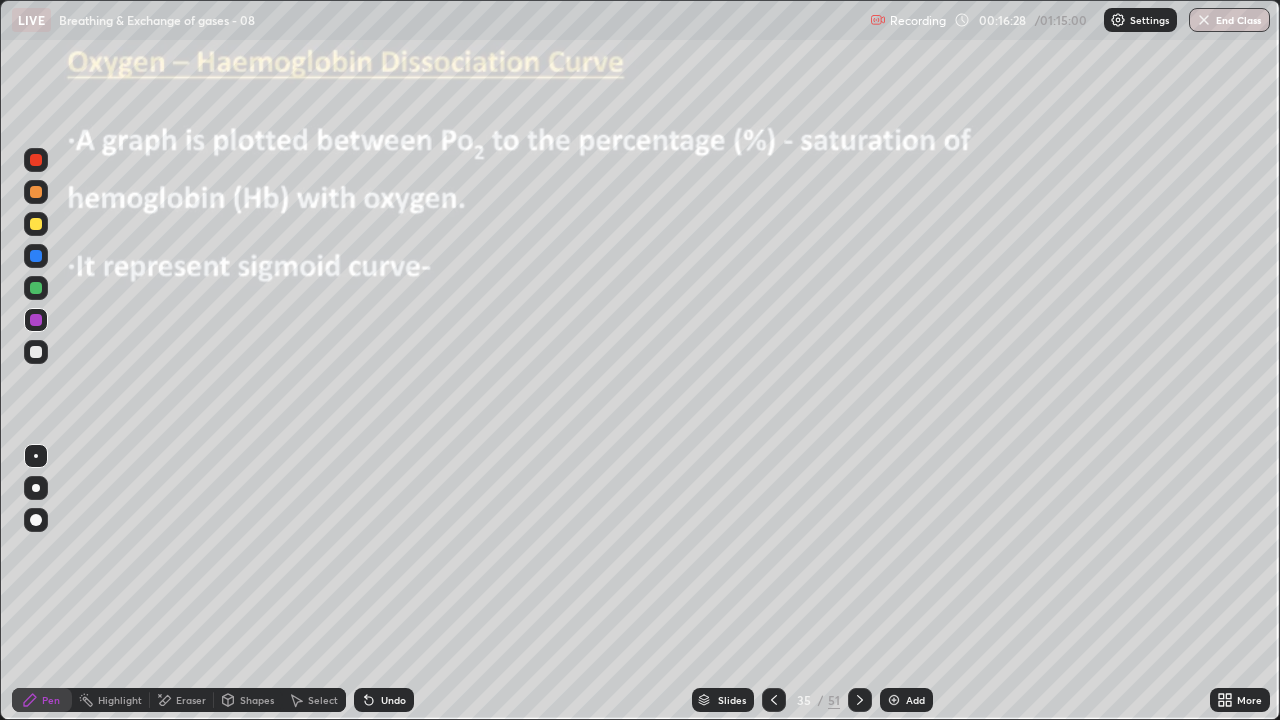 click at bounding box center [36, 352] 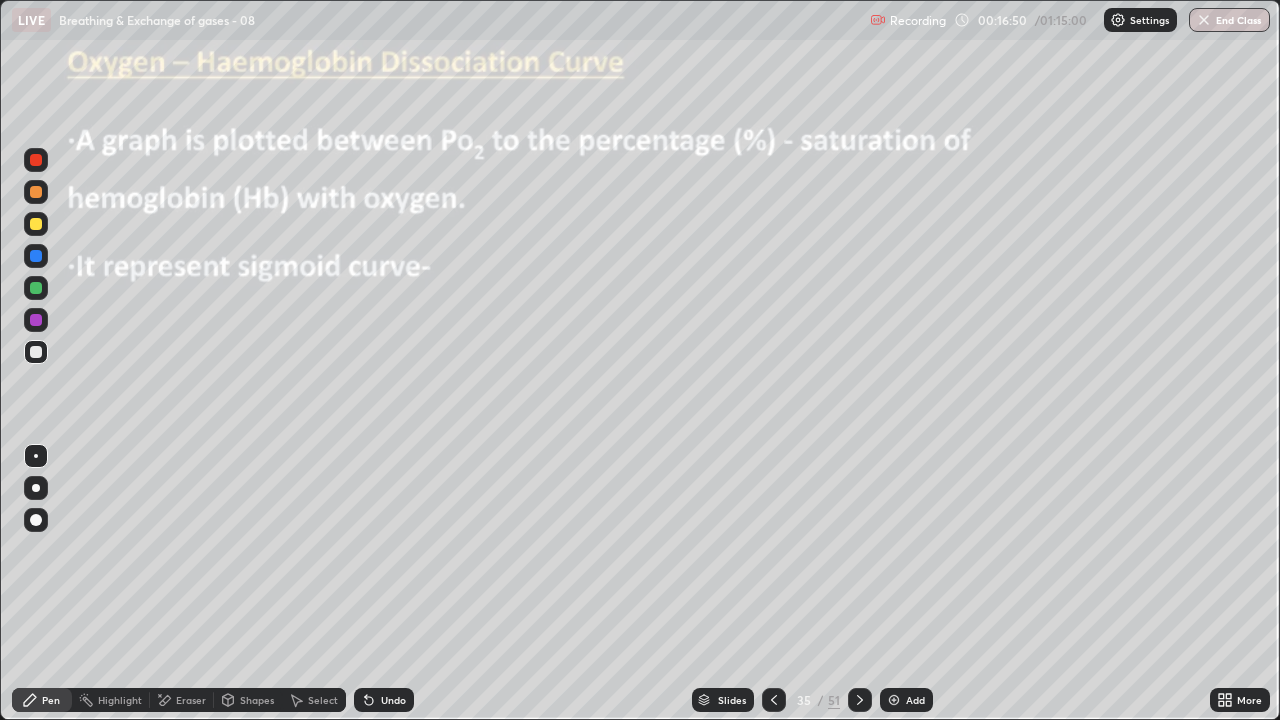 click on "Undo" at bounding box center [384, 700] 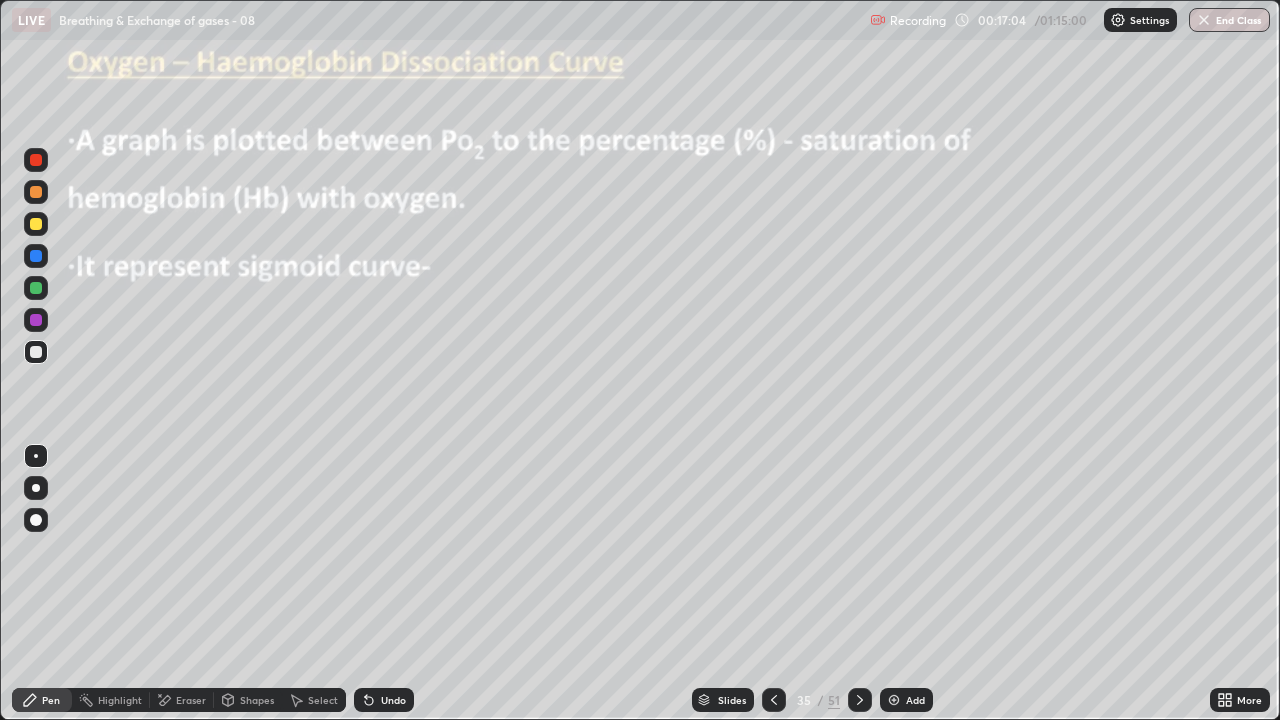 click on "Undo" at bounding box center (393, 700) 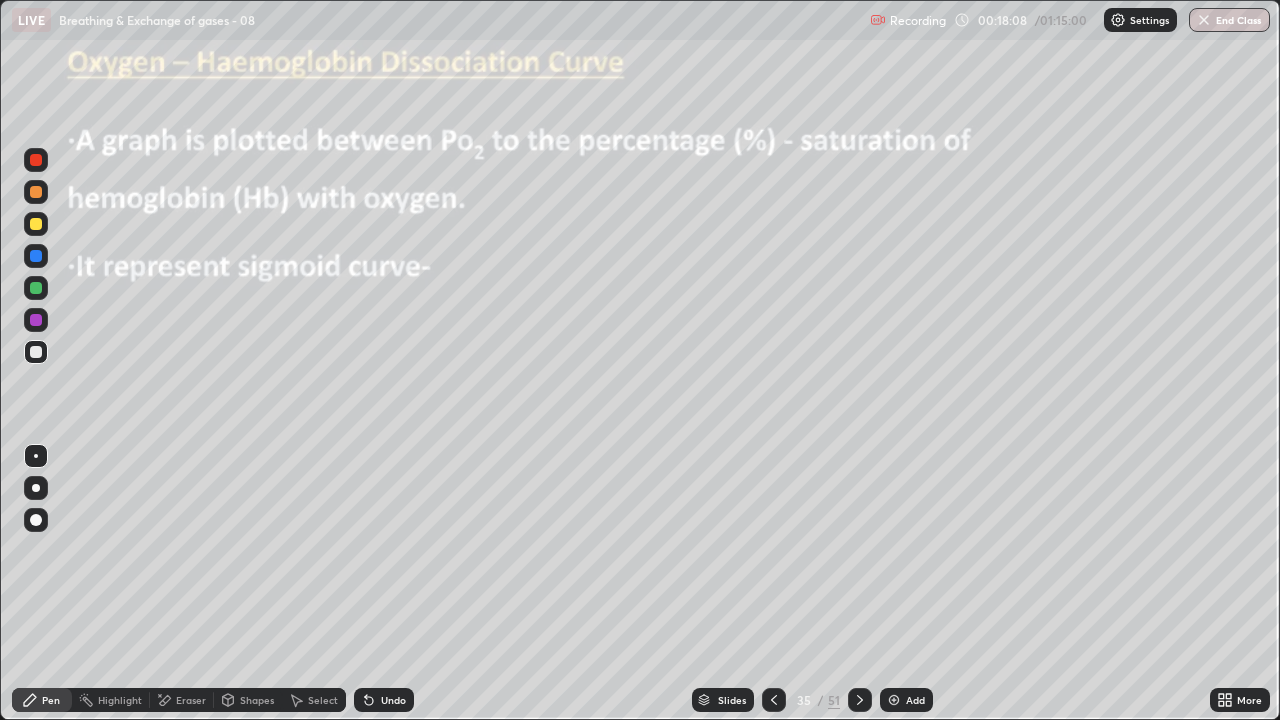 click at bounding box center (36, 320) 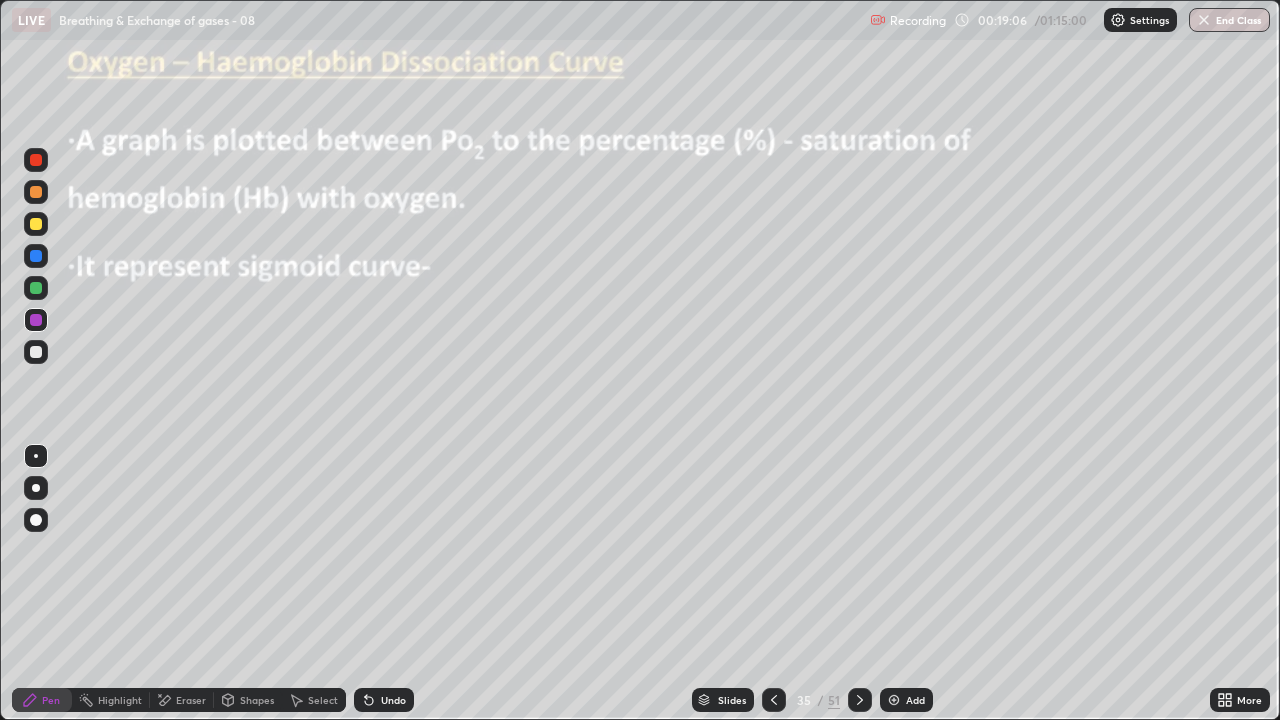 click at bounding box center [36, 352] 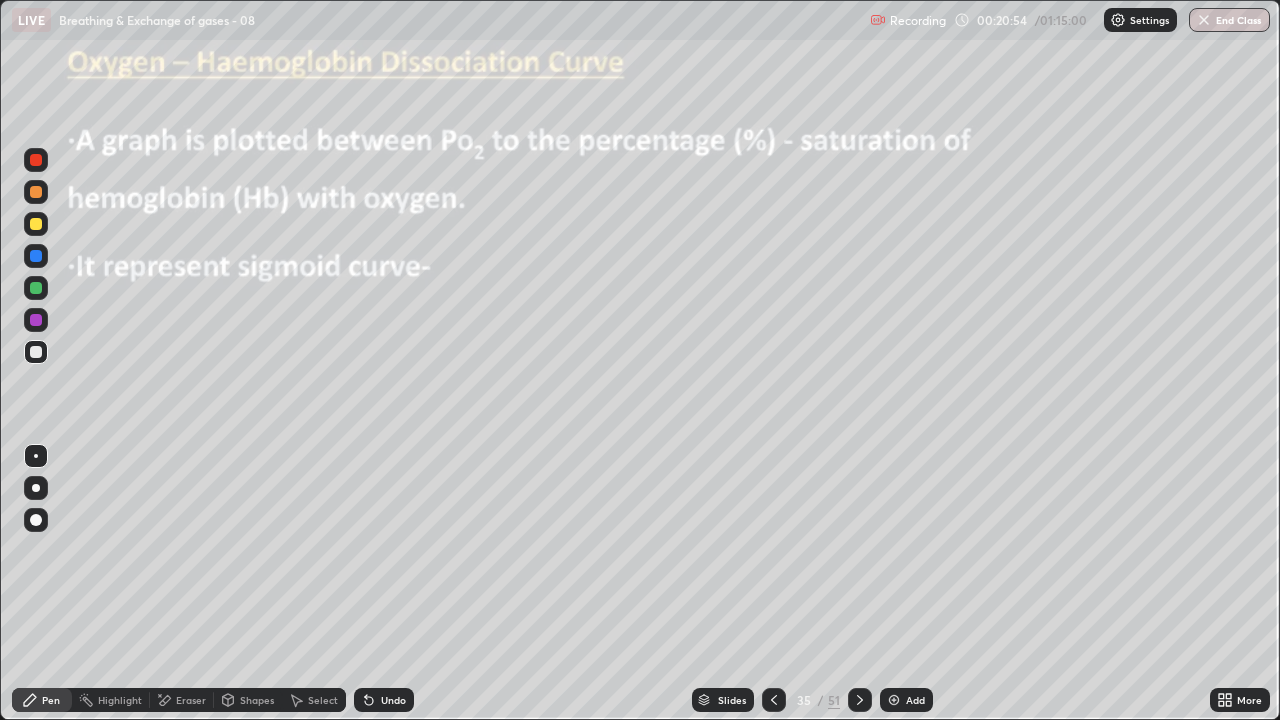 click at bounding box center (36, 456) 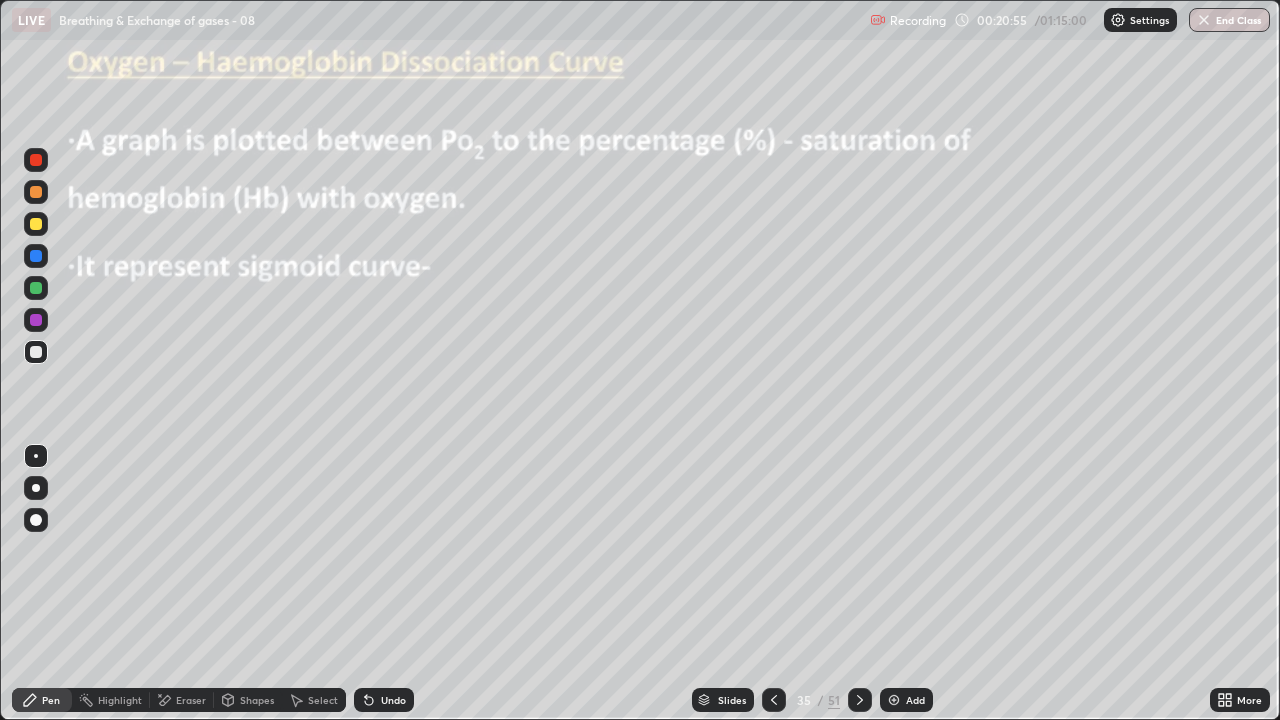 click at bounding box center [36, 456] 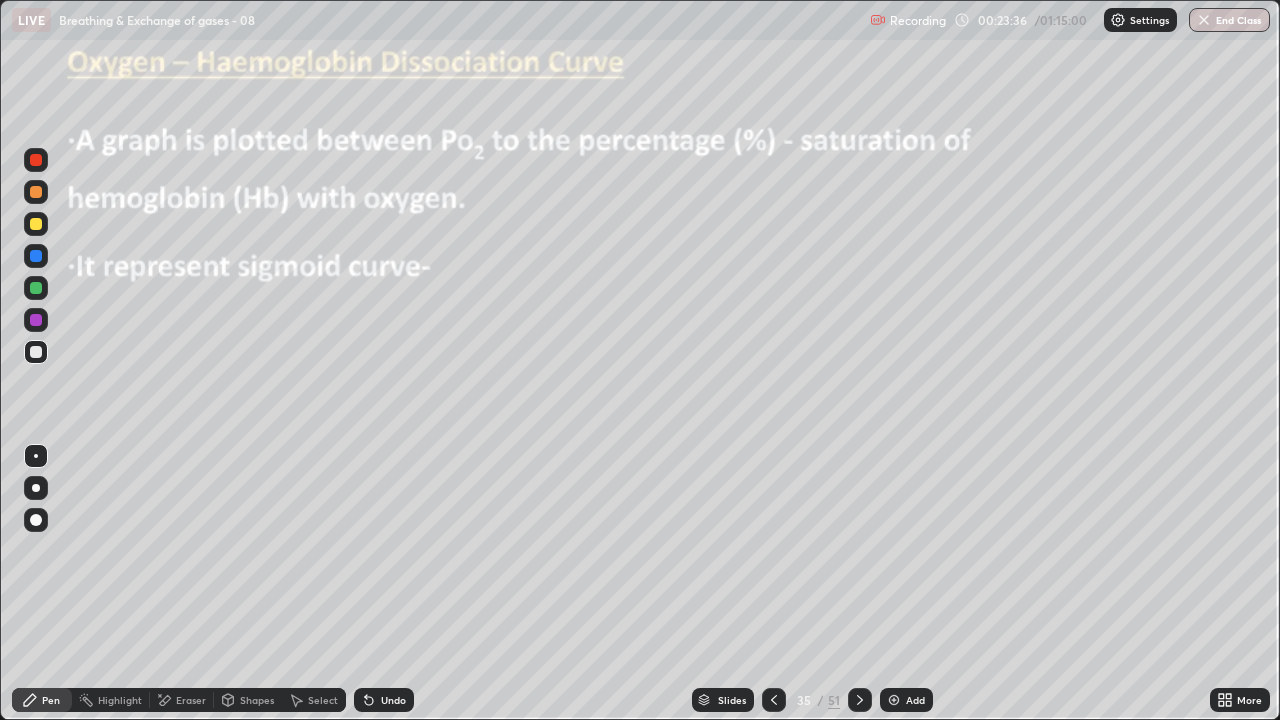 click at bounding box center [36, 288] 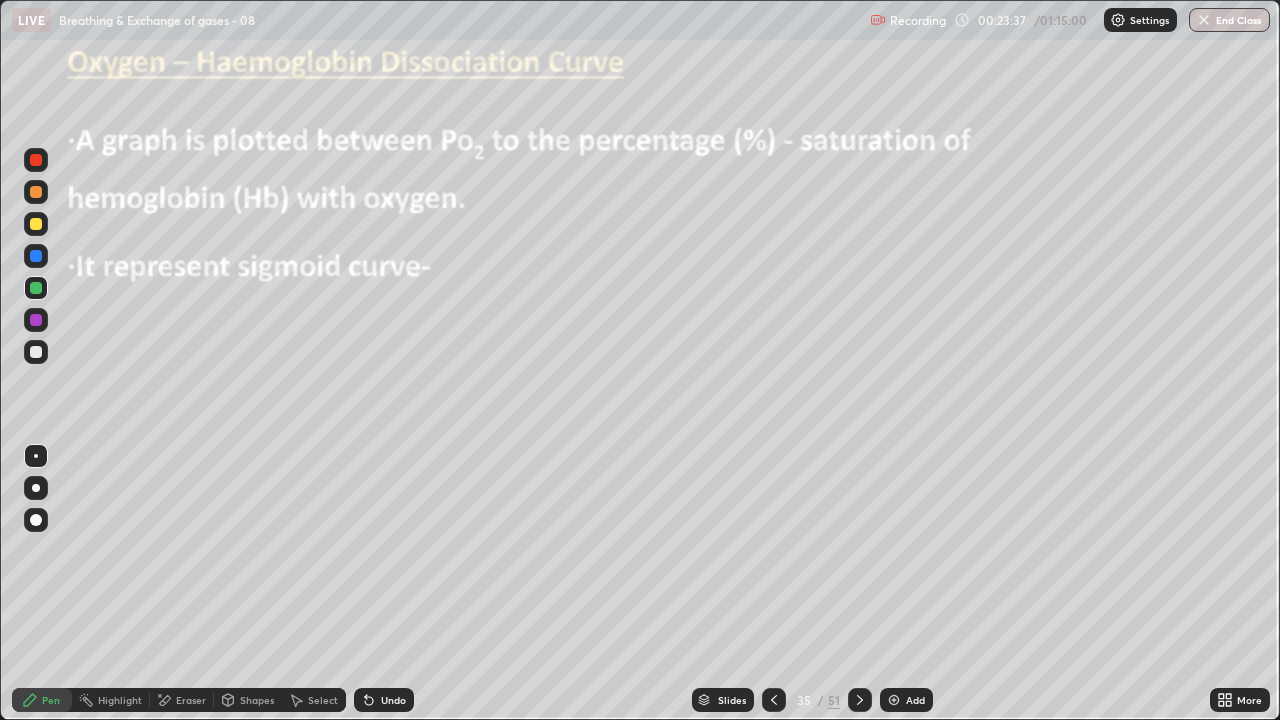 click at bounding box center [36, 488] 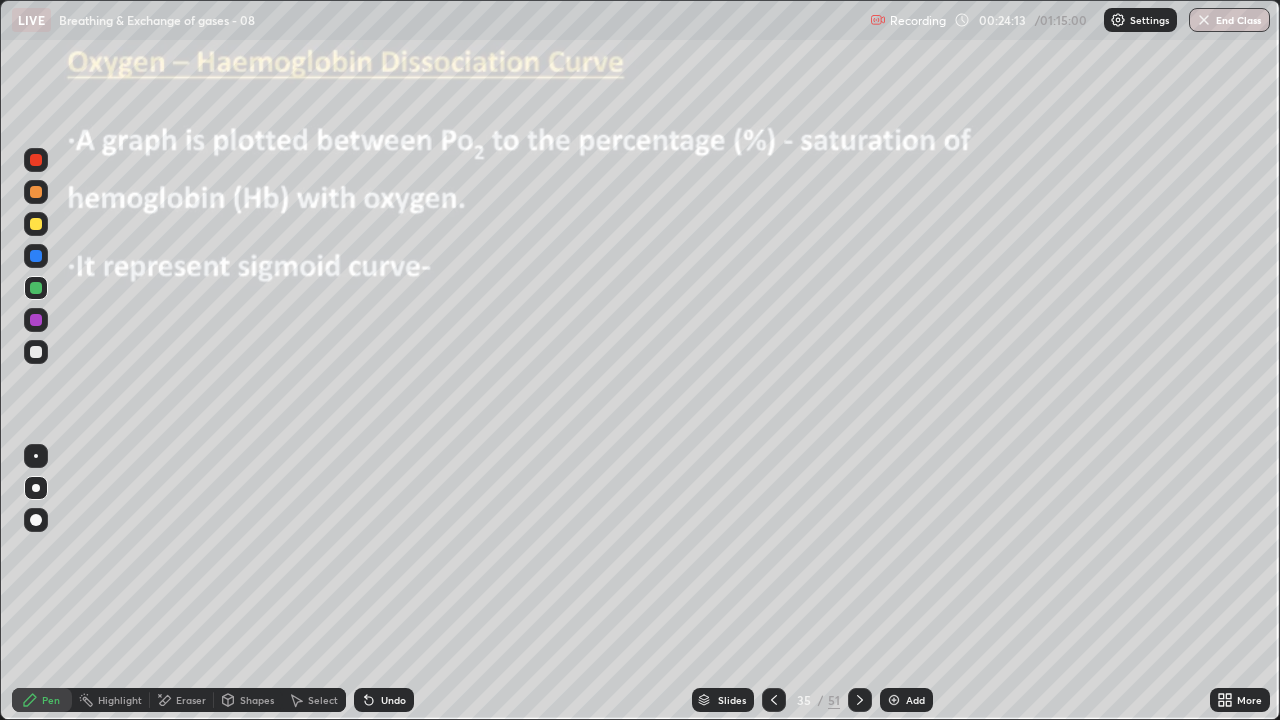 click at bounding box center (36, 456) 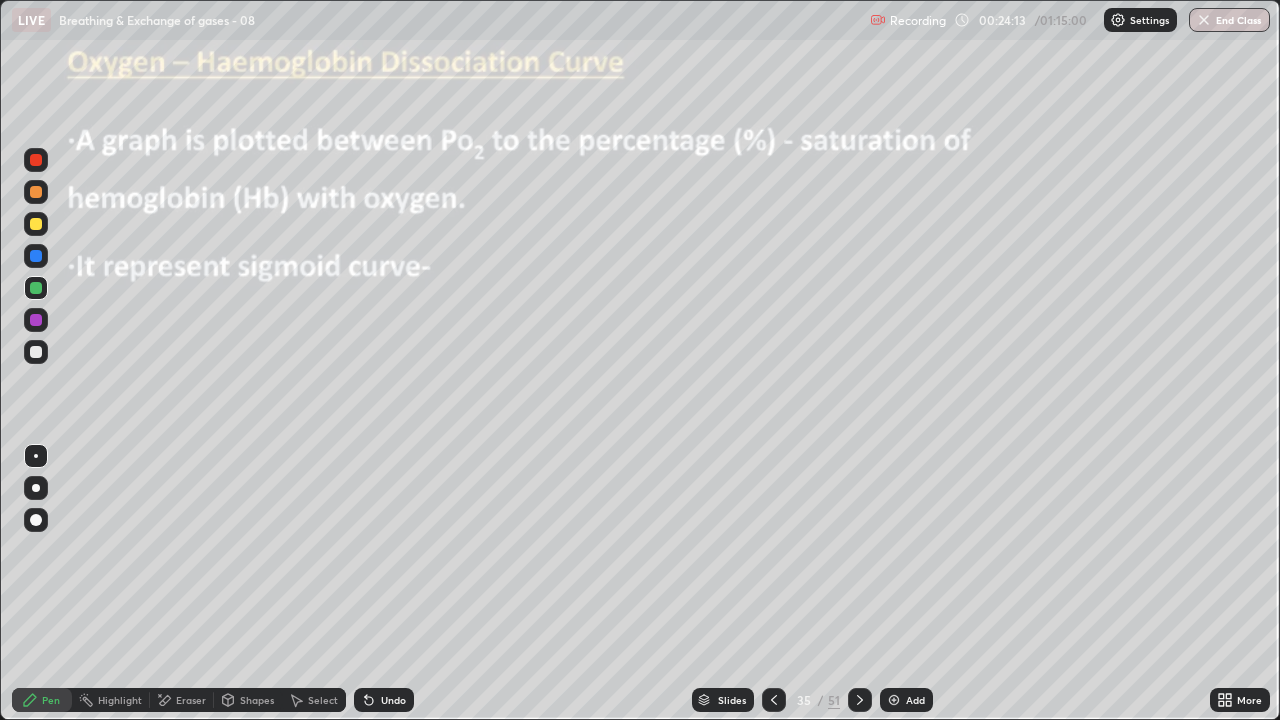 click at bounding box center (36, 256) 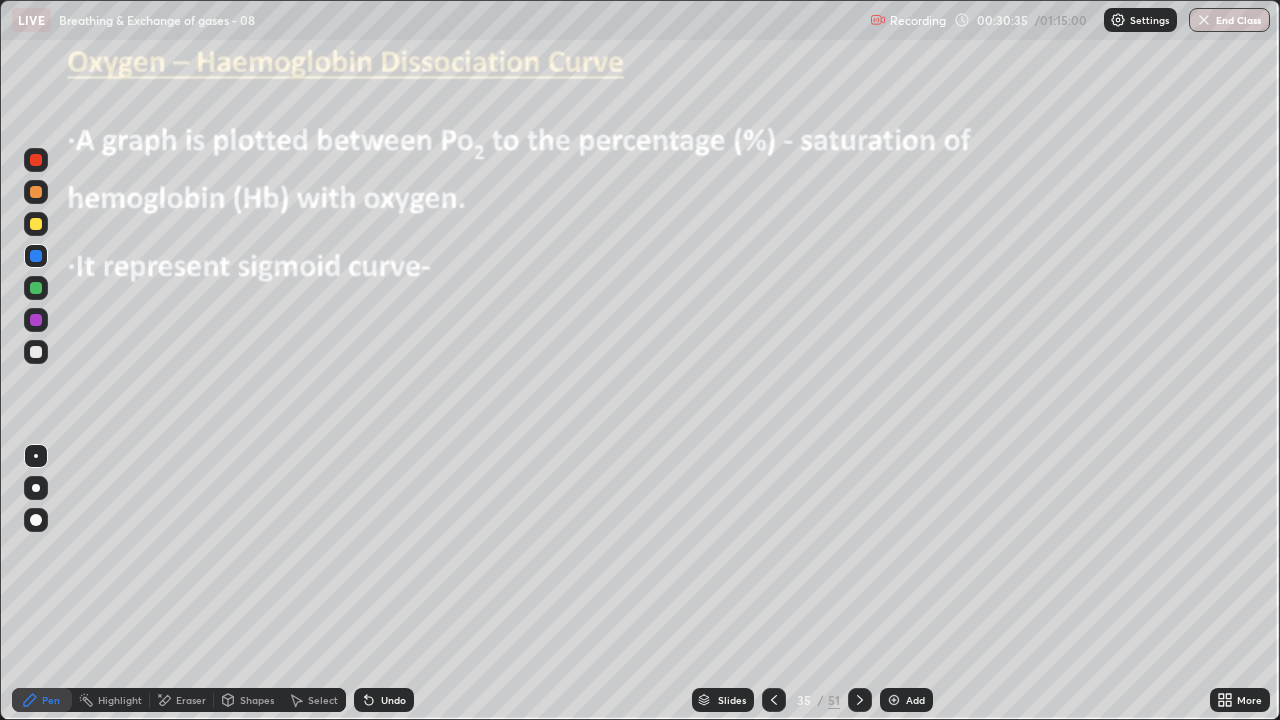click 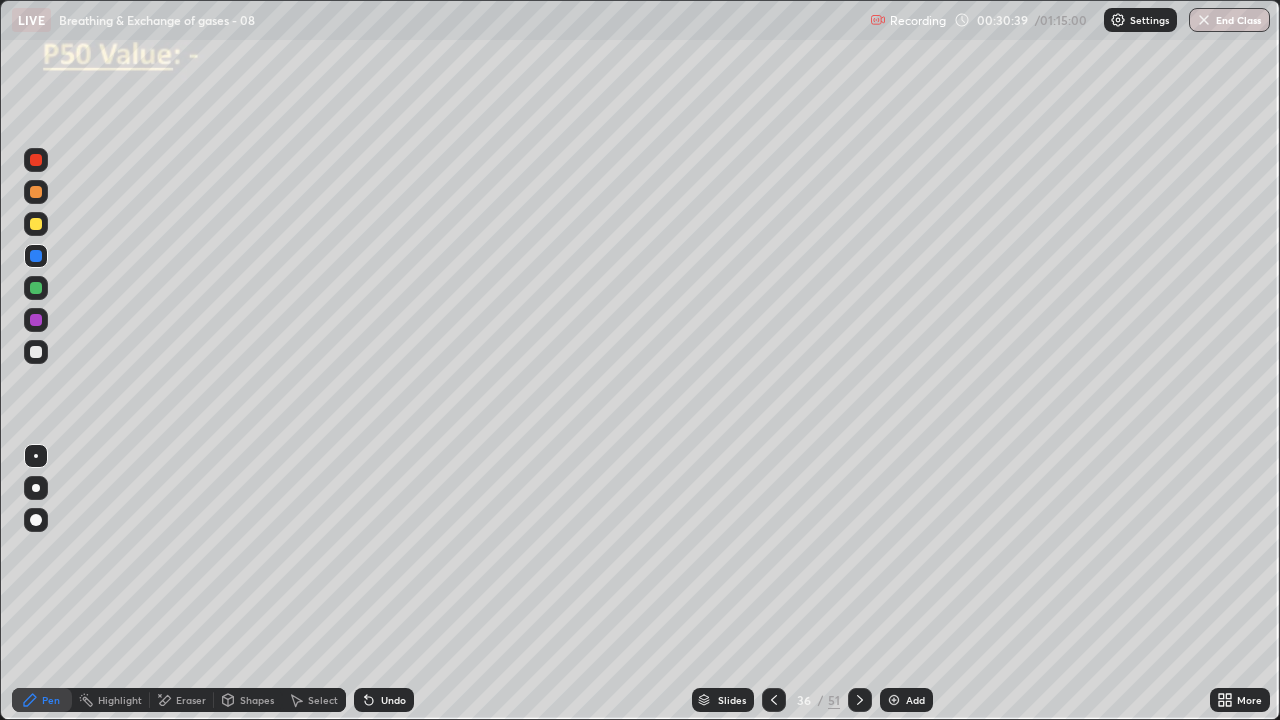 click at bounding box center (36, 352) 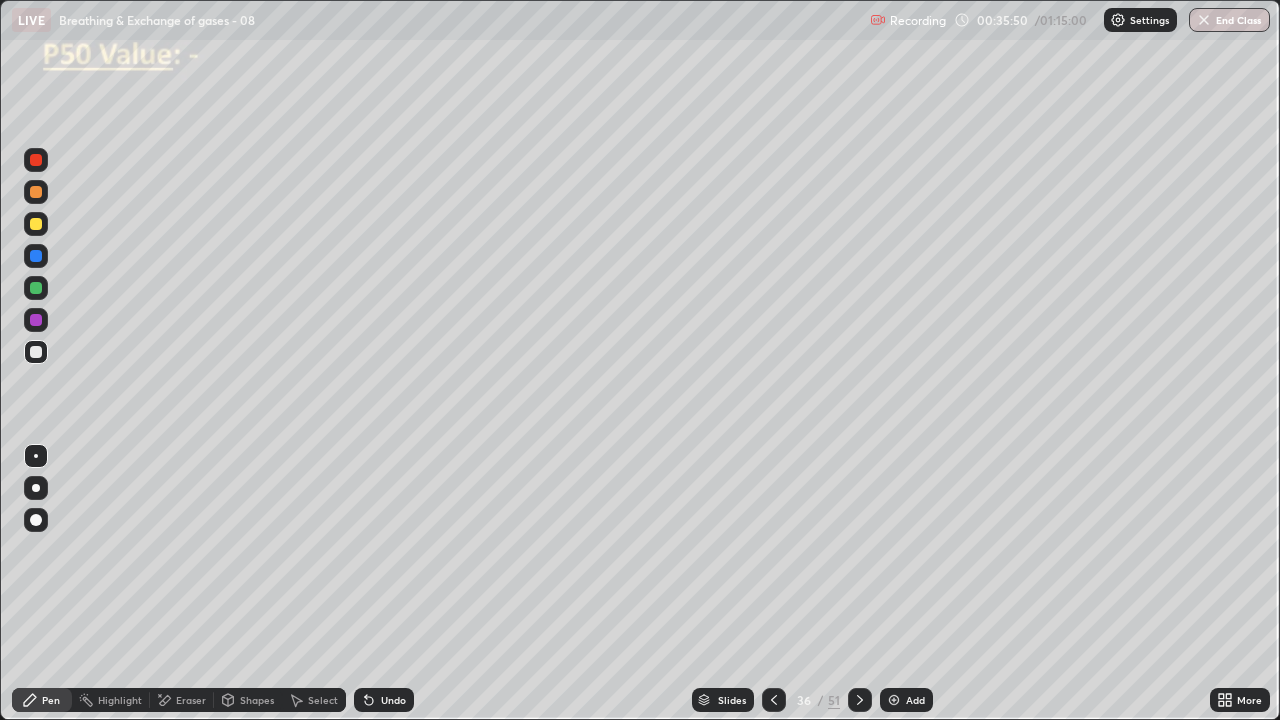 click 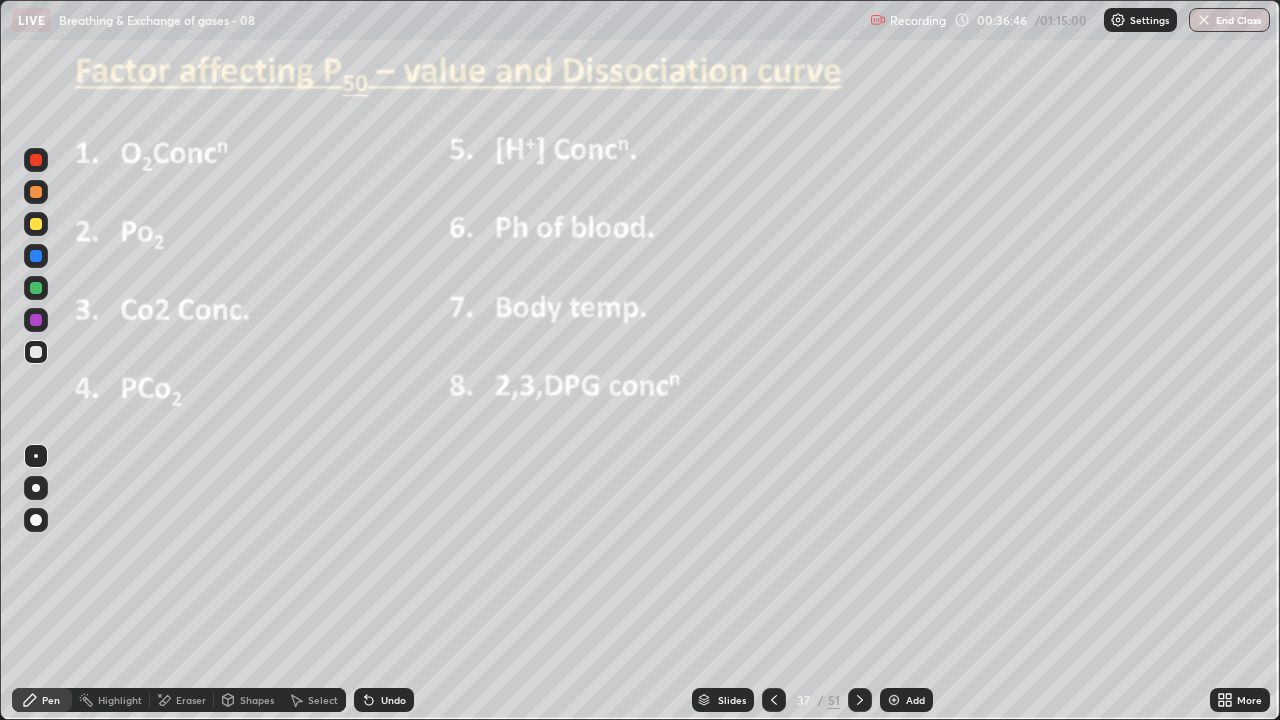click at bounding box center (36, 320) 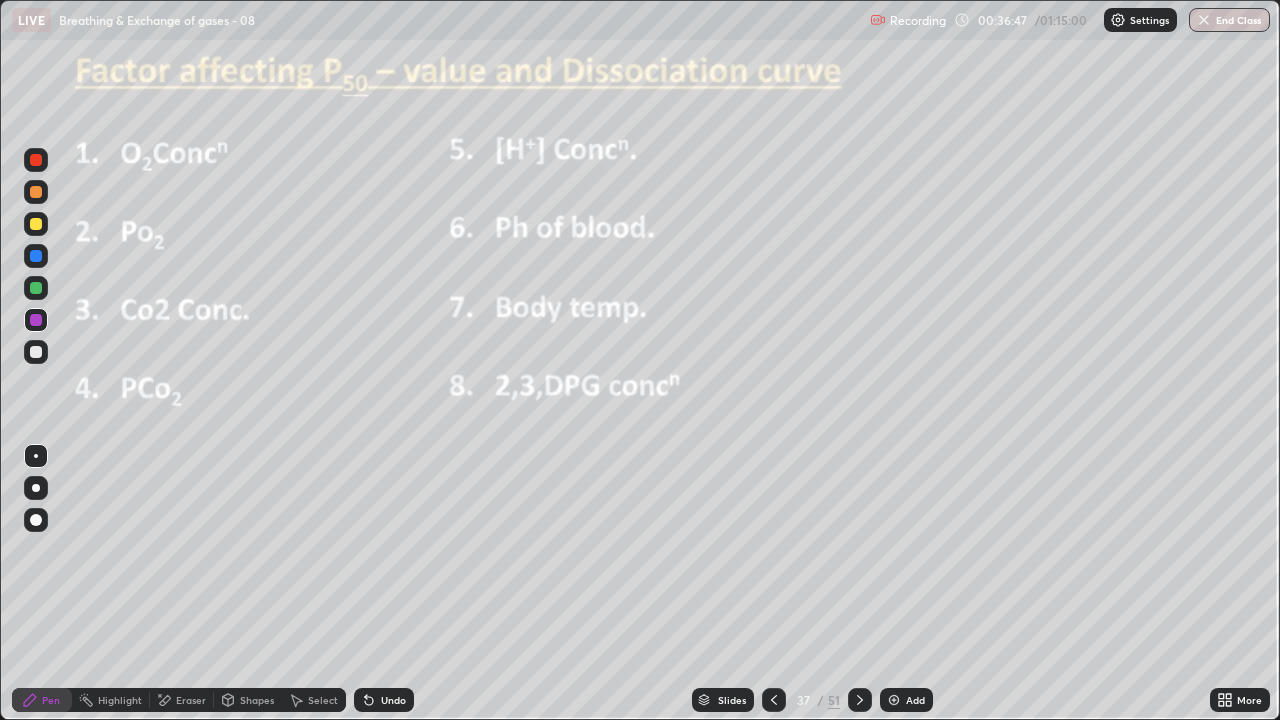 click at bounding box center [36, 456] 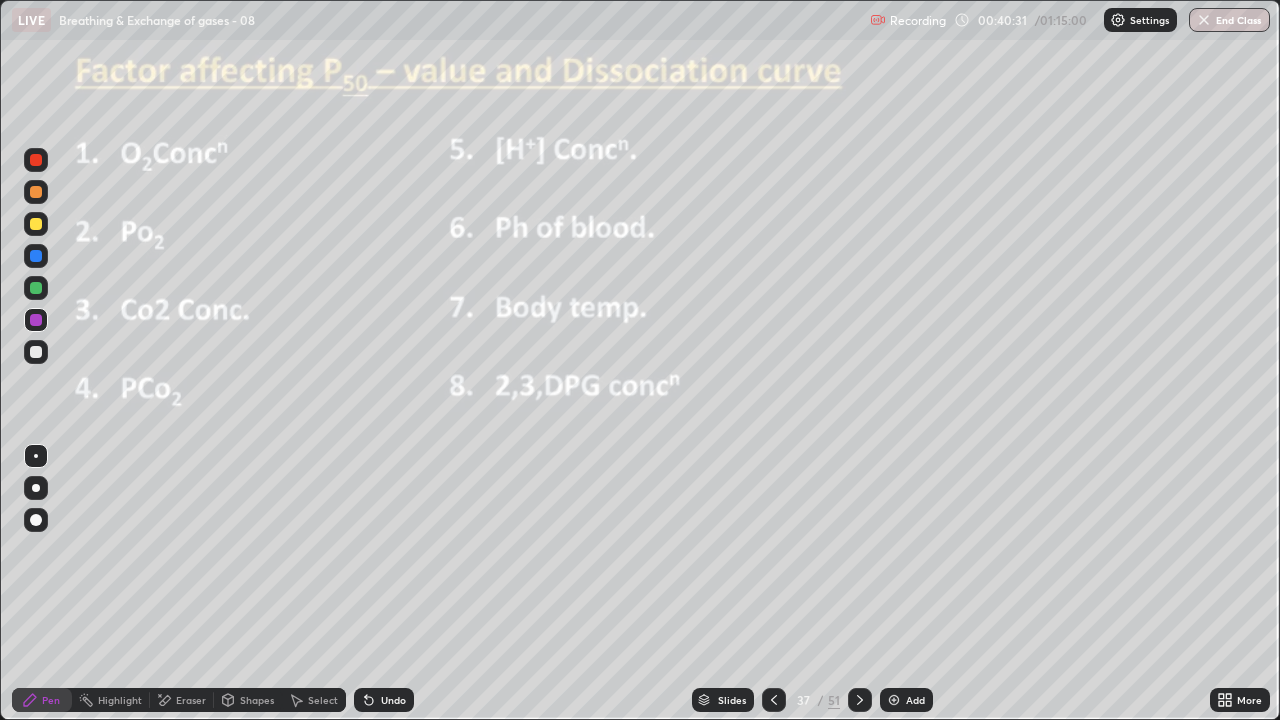 click 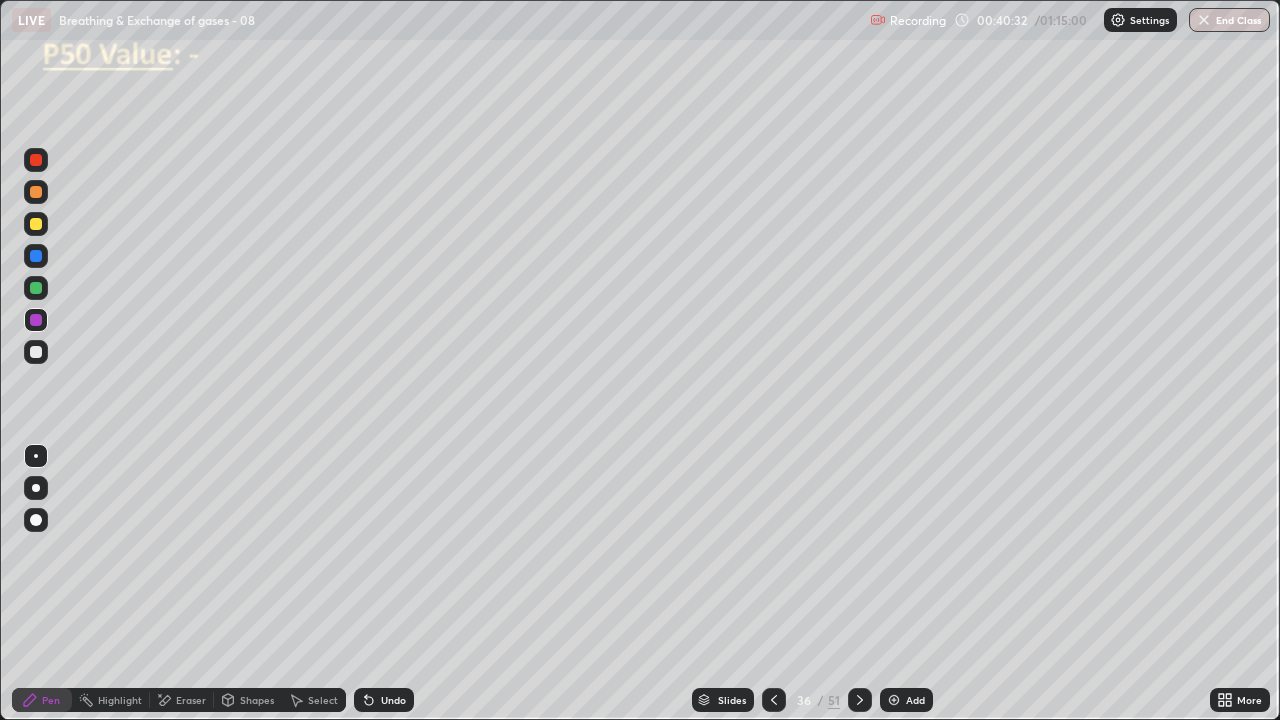 click 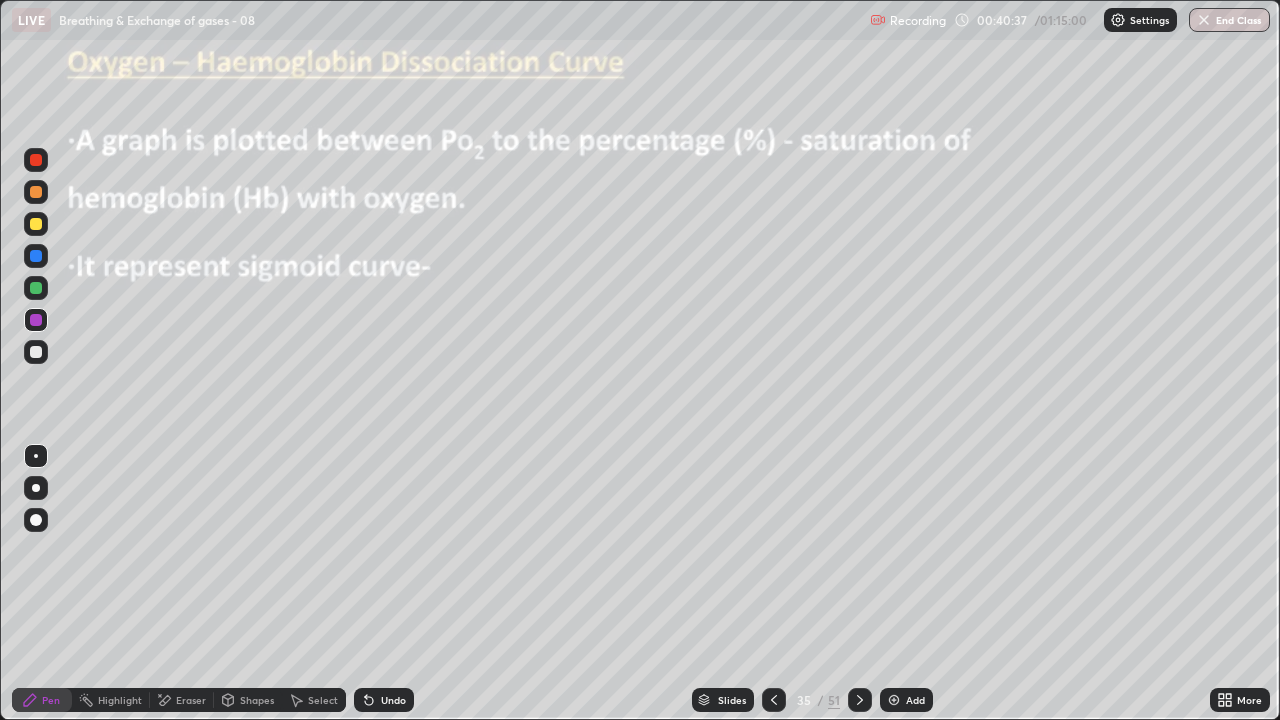 click at bounding box center (36, 288) 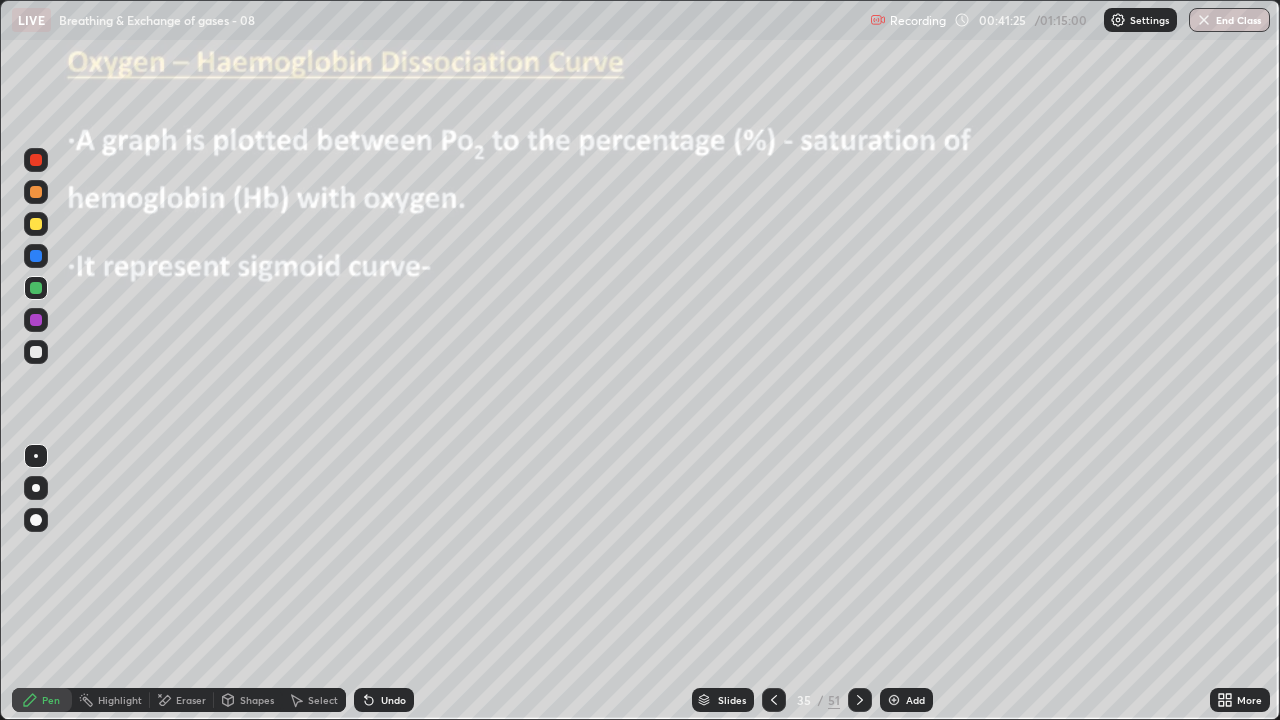 click 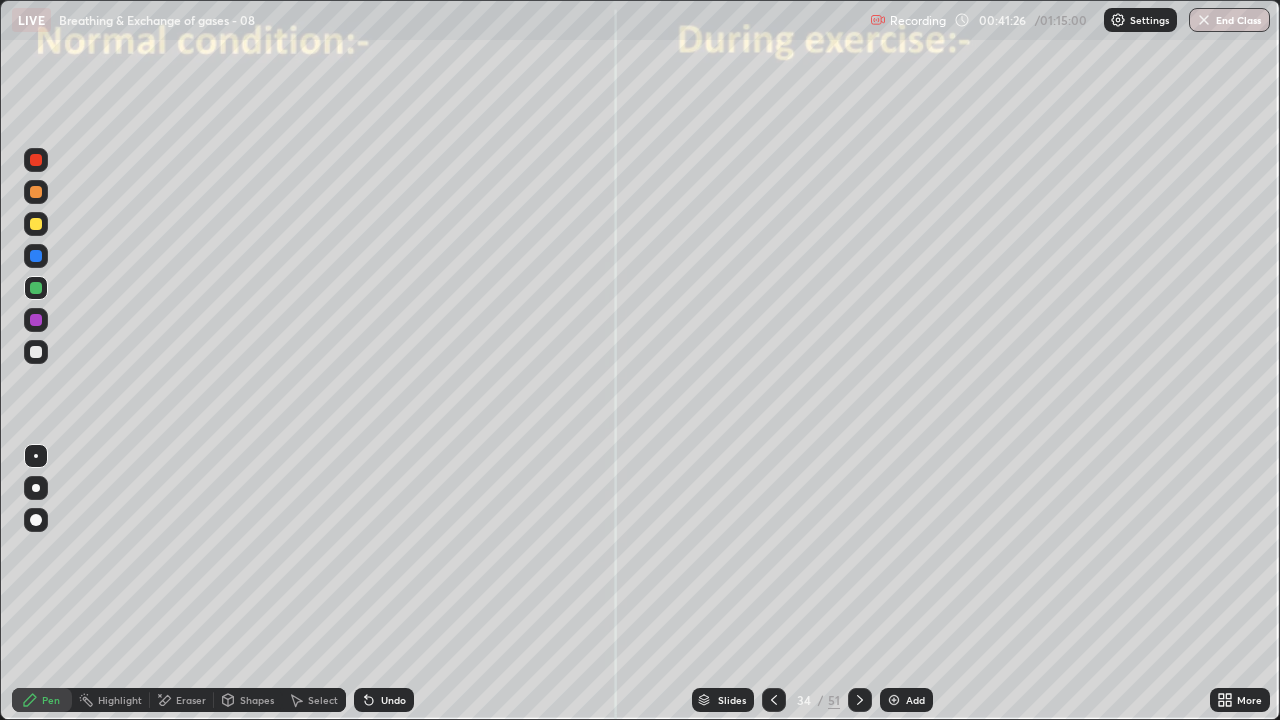 click 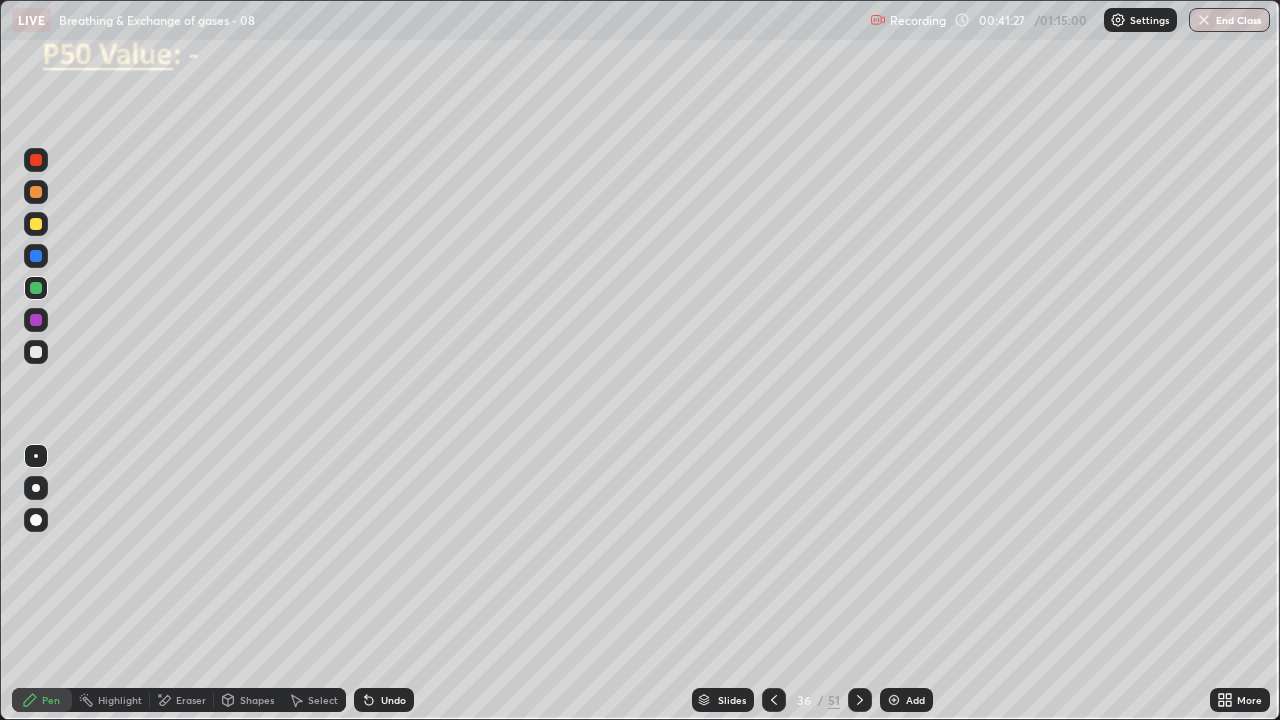 click 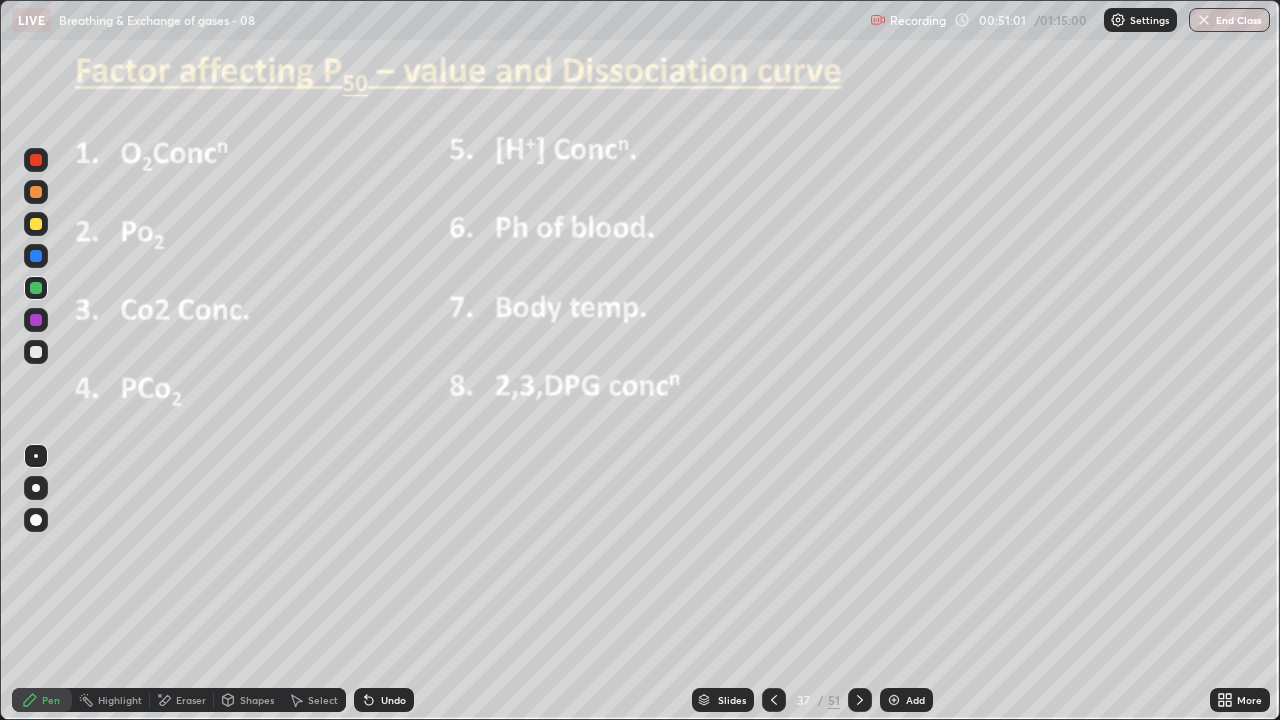 click 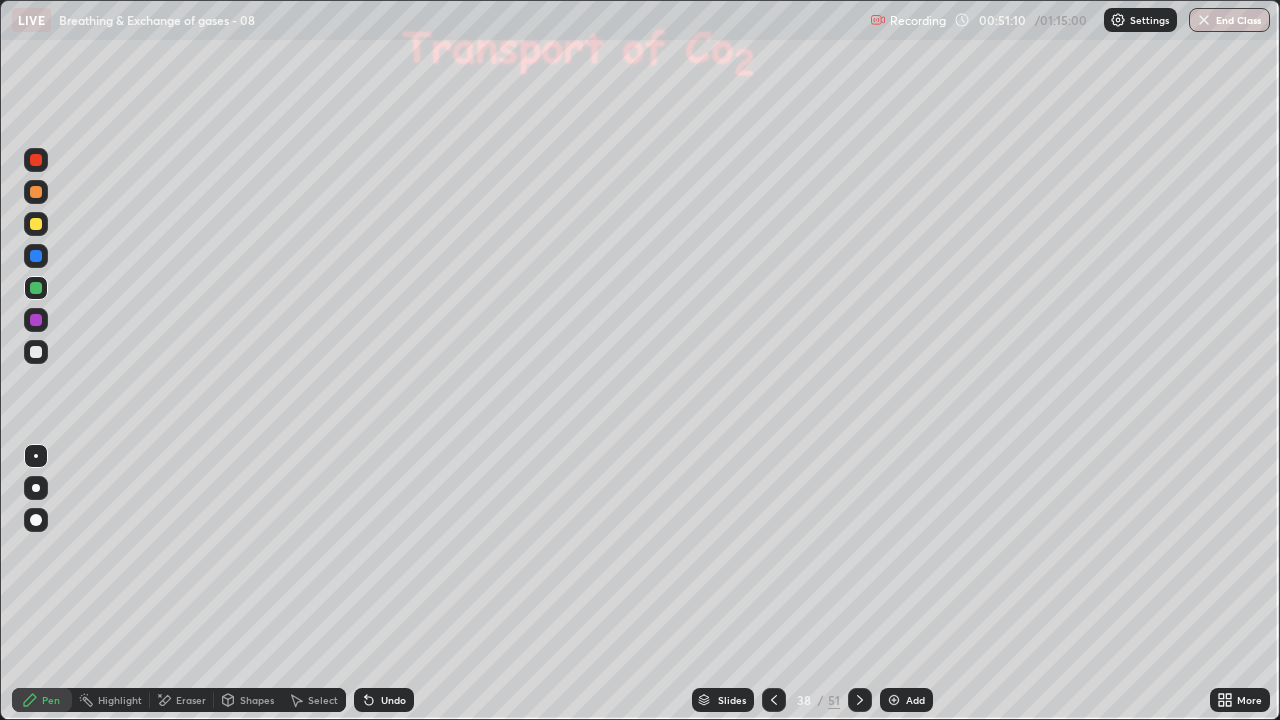 click at bounding box center (36, 224) 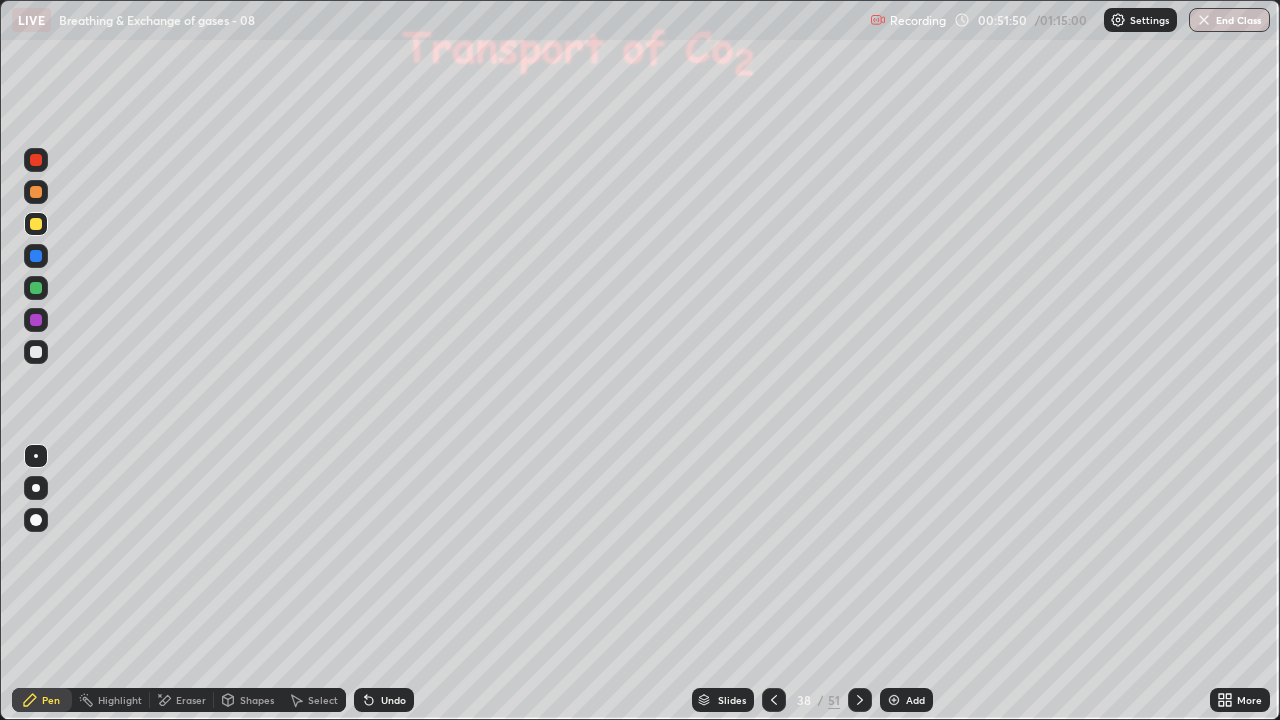click at bounding box center (36, 160) 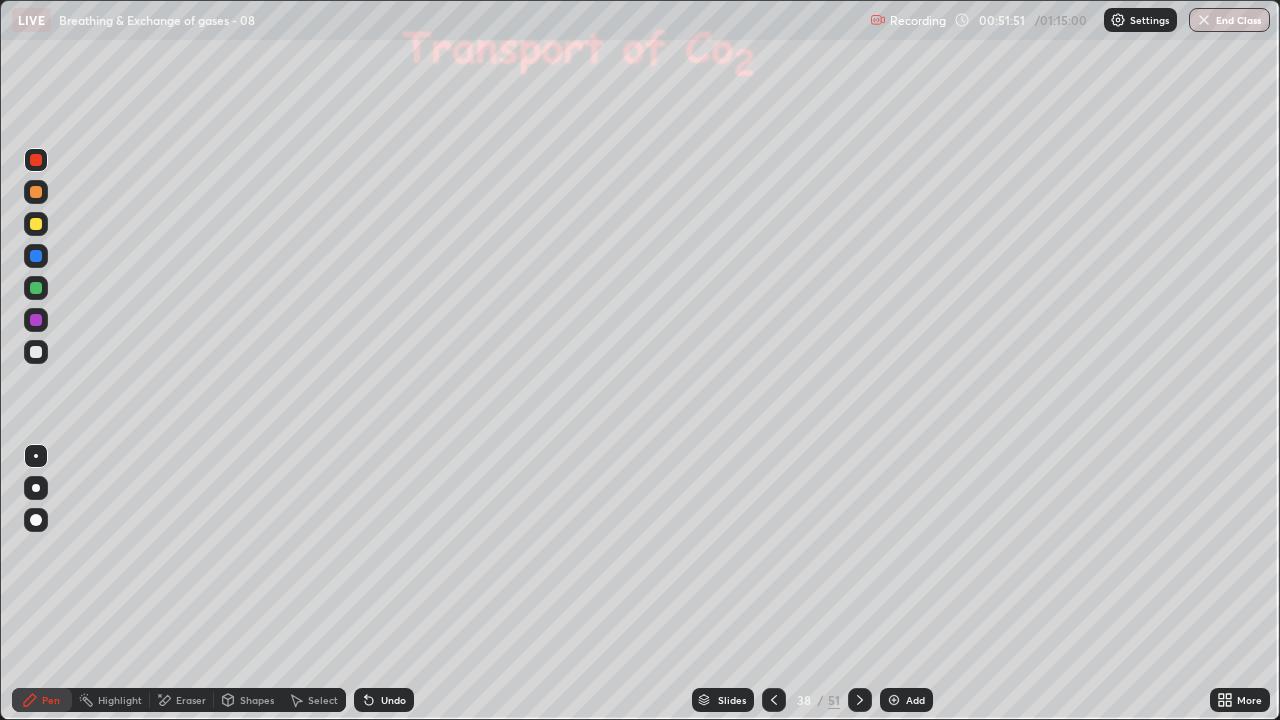 click at bounding box center (36, 520) 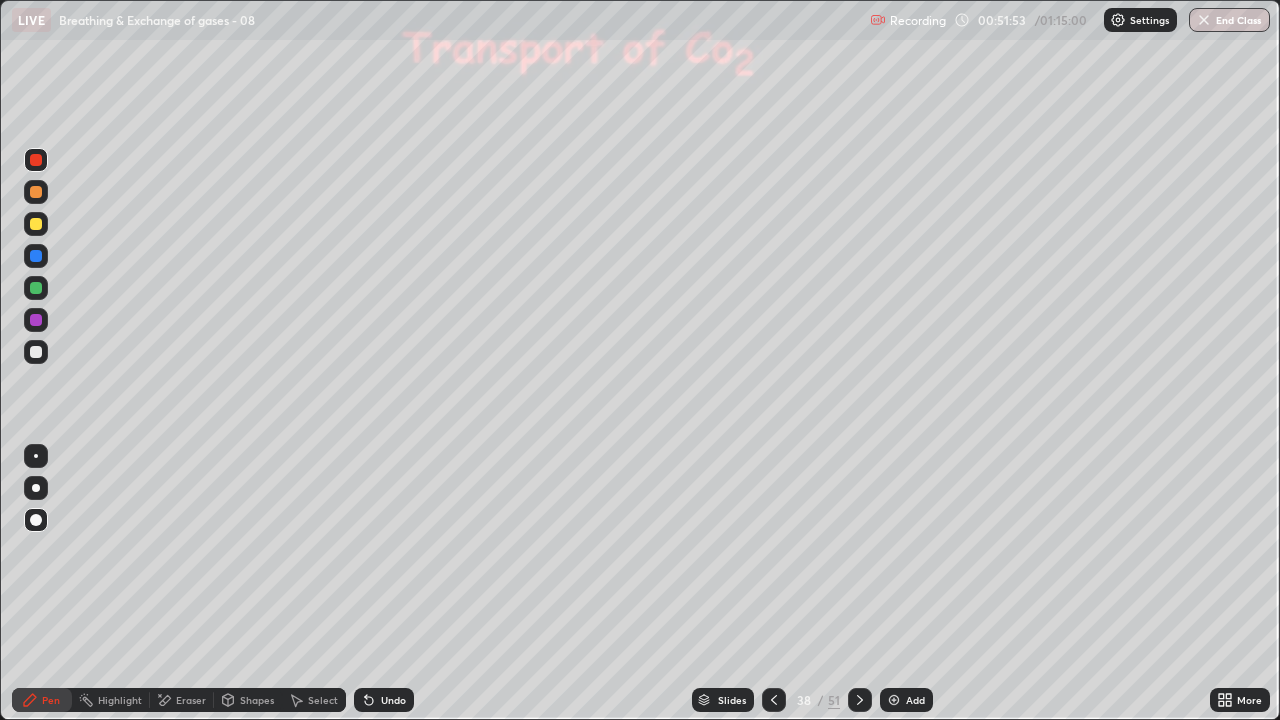 click at bounding box center (36, 320) 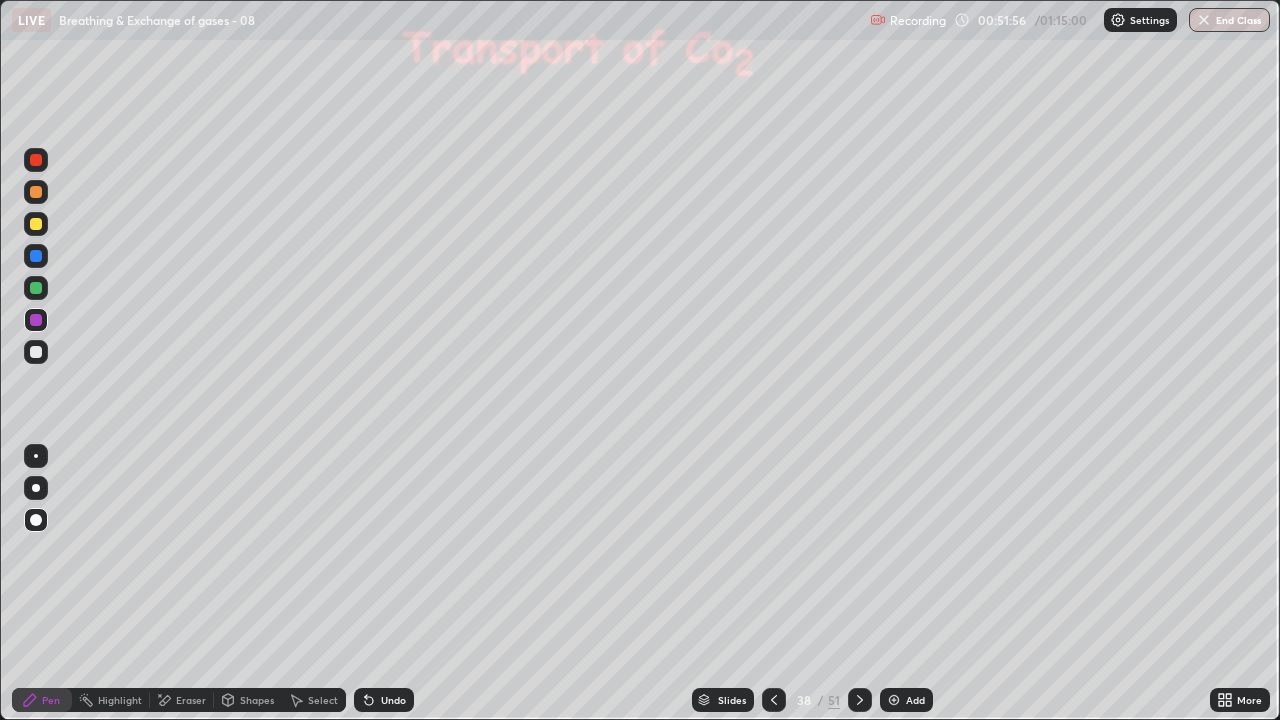 click at bounding box center [36, 256] 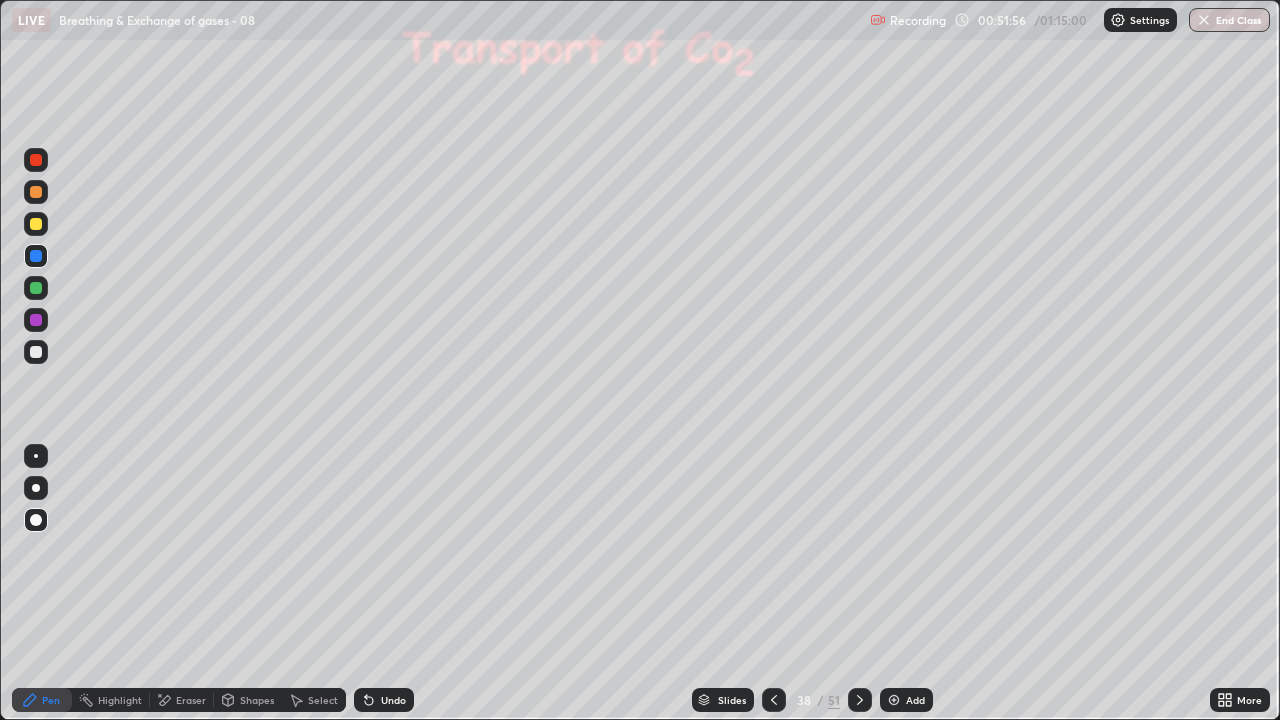 click at bounding box center (36, 520) 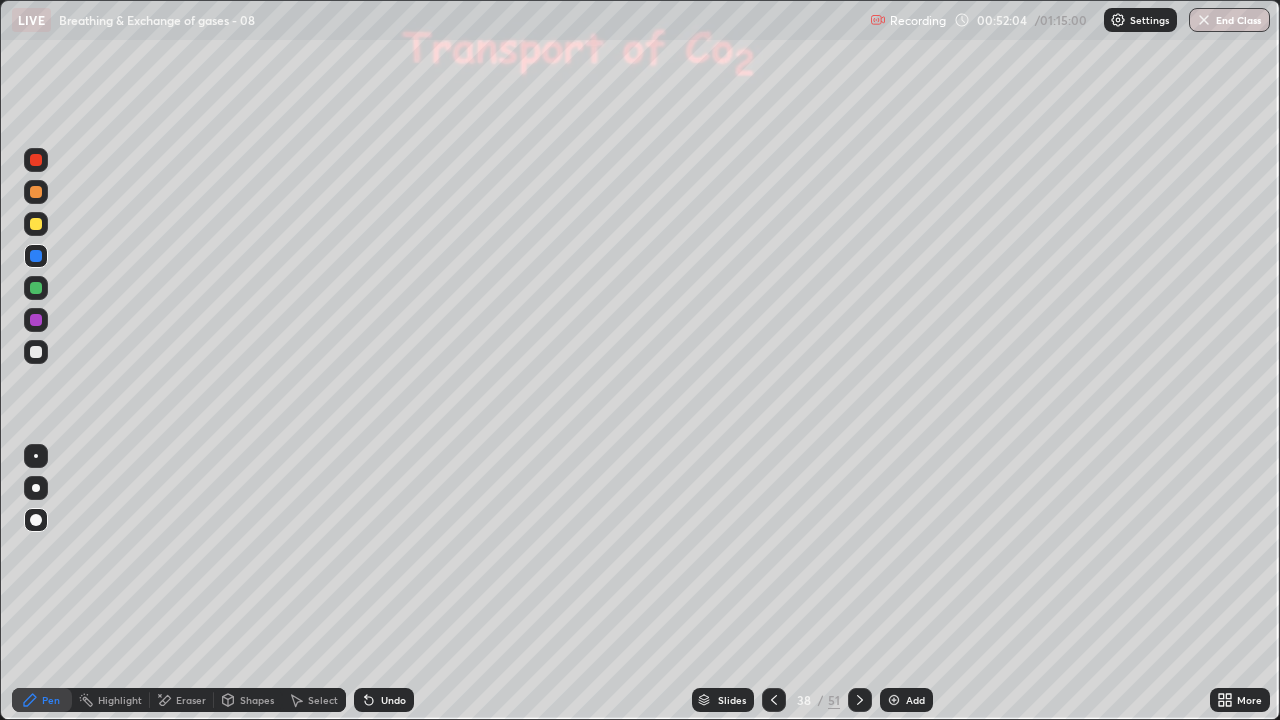 click at bounding box center [36, 320] 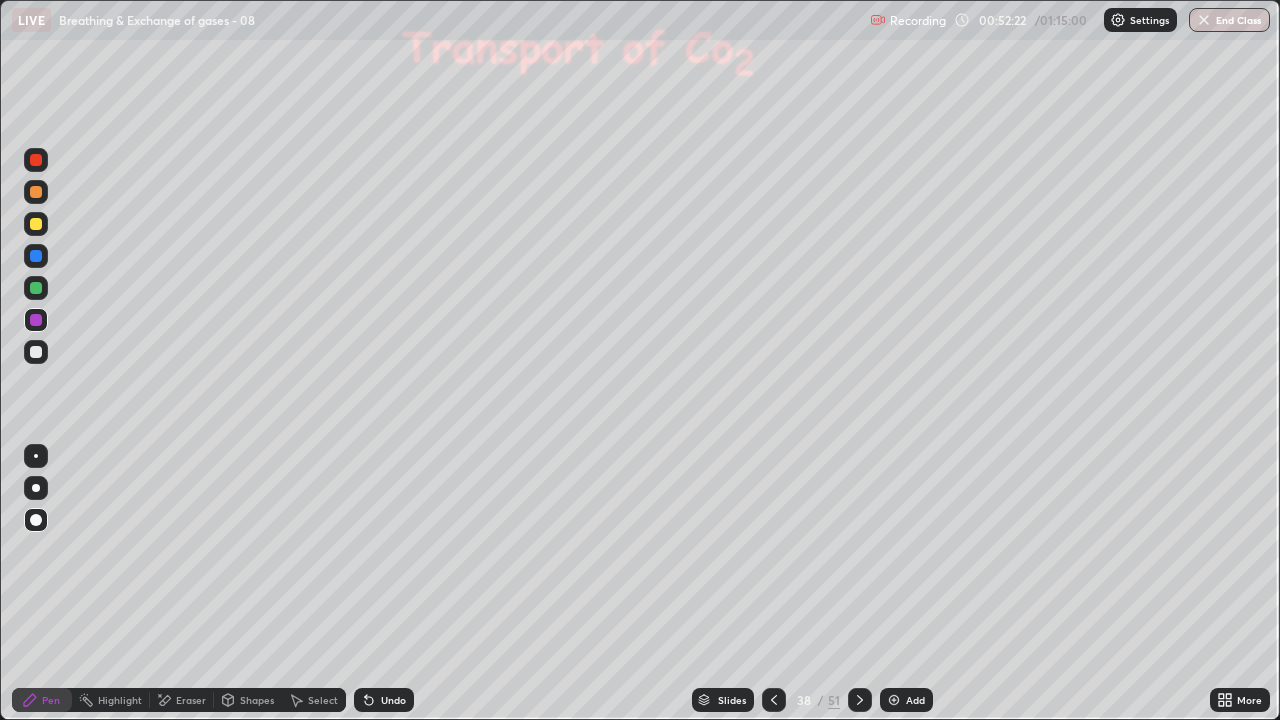 click at bounding box center (36, 160) 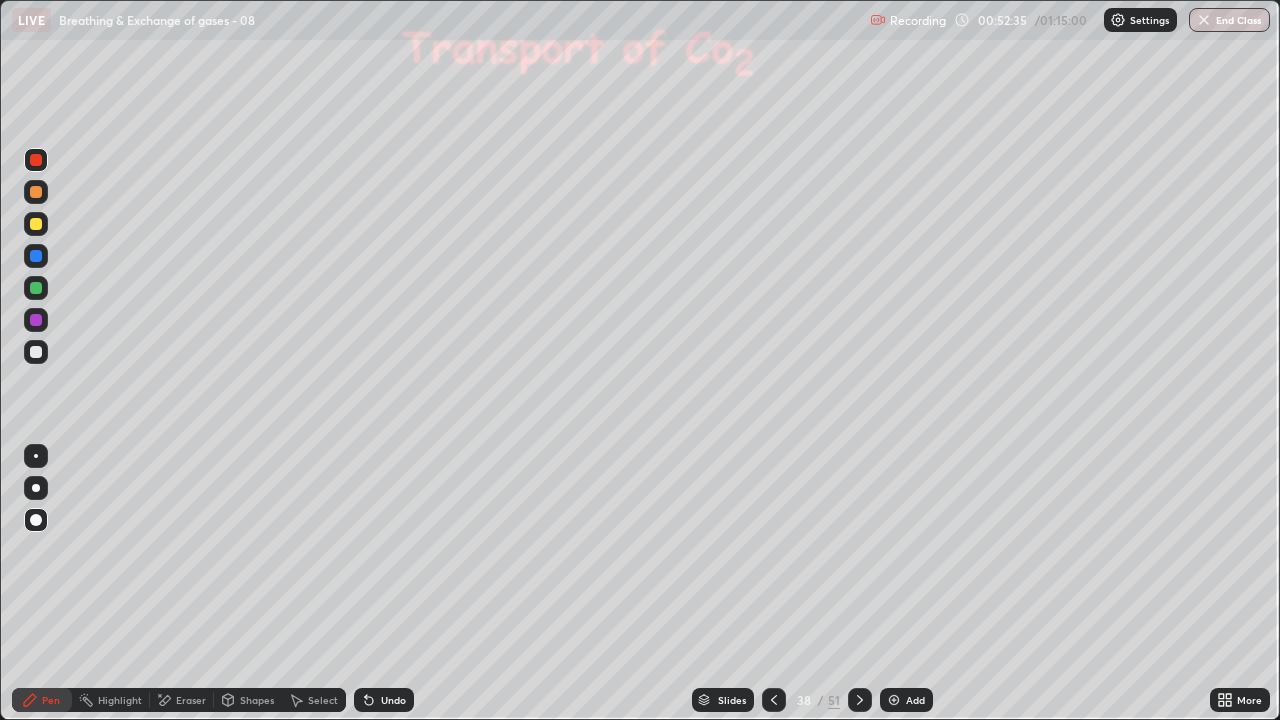 click at bounding box center [36, 352] 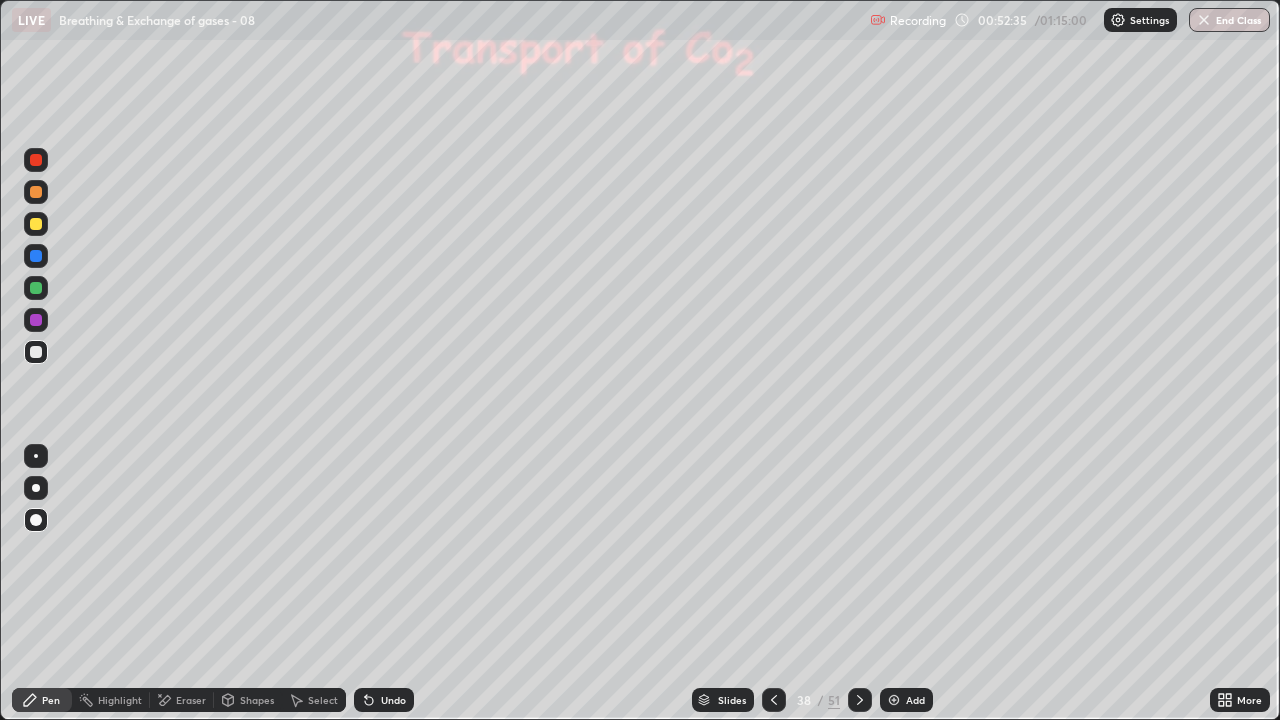 click at bounding box center (36, 456) 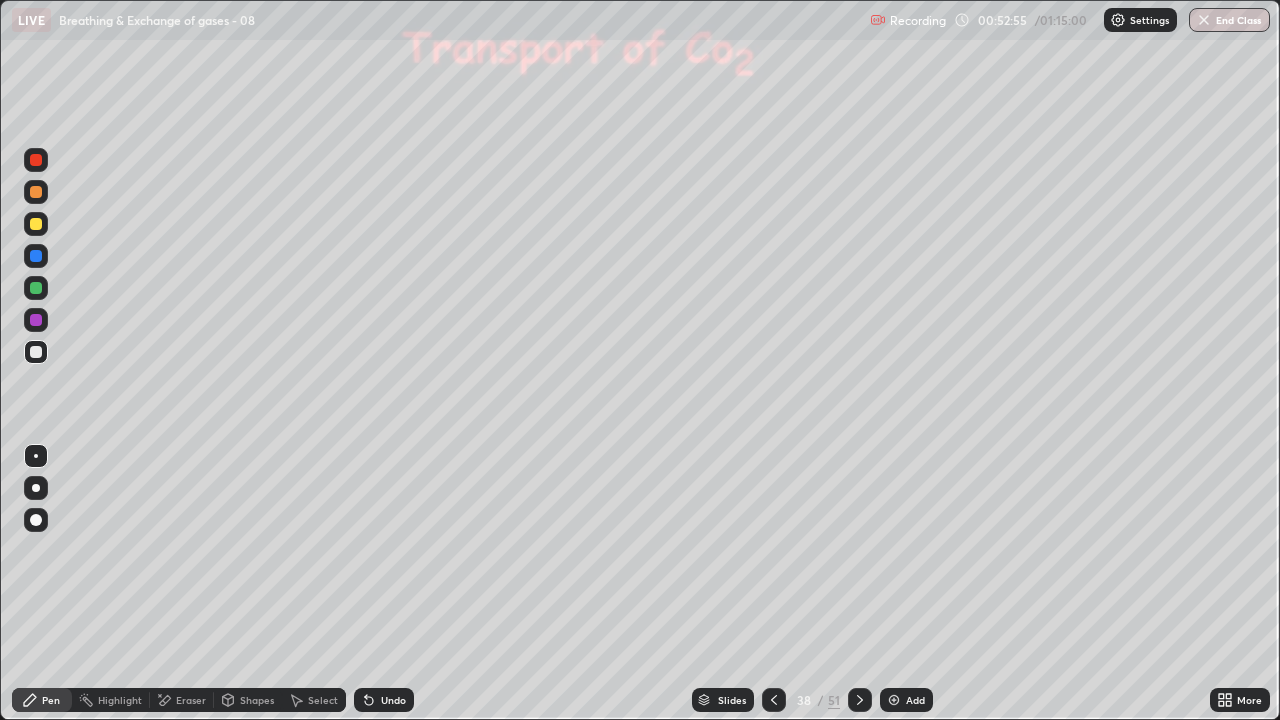 click on "Eraser" at bounding box center [191, 700] 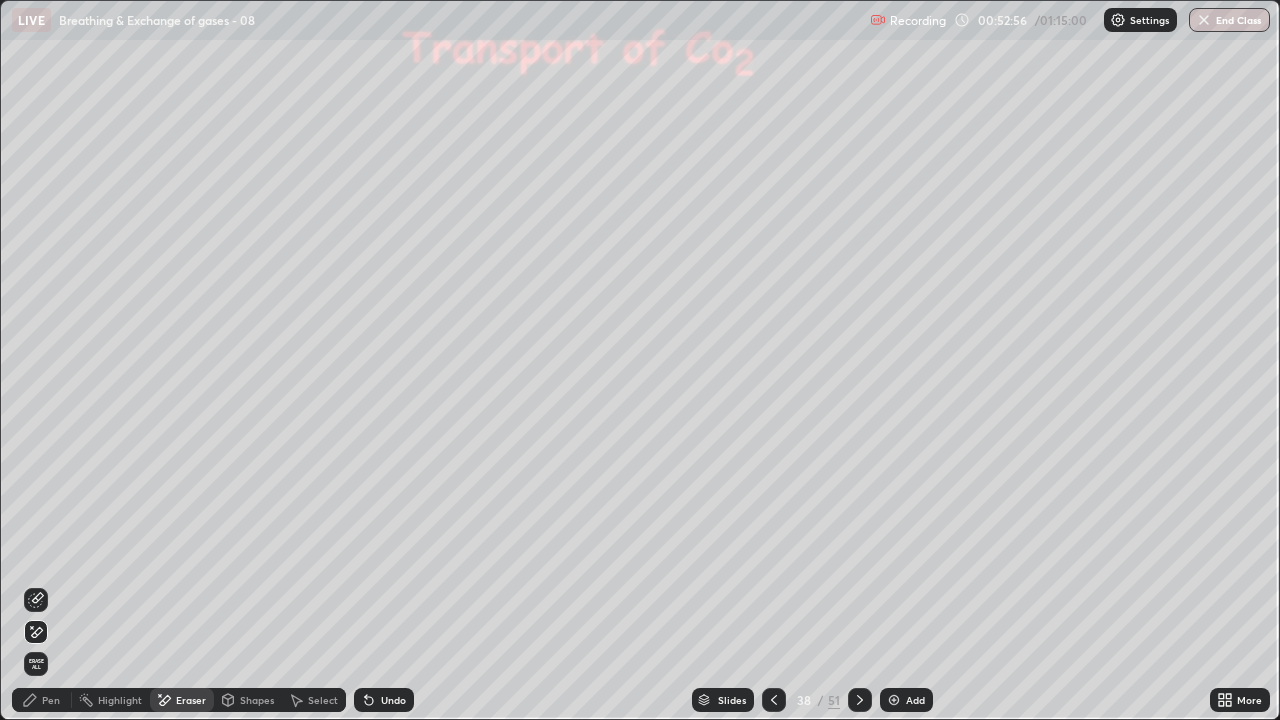 click 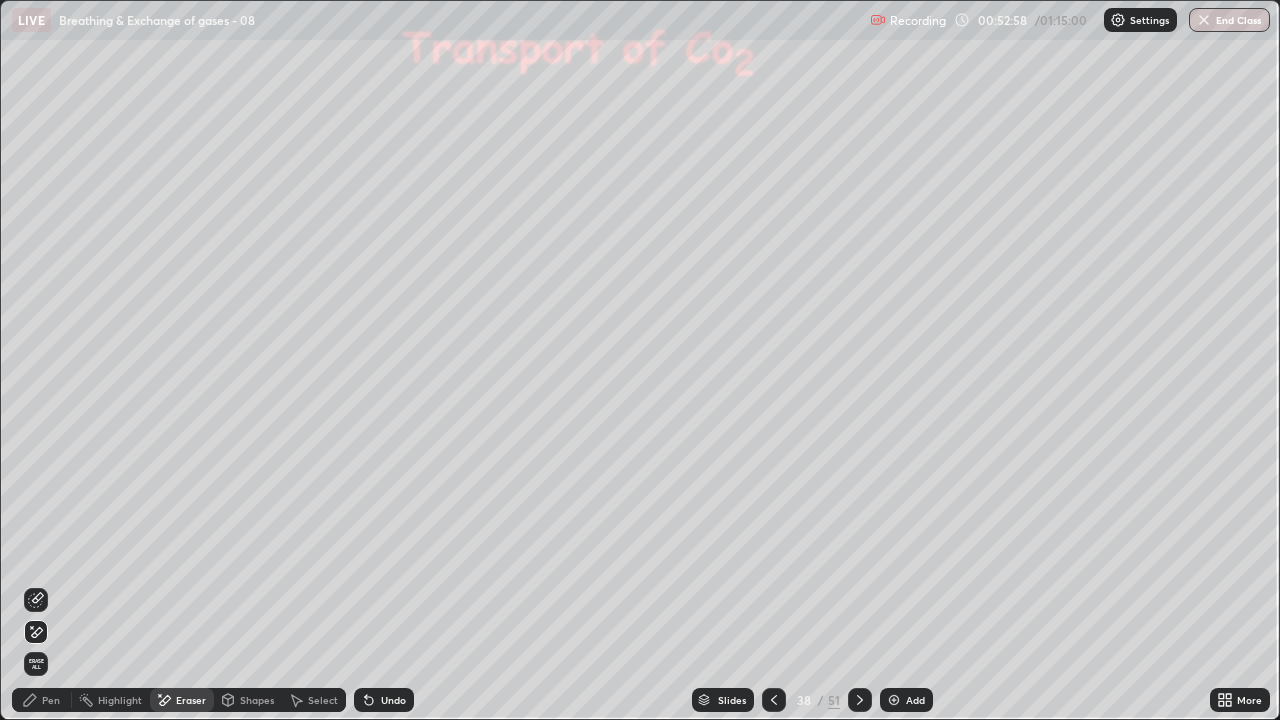 click on "Erase all" at bounding box center (36, 664) 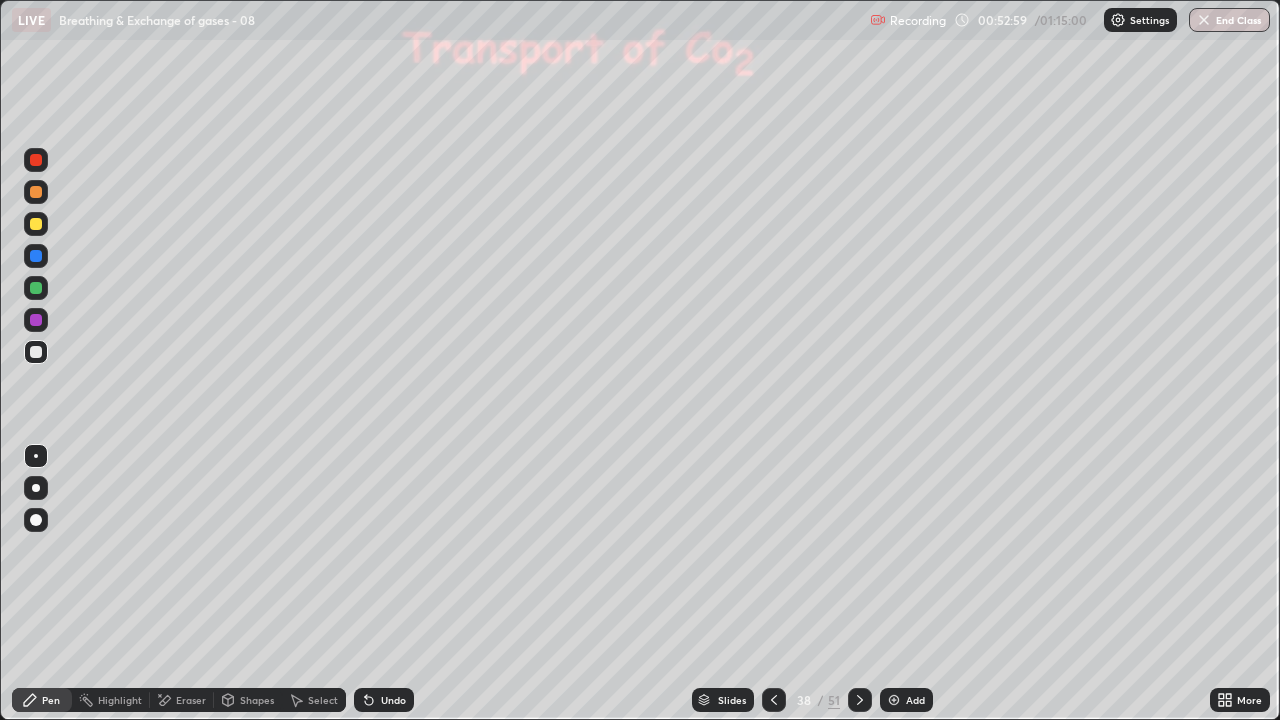 click on "Pen" at bounding box center (51, 700) 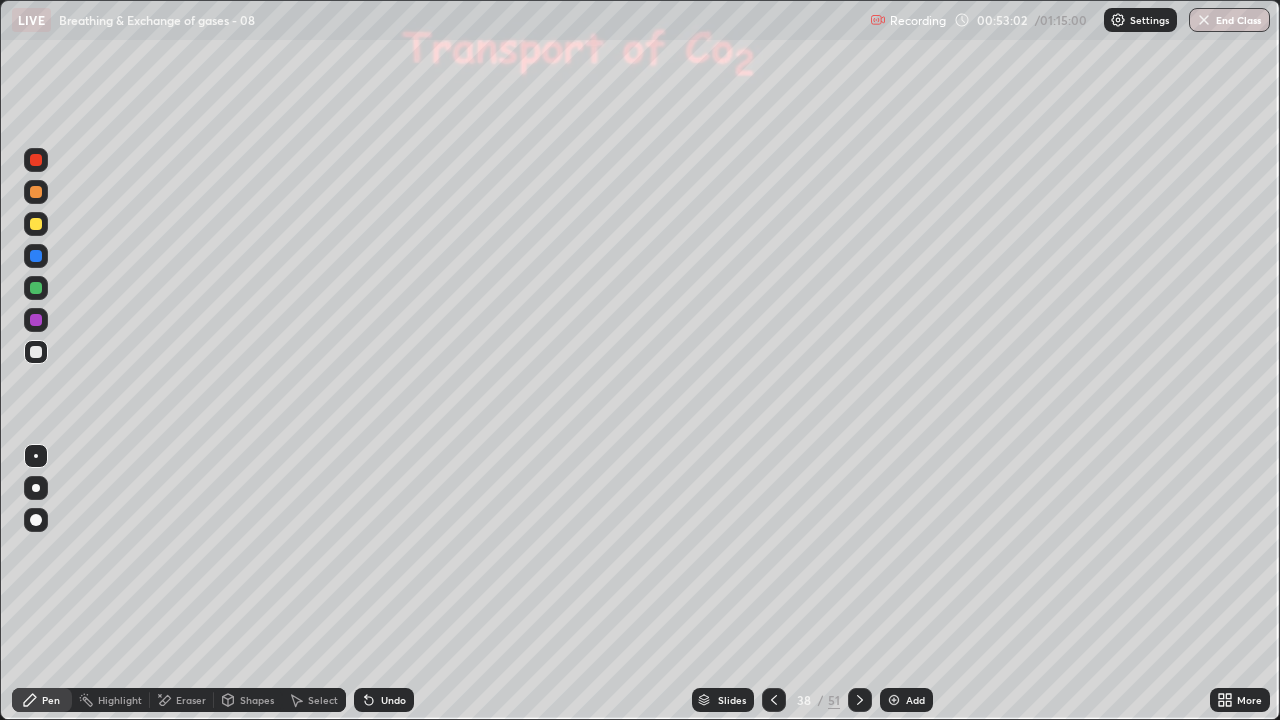 click on "Undo" at bounding box center (384, 700) 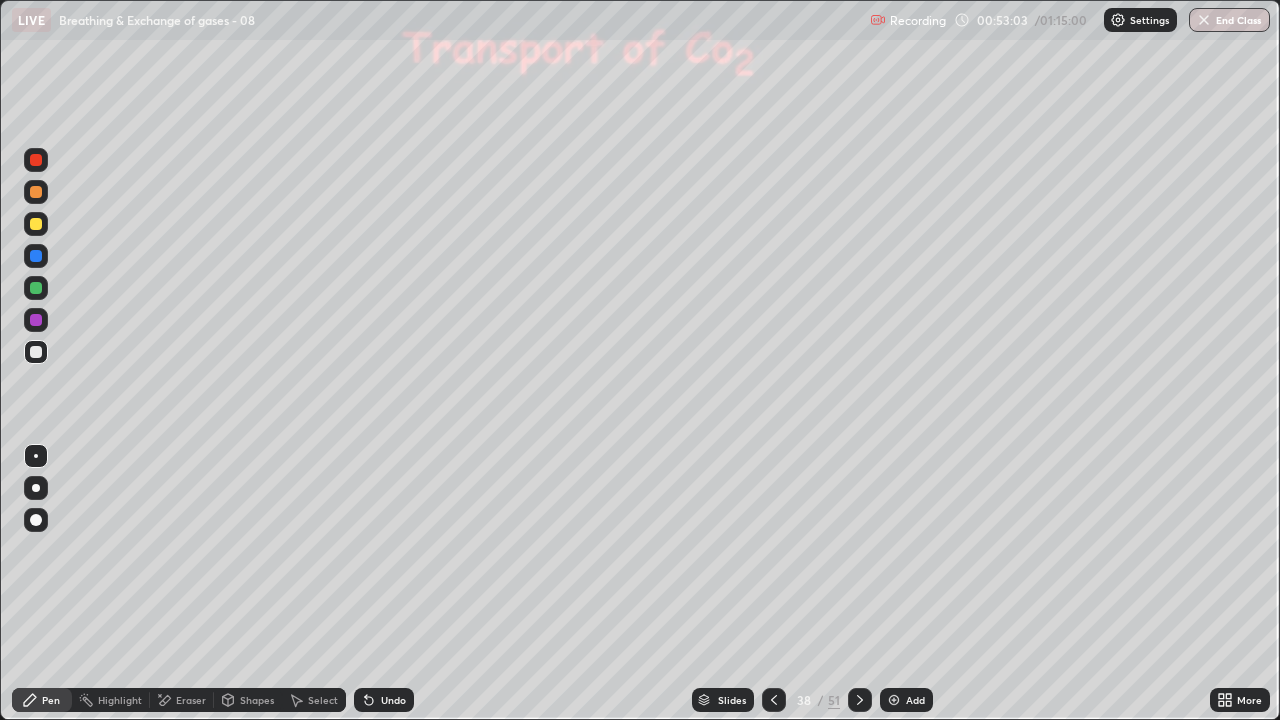 click 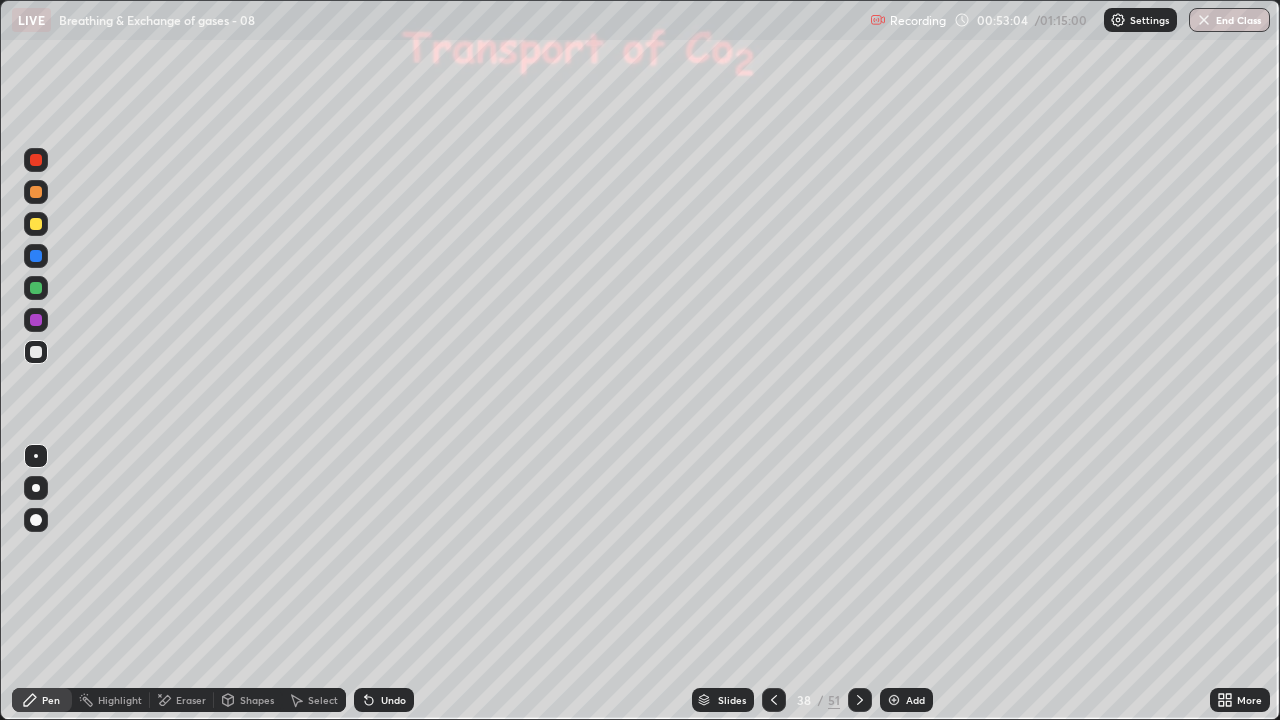 click 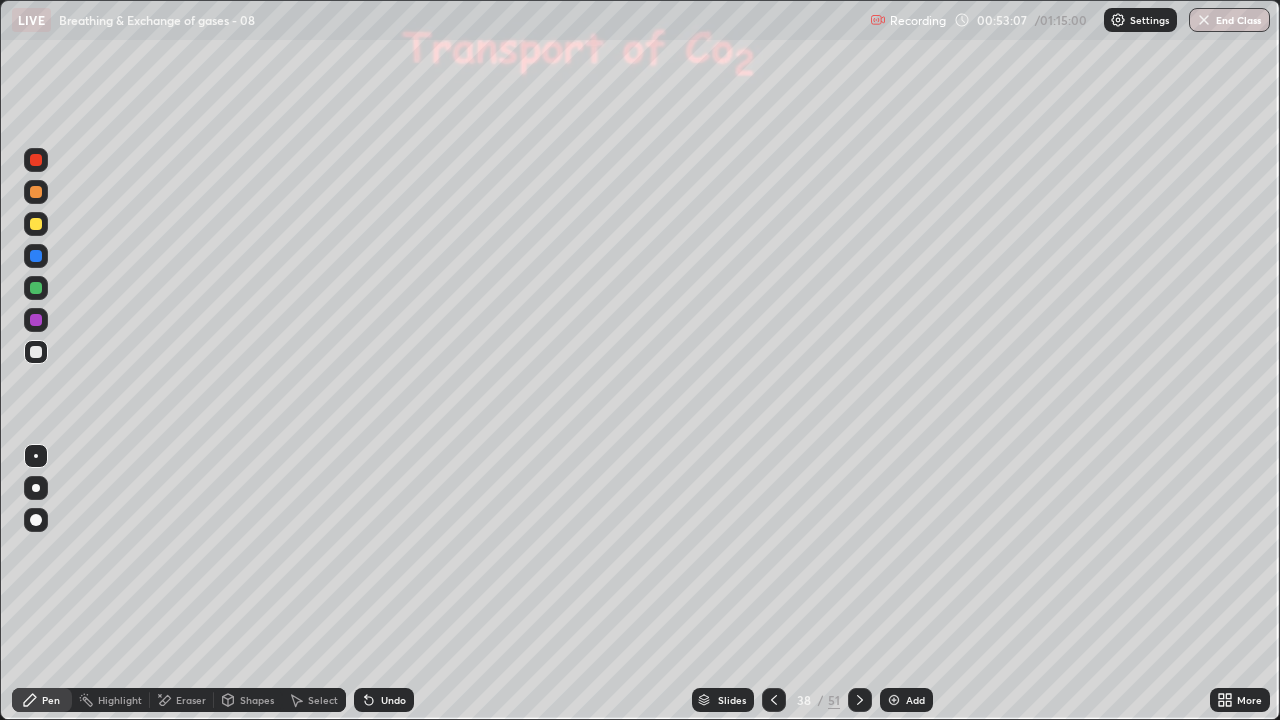 click on "Pen" at bounding box center [42, 700] 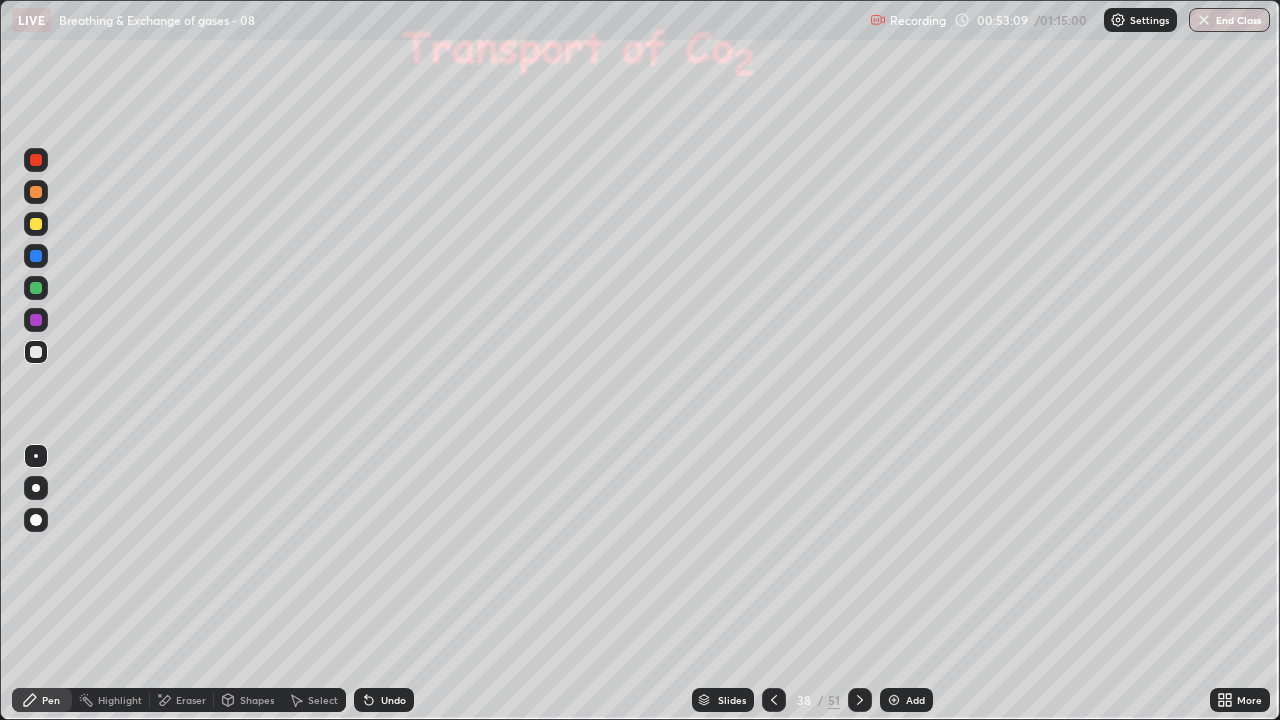 click 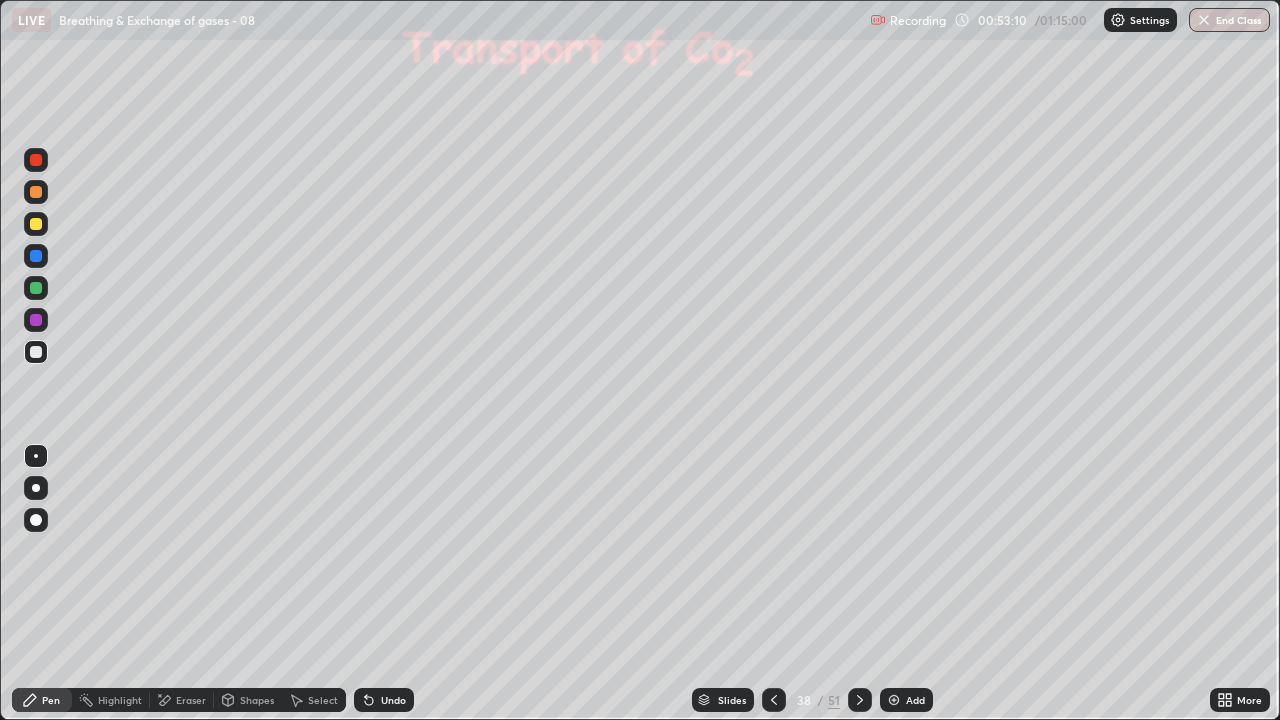 click 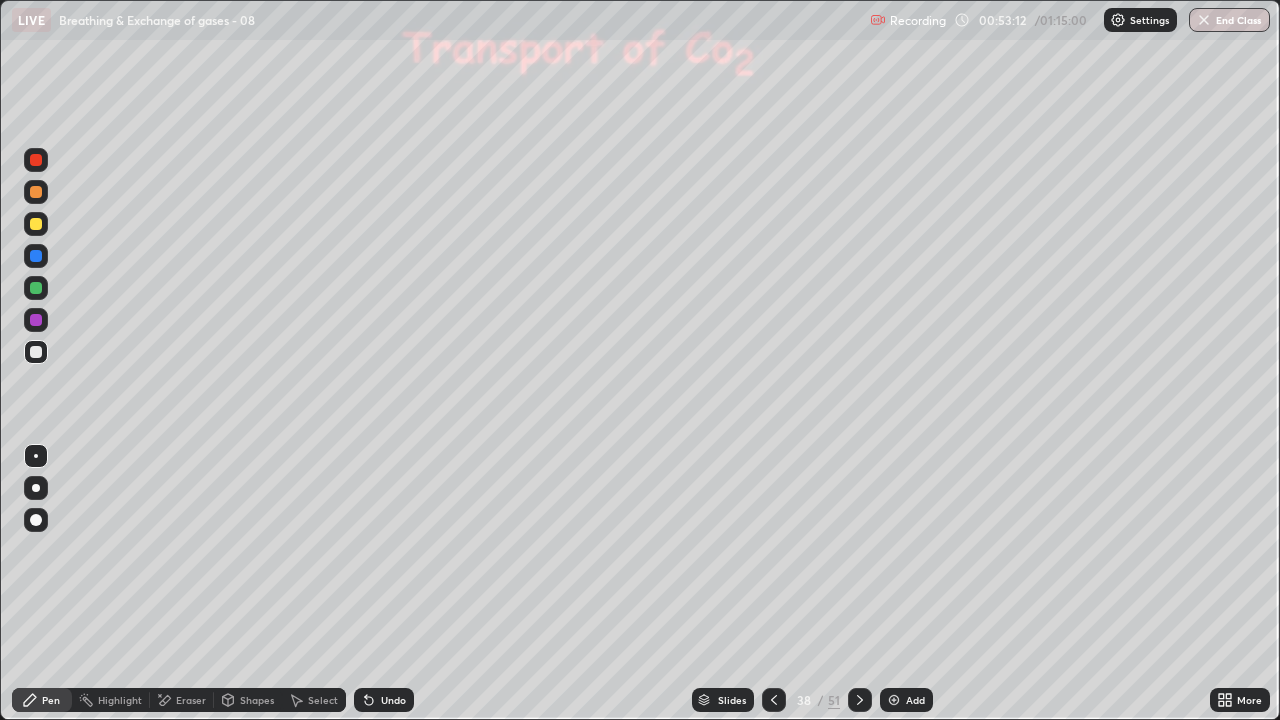 click 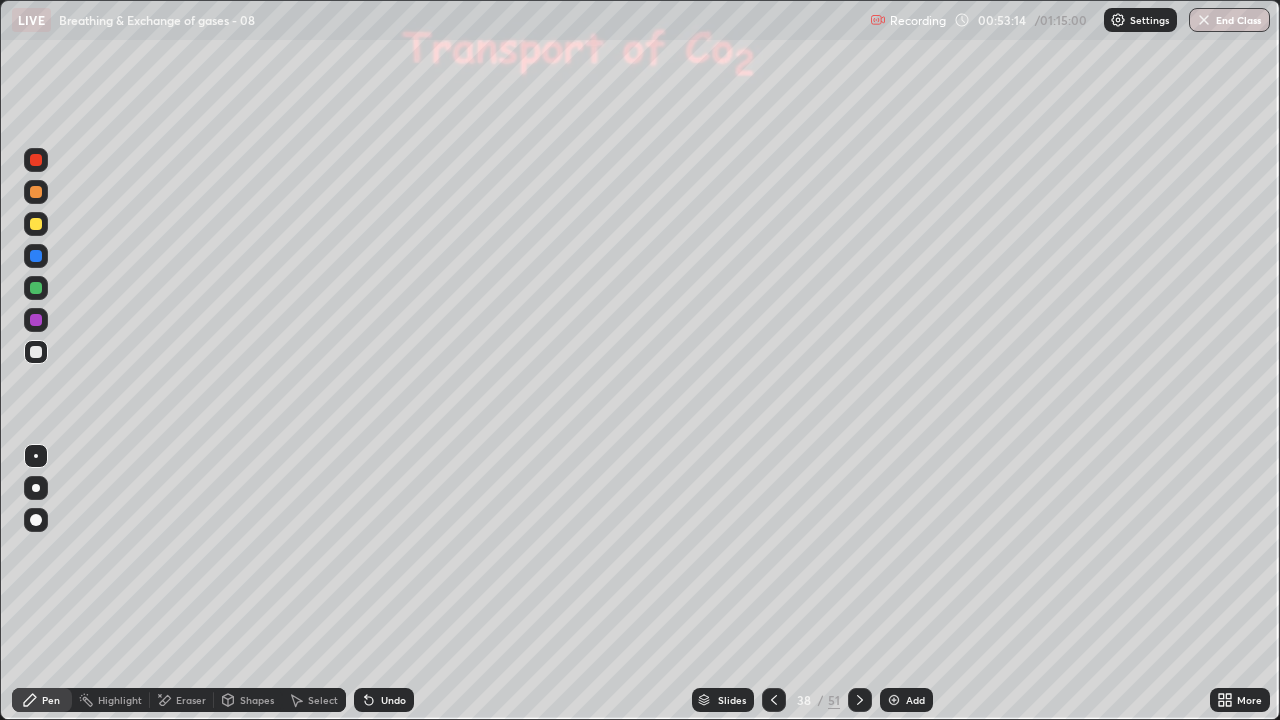click on "Pen" at bounding box center [42, 700] 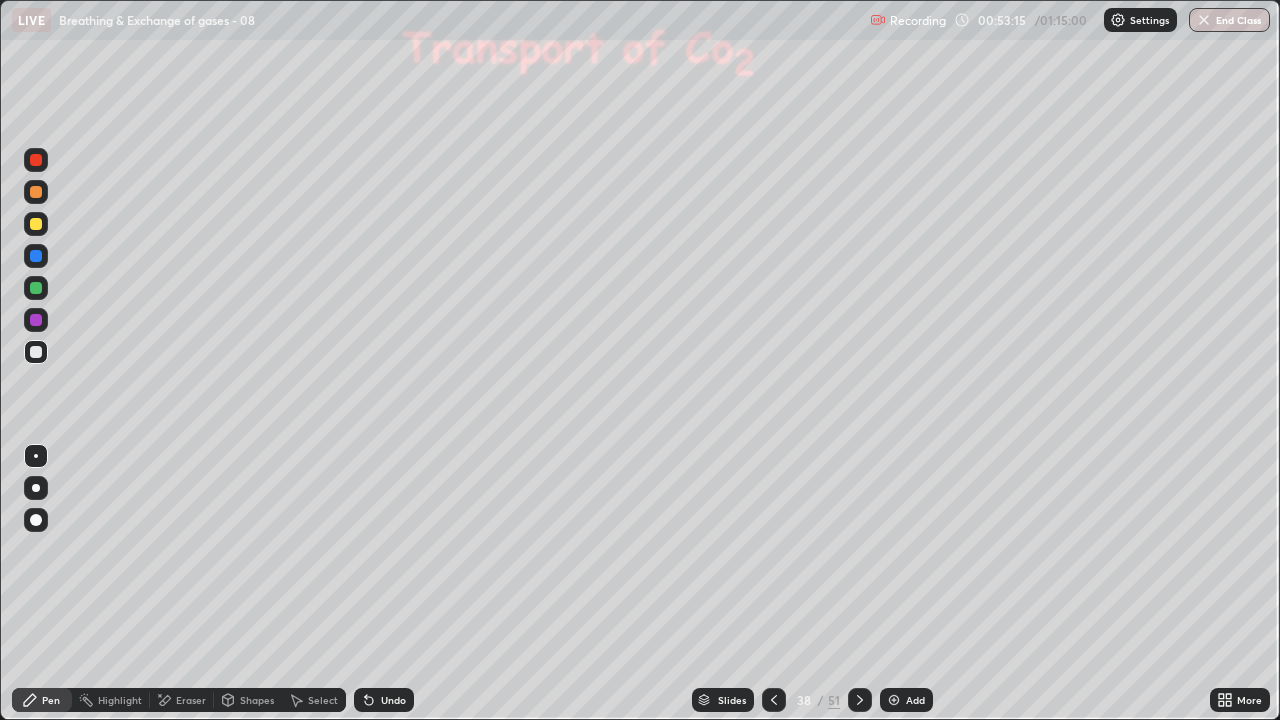 click at bounding box center (36, 320) 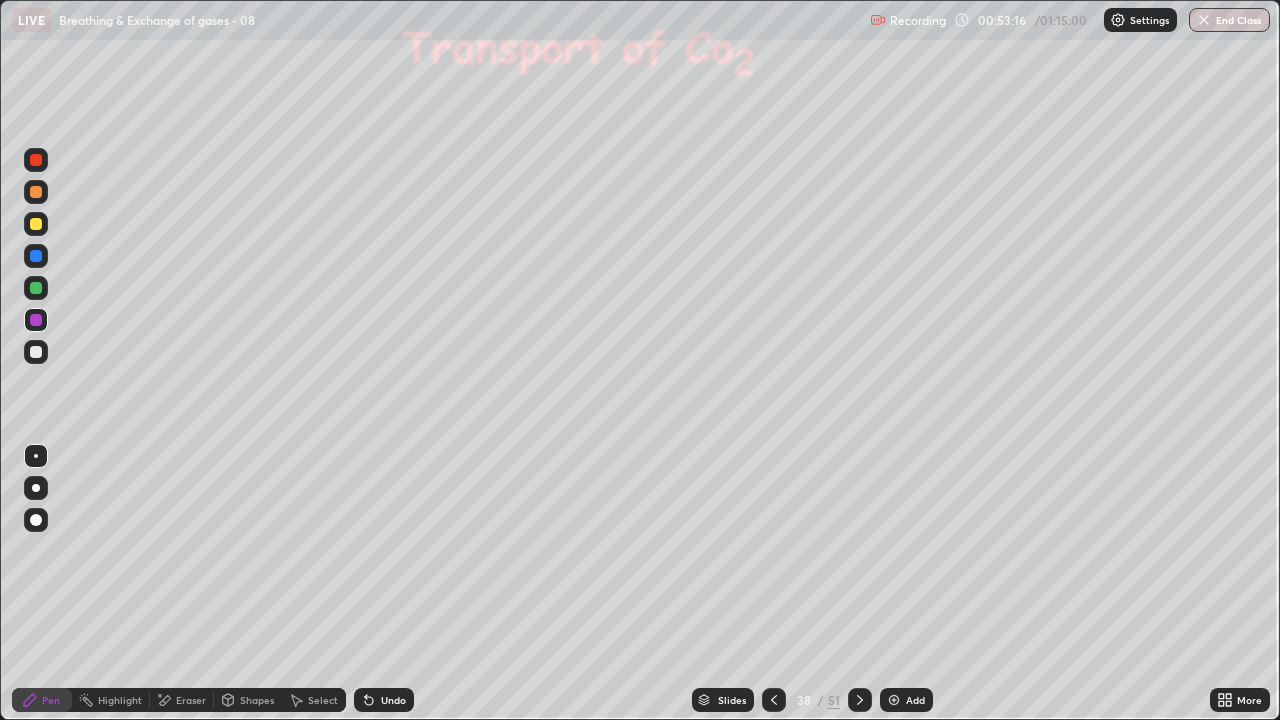 click at bounding box center [36, 256] 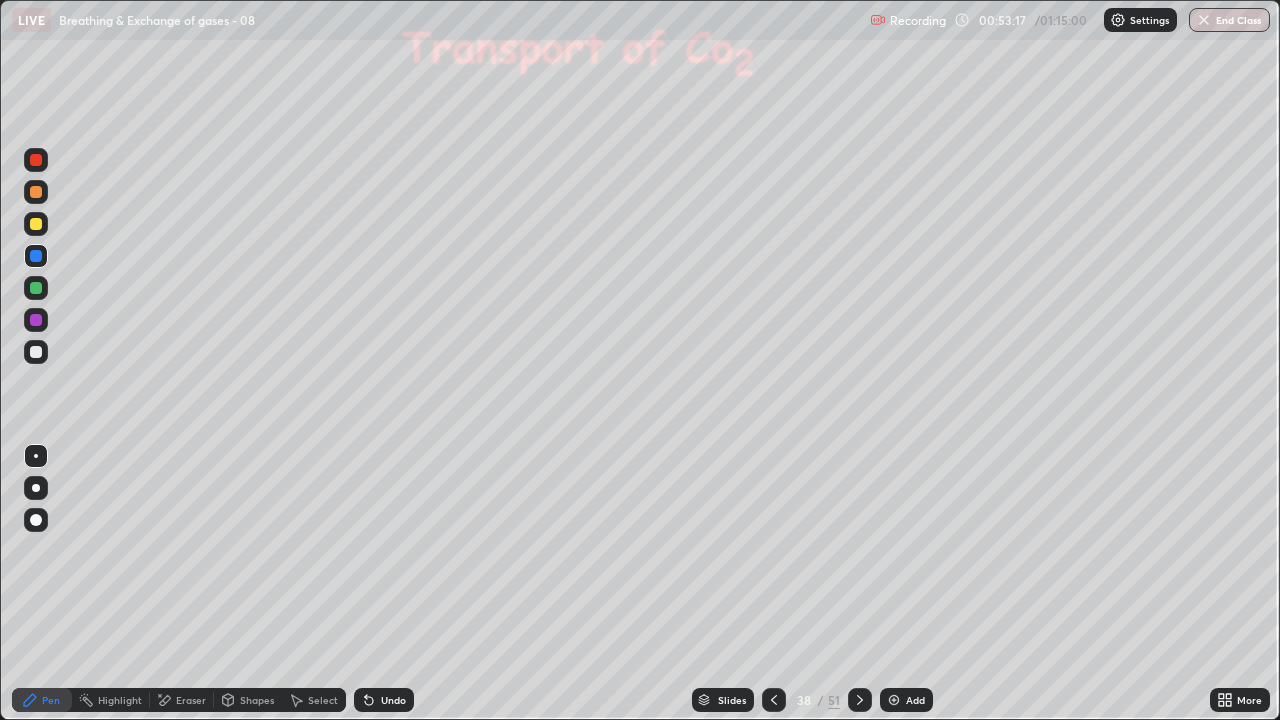 click at bounding box center (36, 520) 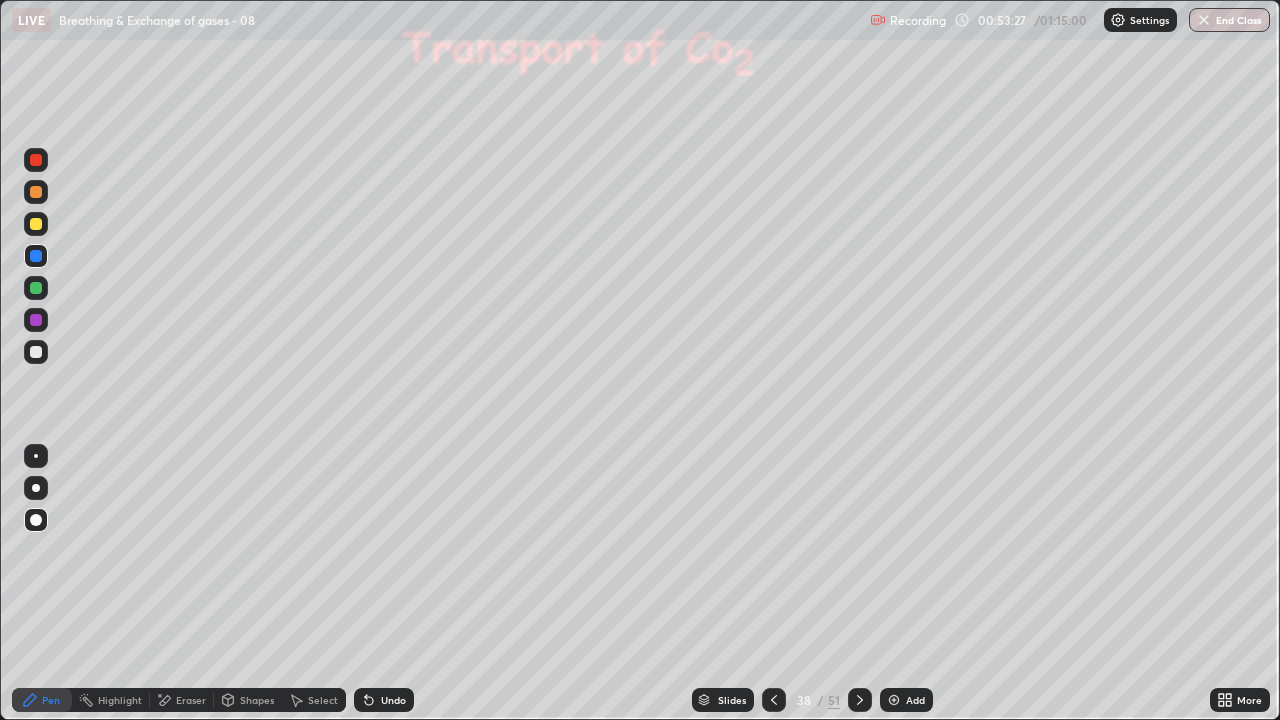 click at bounding box center (36, 160) 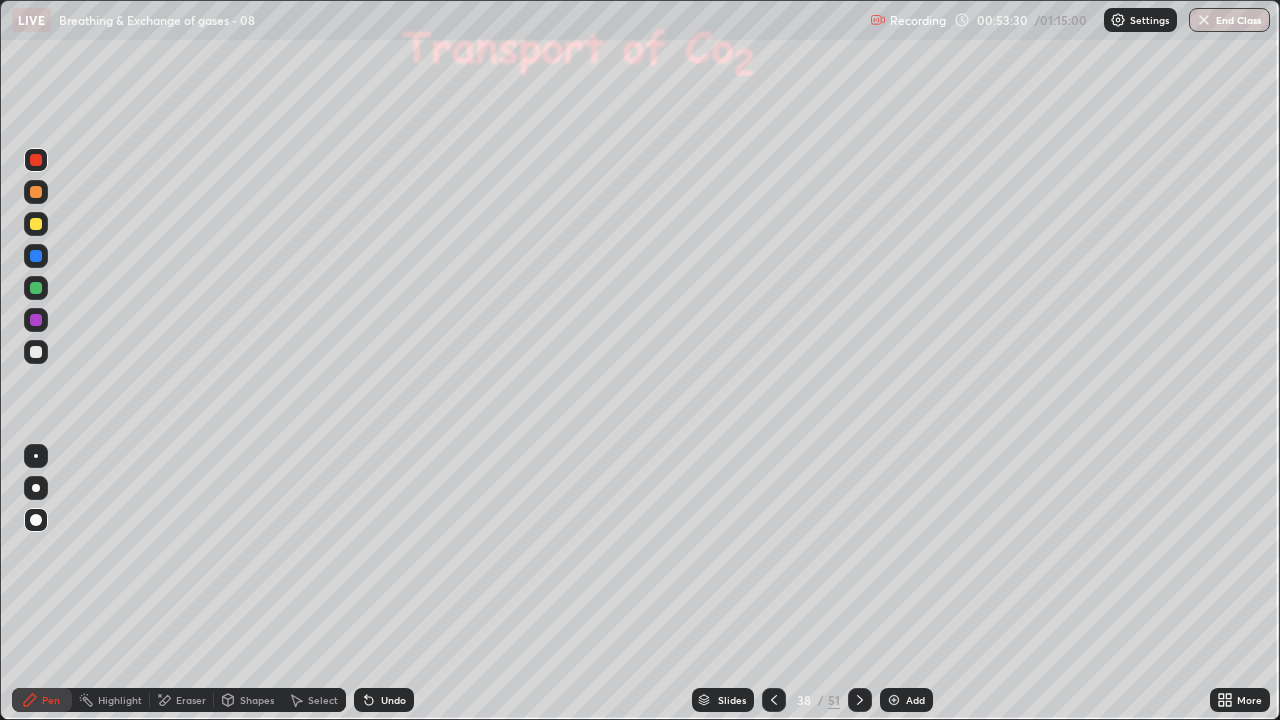 click at bounding box center [36, 320] 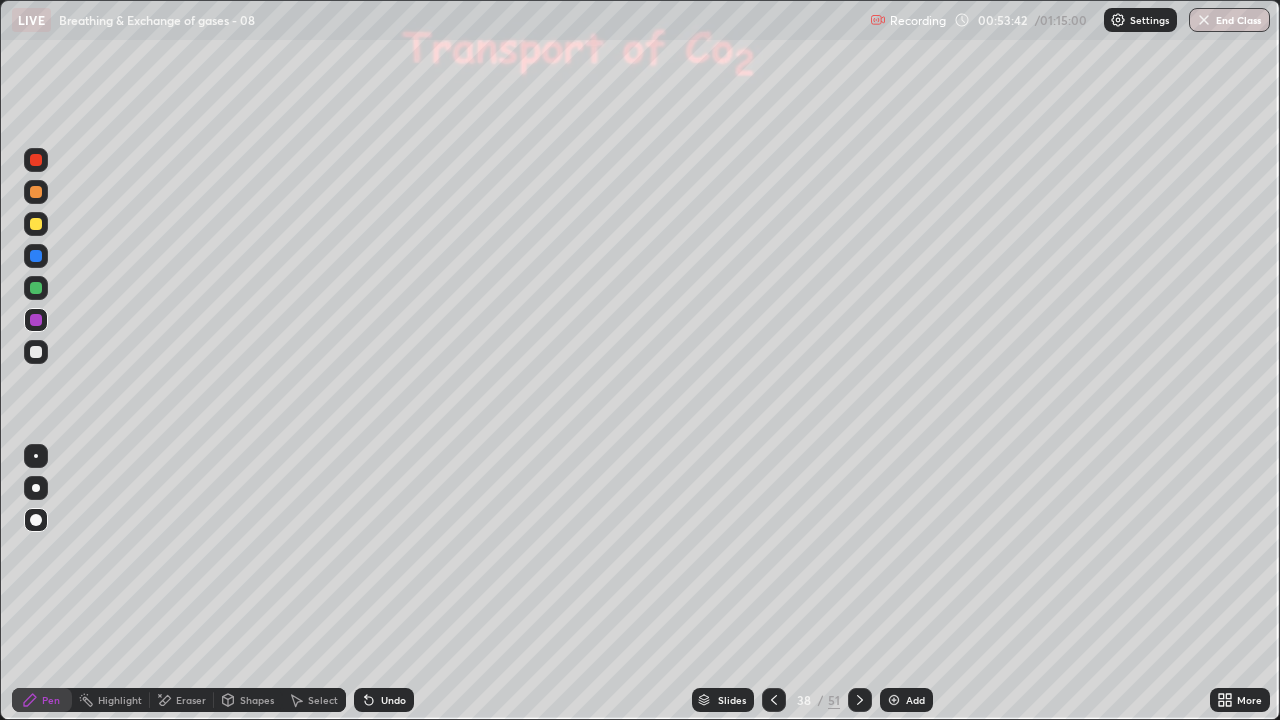 click at bounding box center [36, 160] 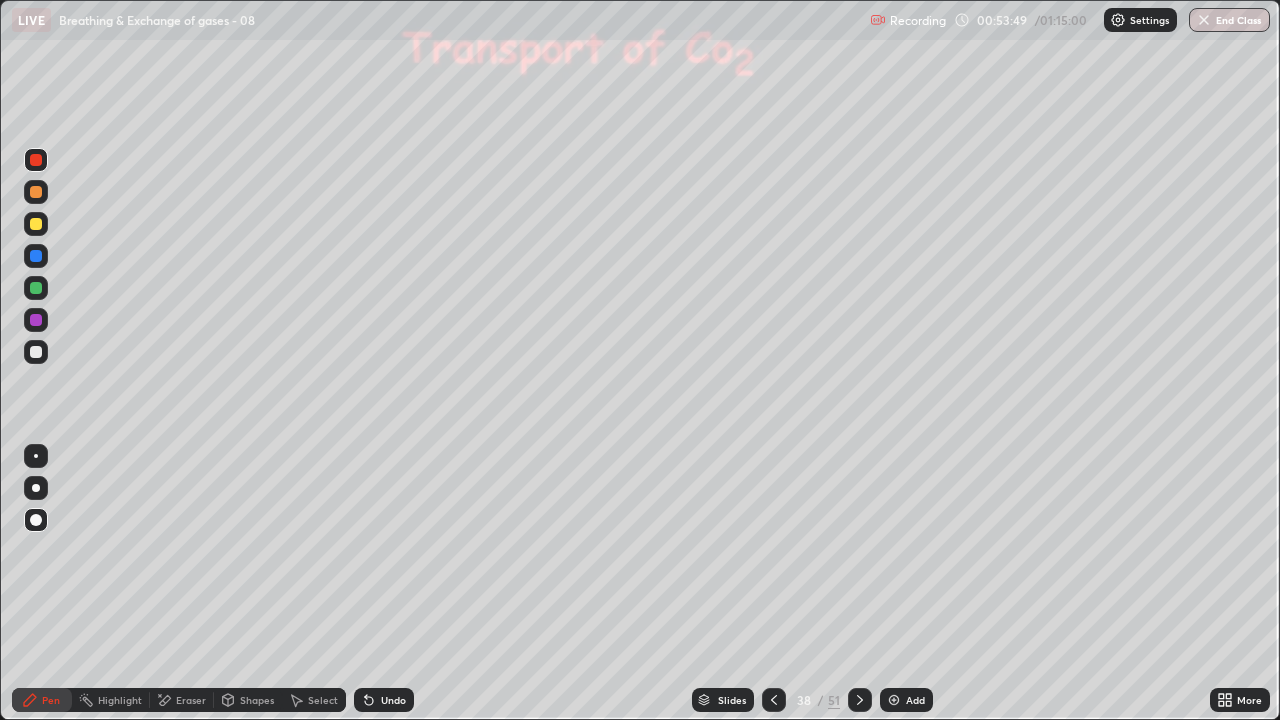 click at bounding box center (36, 352) 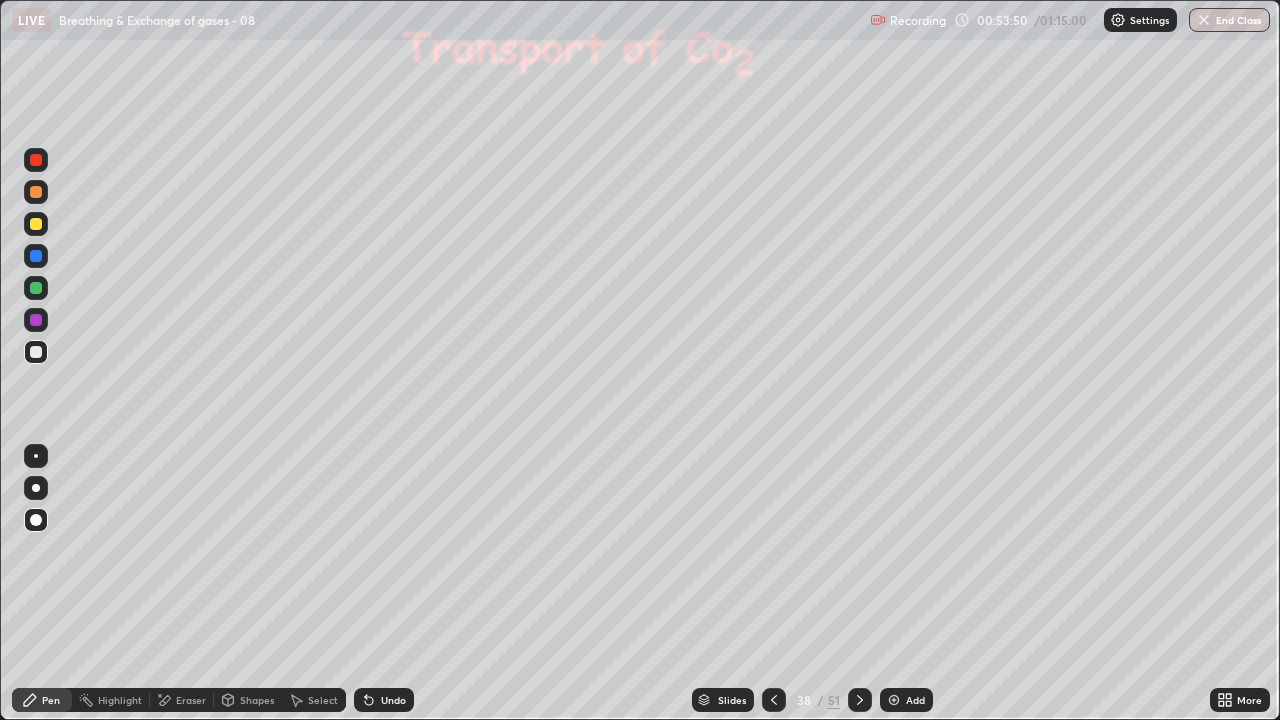 click at bounding box center (36, 456) 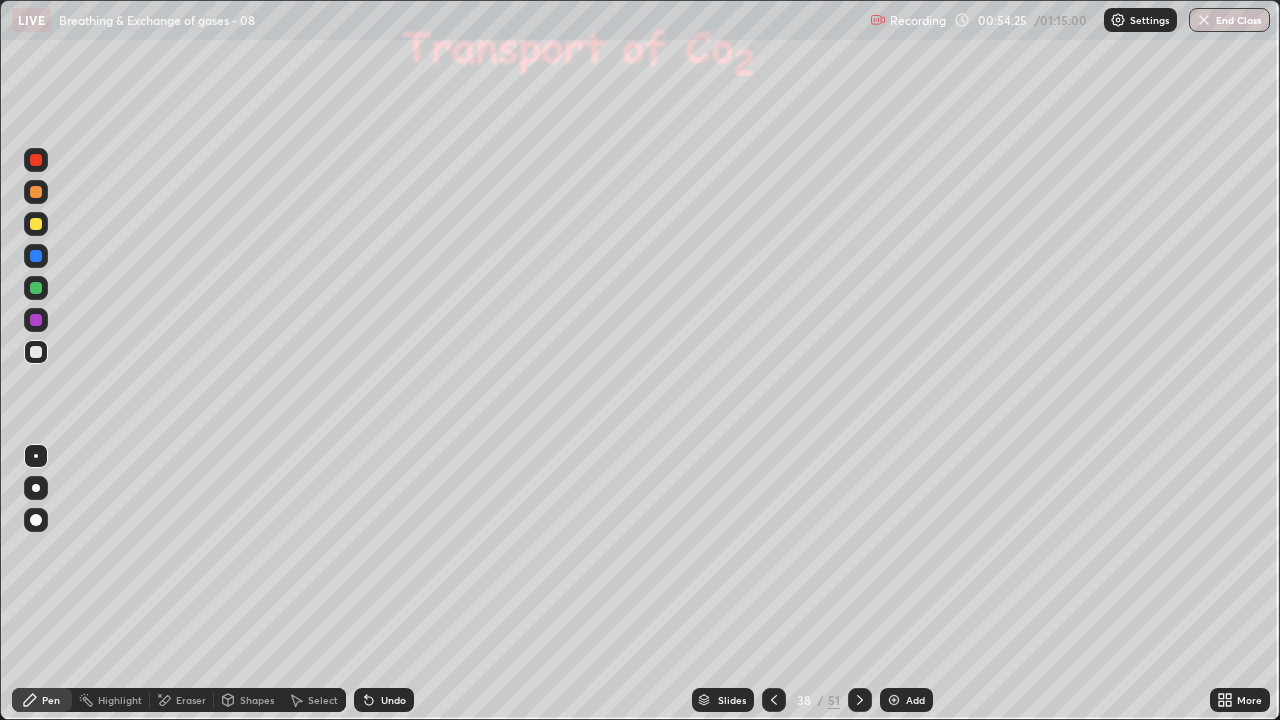 click at bounding box center (36, 224) 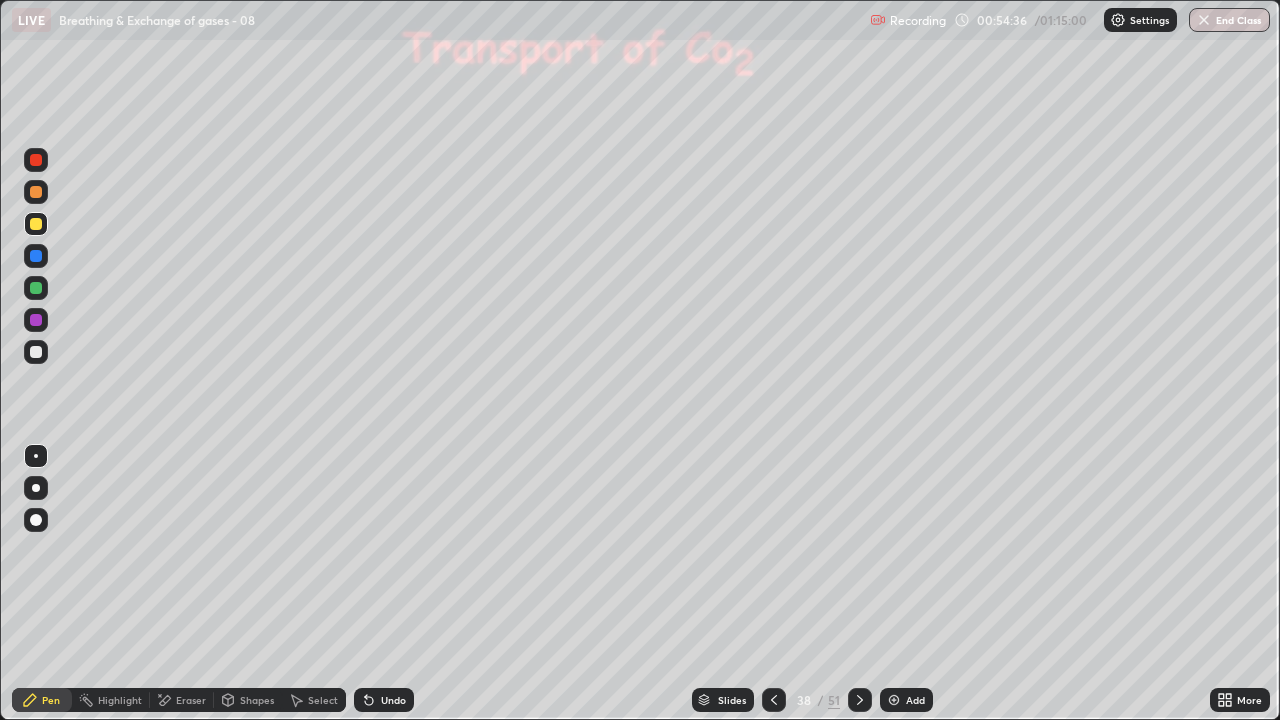click at bounding box center [36, 352] 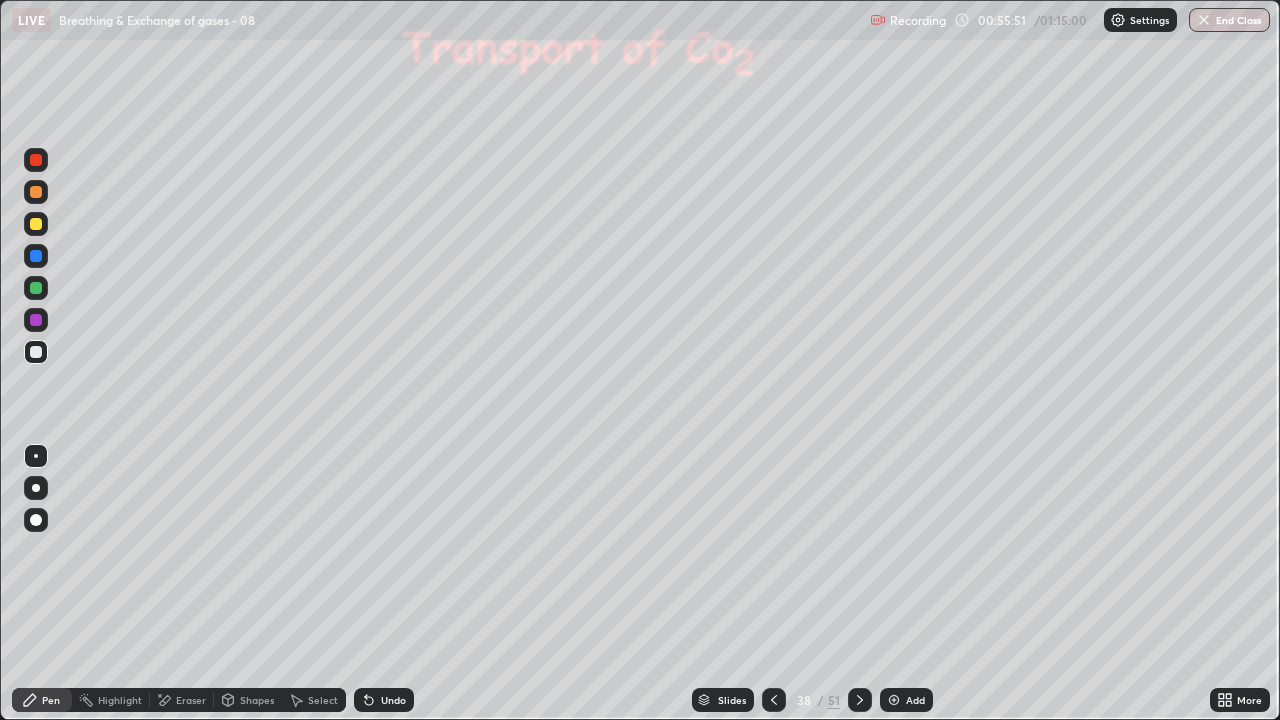 click on "Undo" at bounding box center [393, 700] 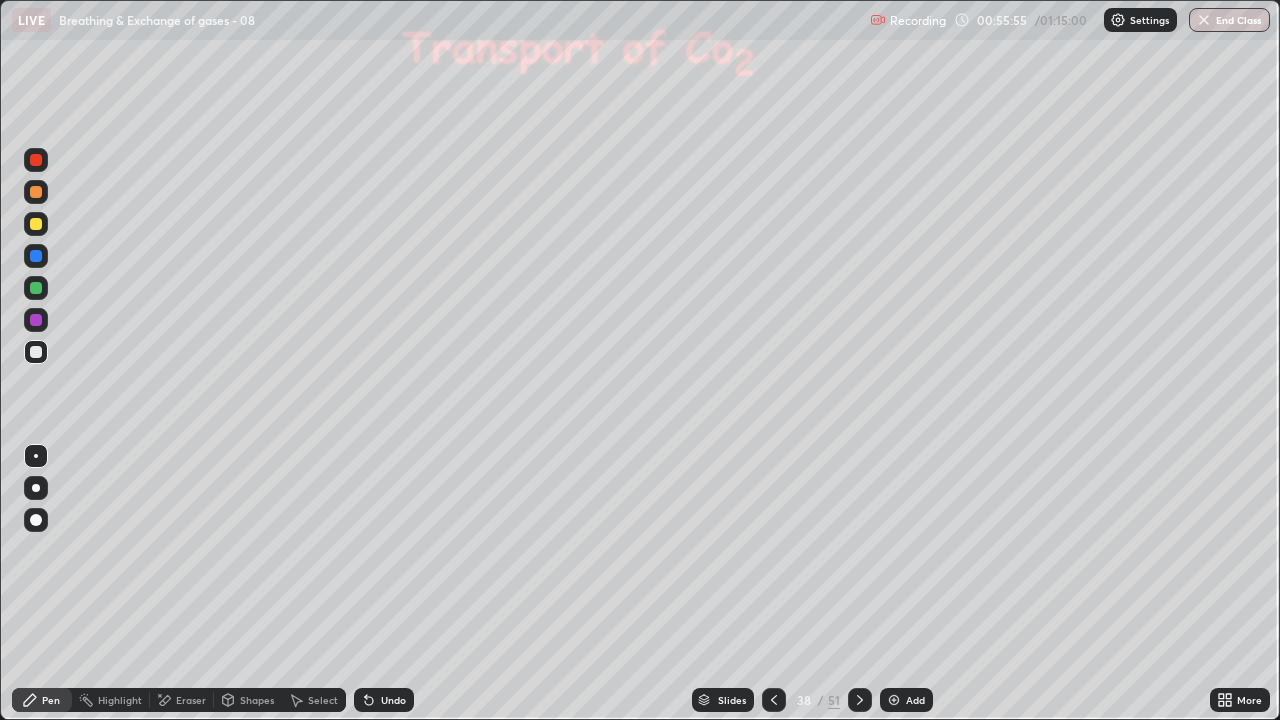 click at bounding box center (36, 224) 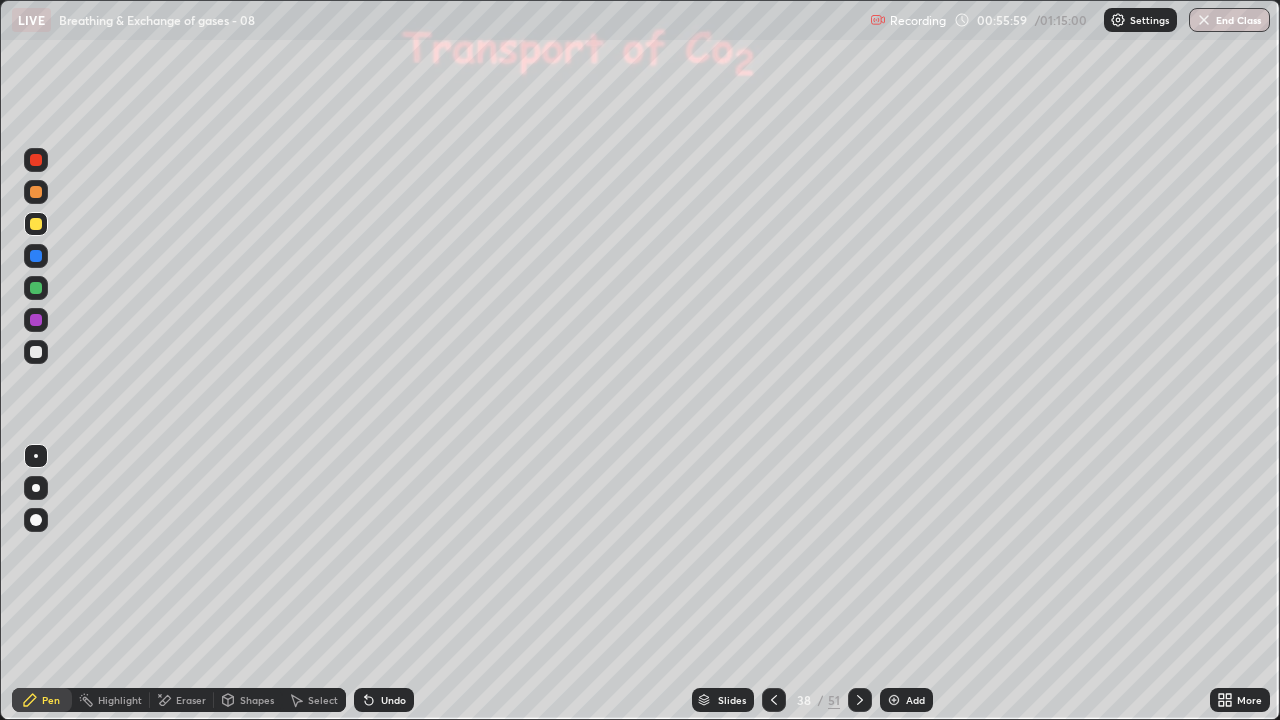 click at bounding box center (36, 352) 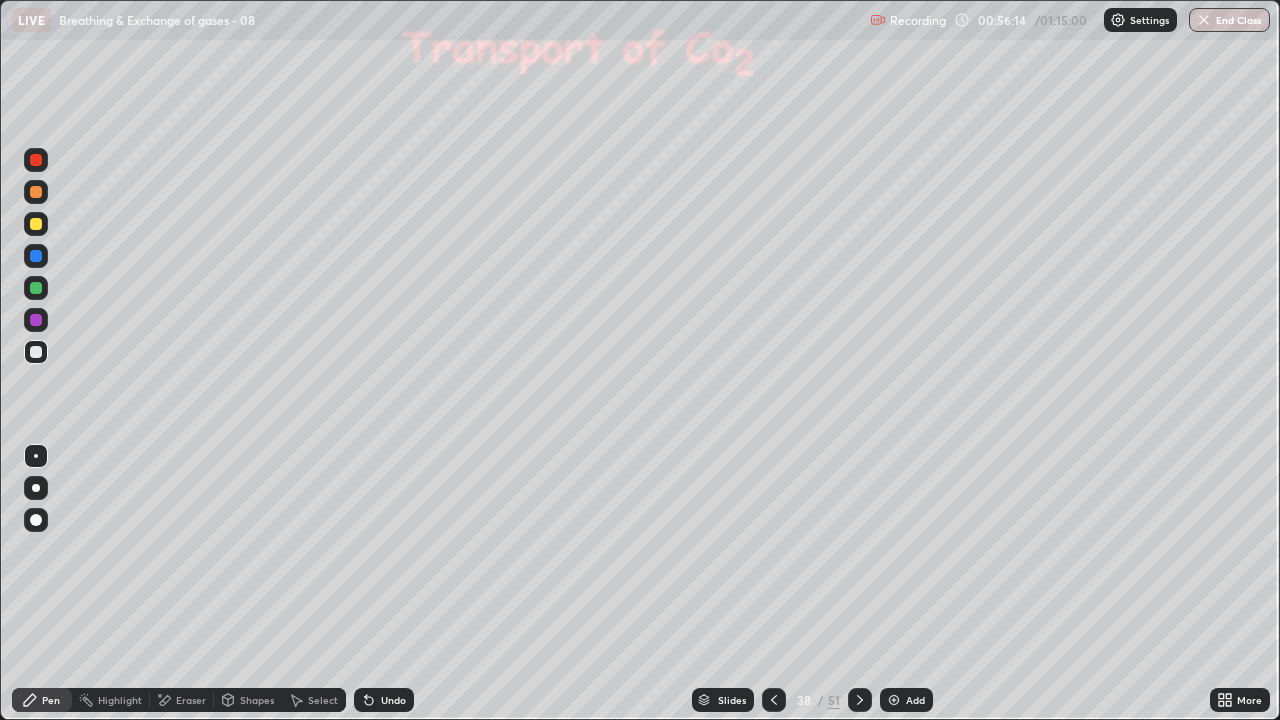 click at bounding box center (36, 288) 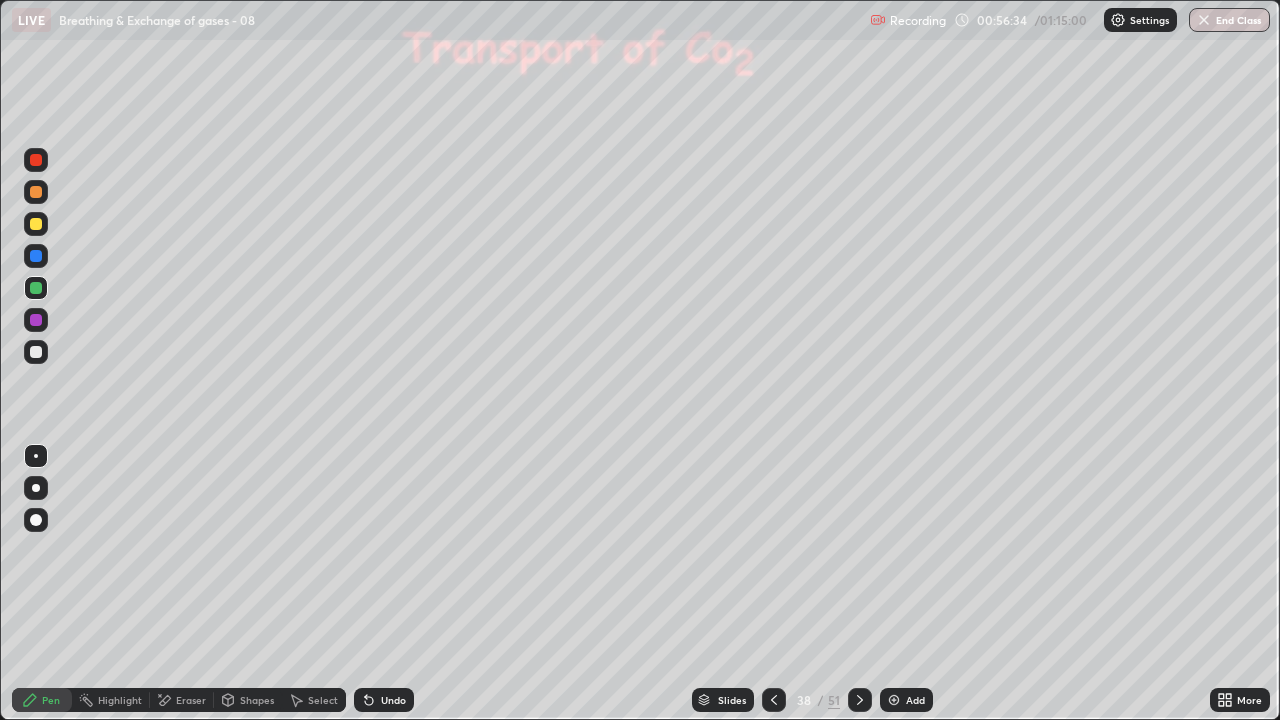 click at bounding box center [36, 320] 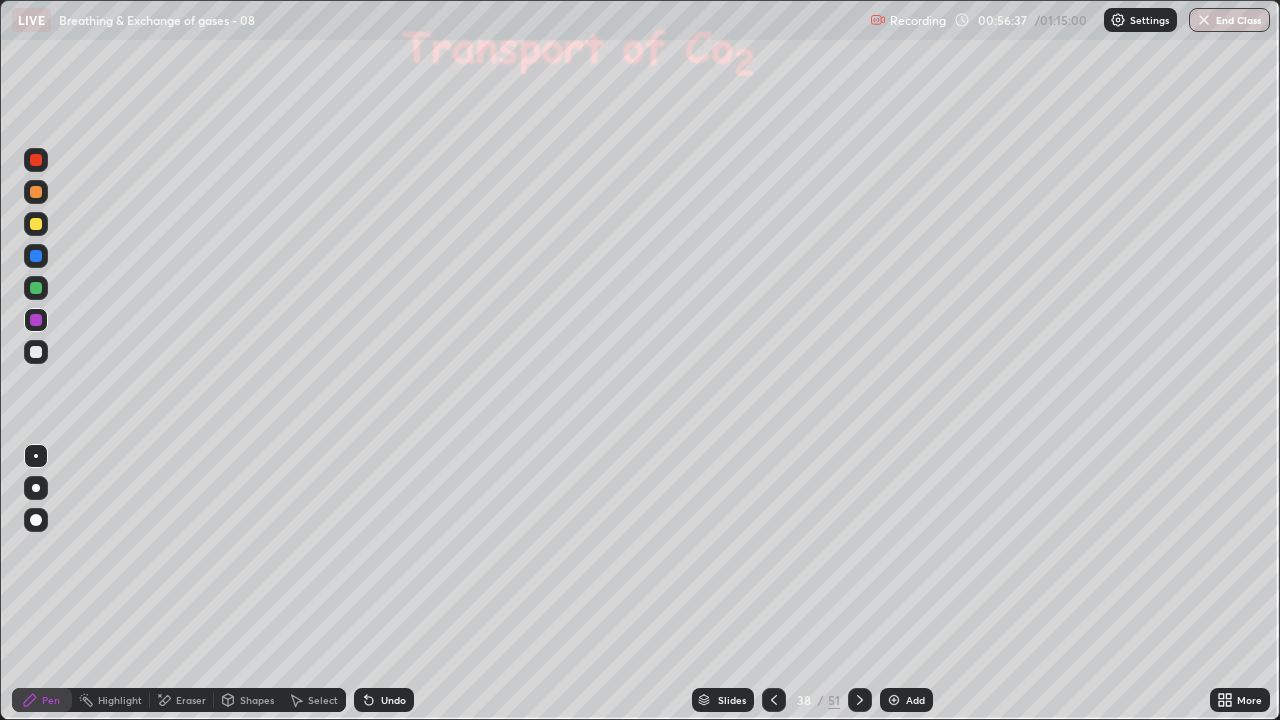 click at bounding box center [36, 224] 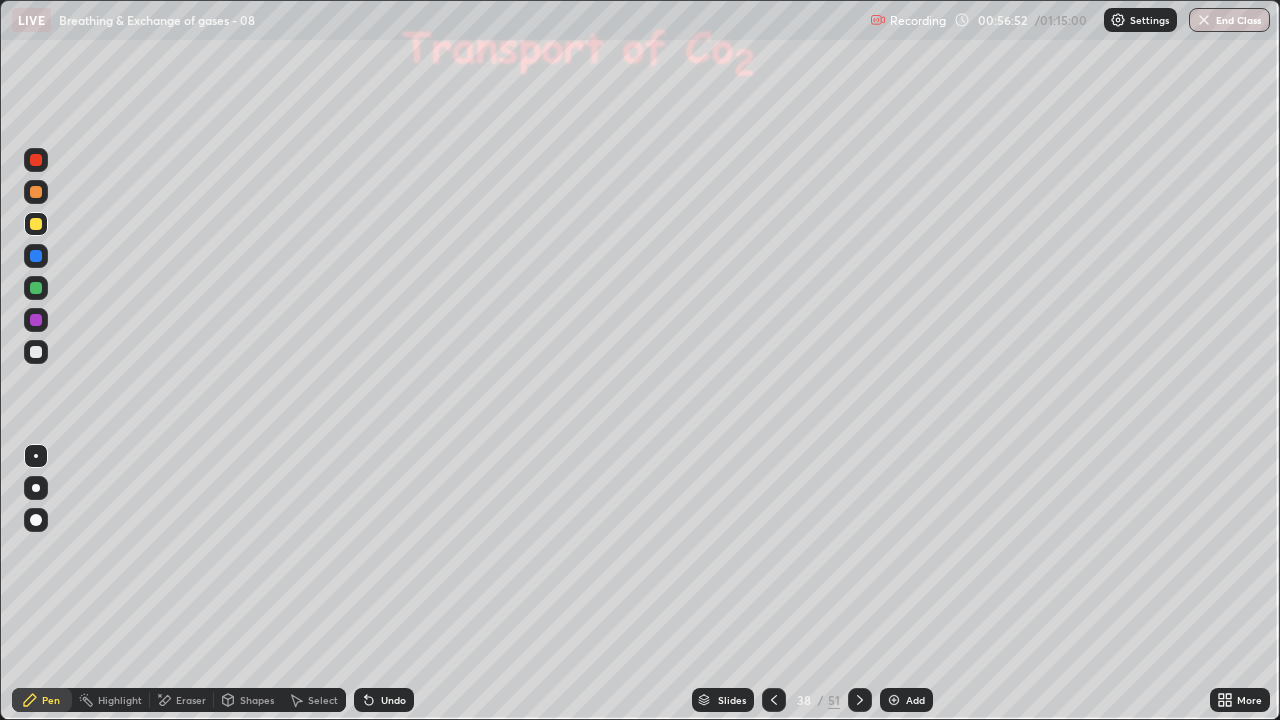 click at bounding box center (36, 352) 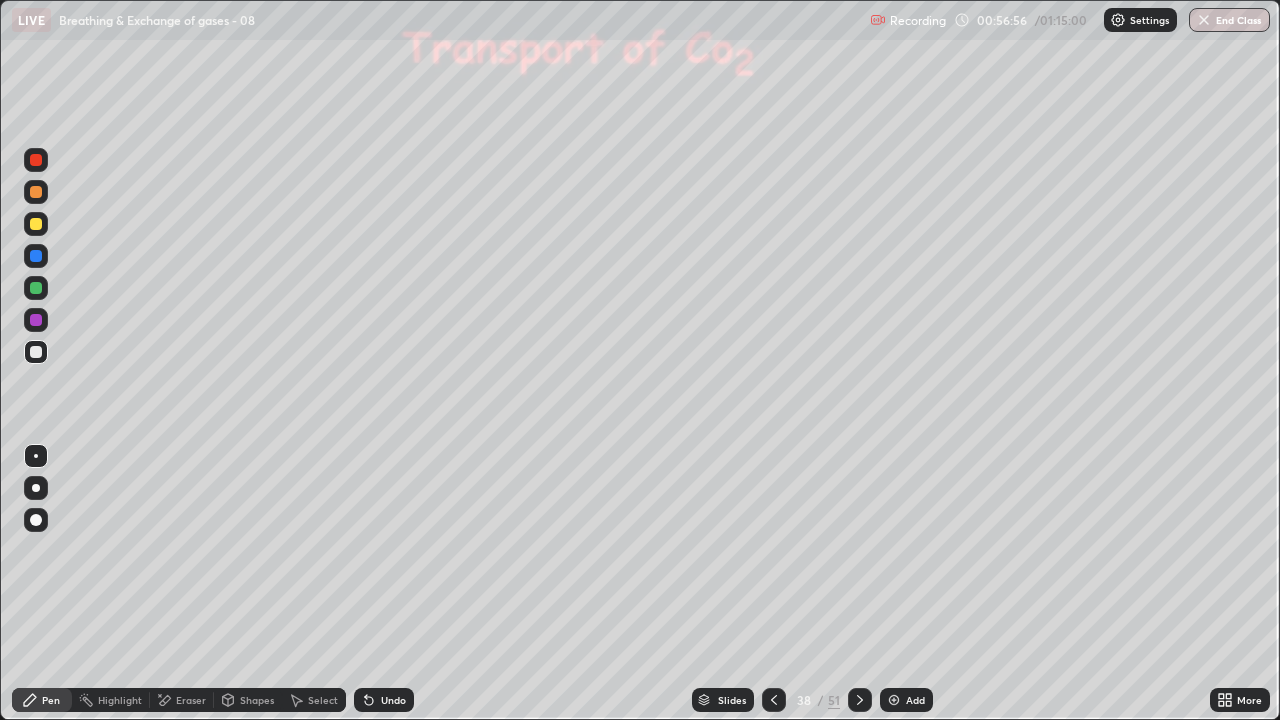 click at bounding box center (36, 224) 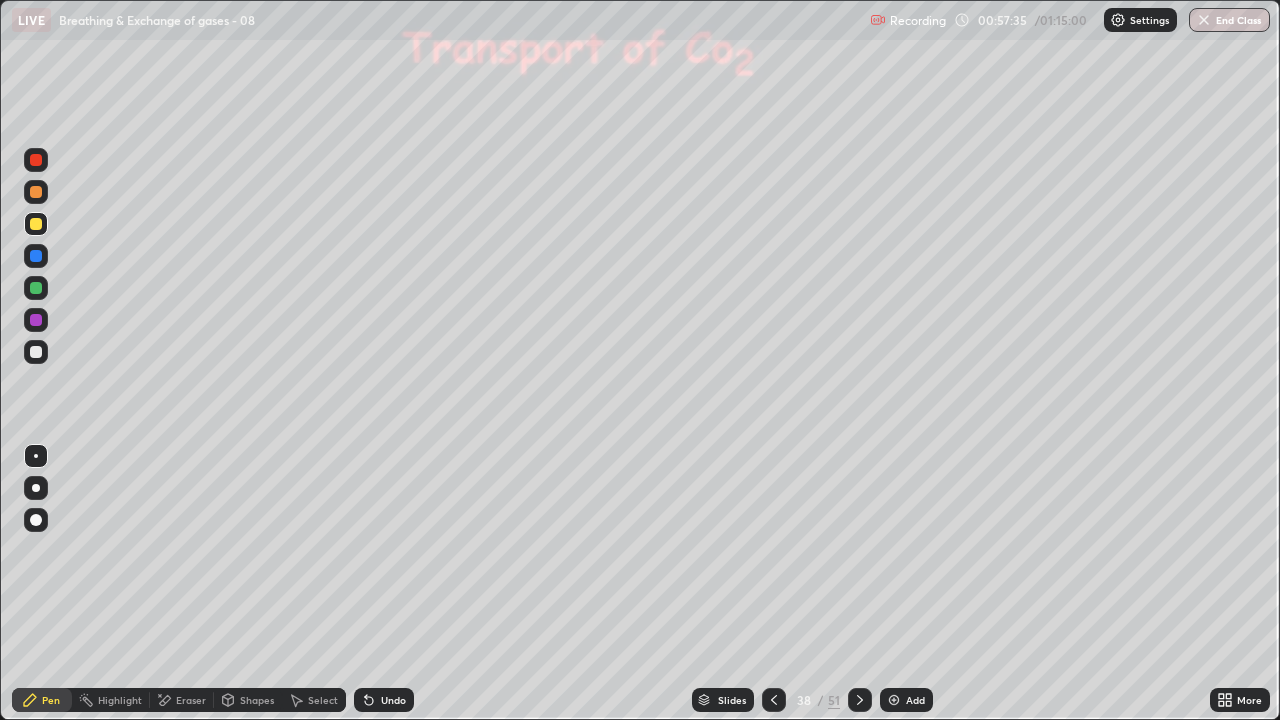 click at bounding box center (36, 288) 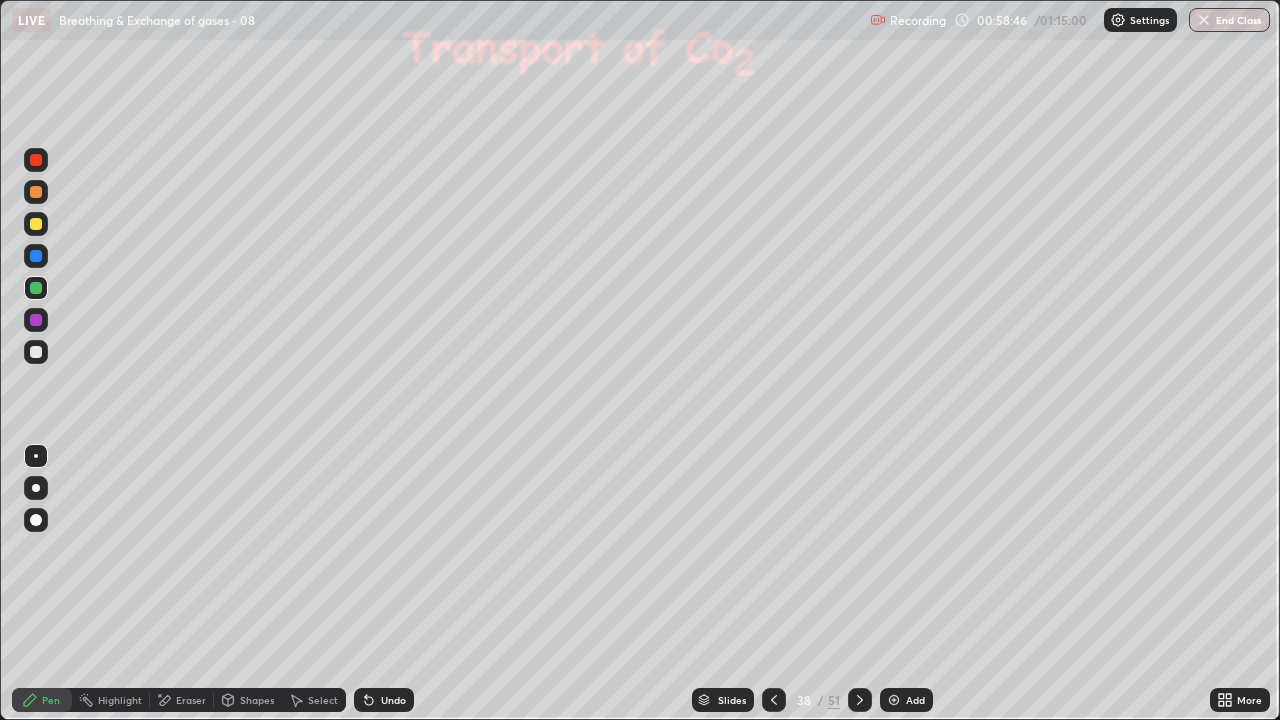 click at bounding box center [36, 224] 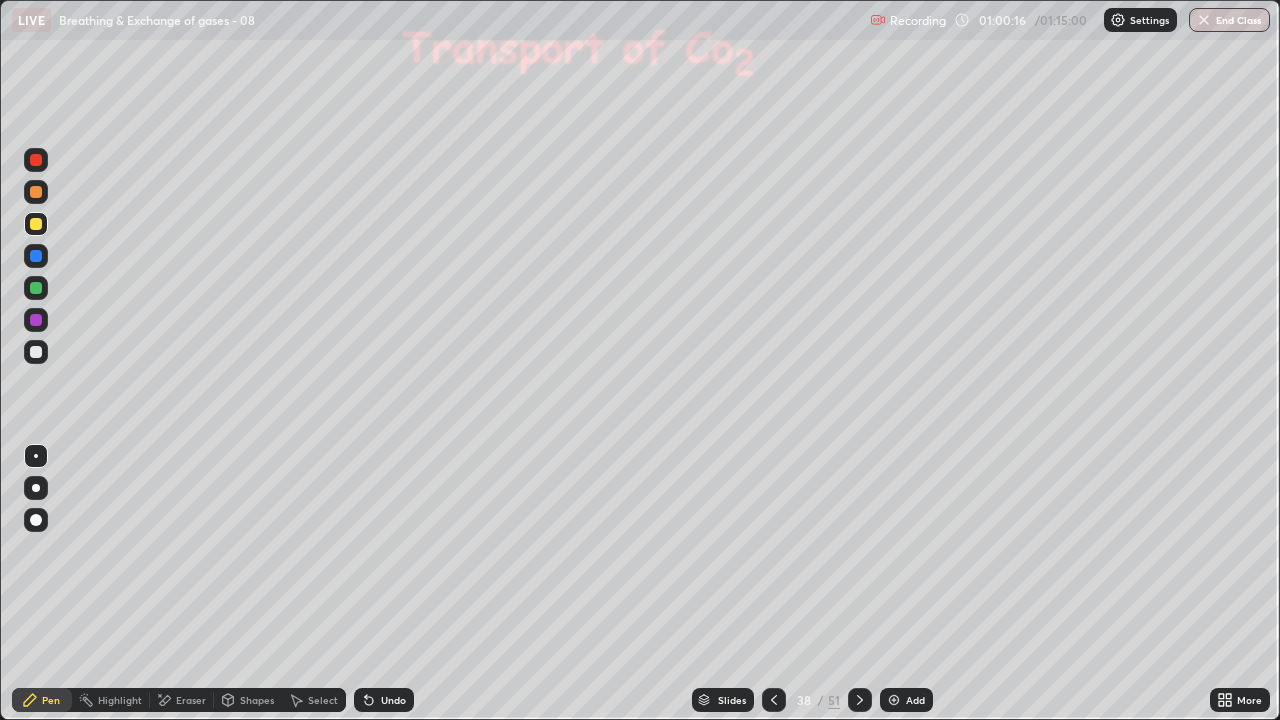 click at bounding box center (36, 352) 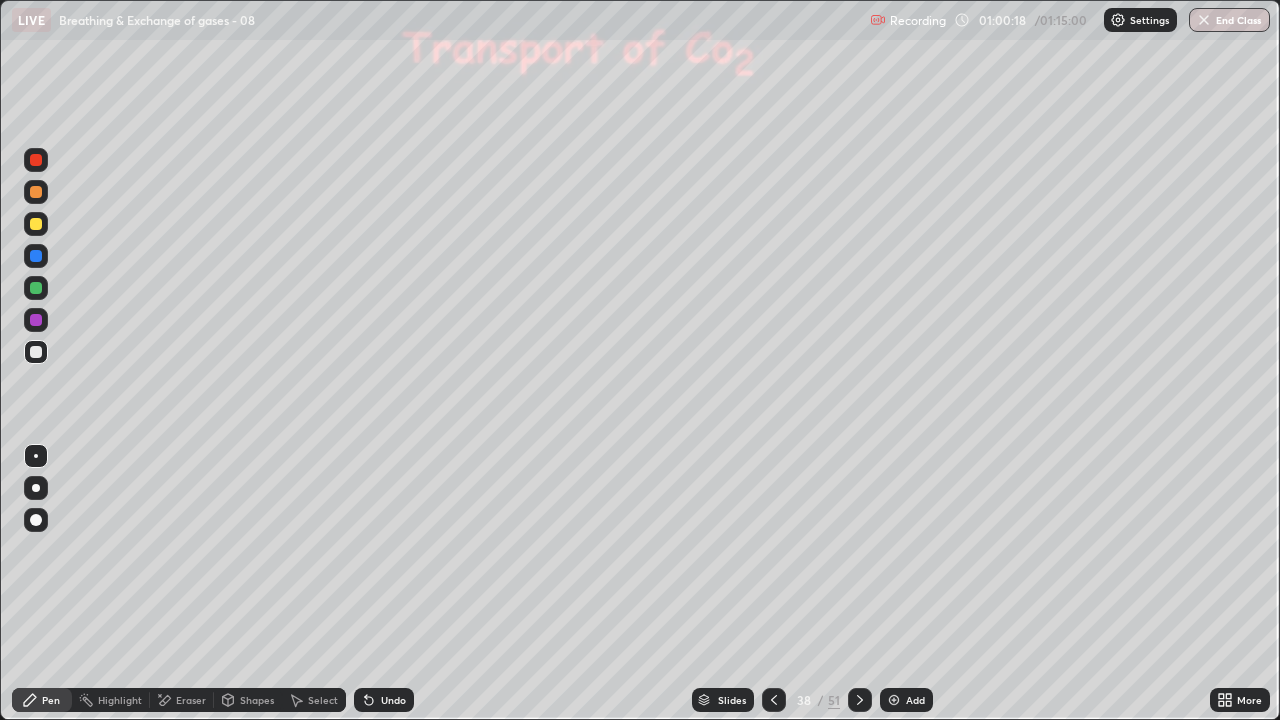 click at bounding box center (36, 160) 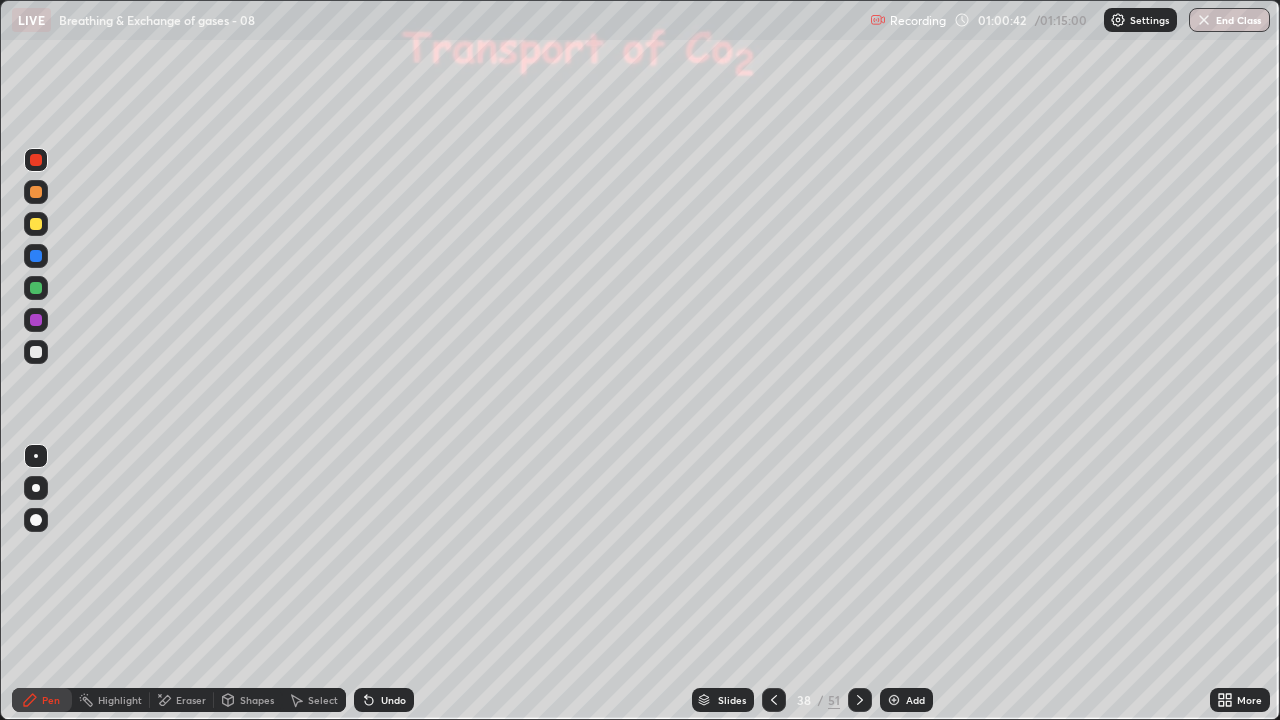 click at bounding box center [894, 700] 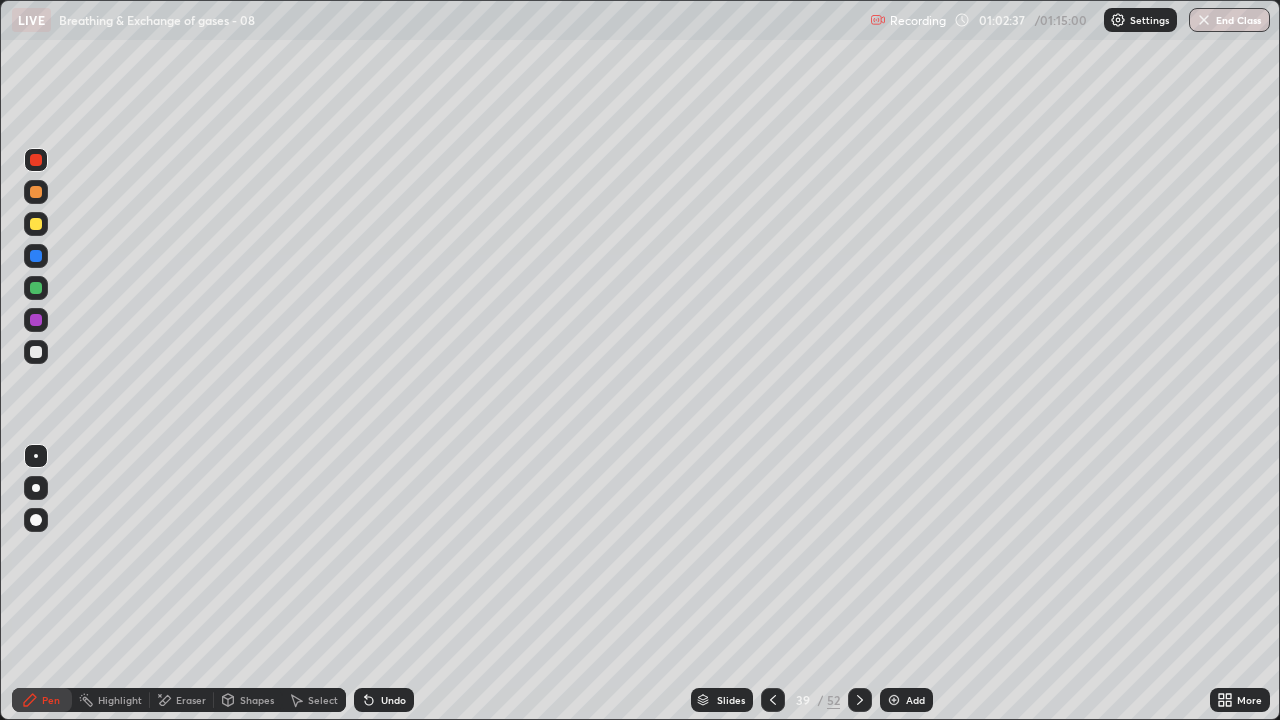 click 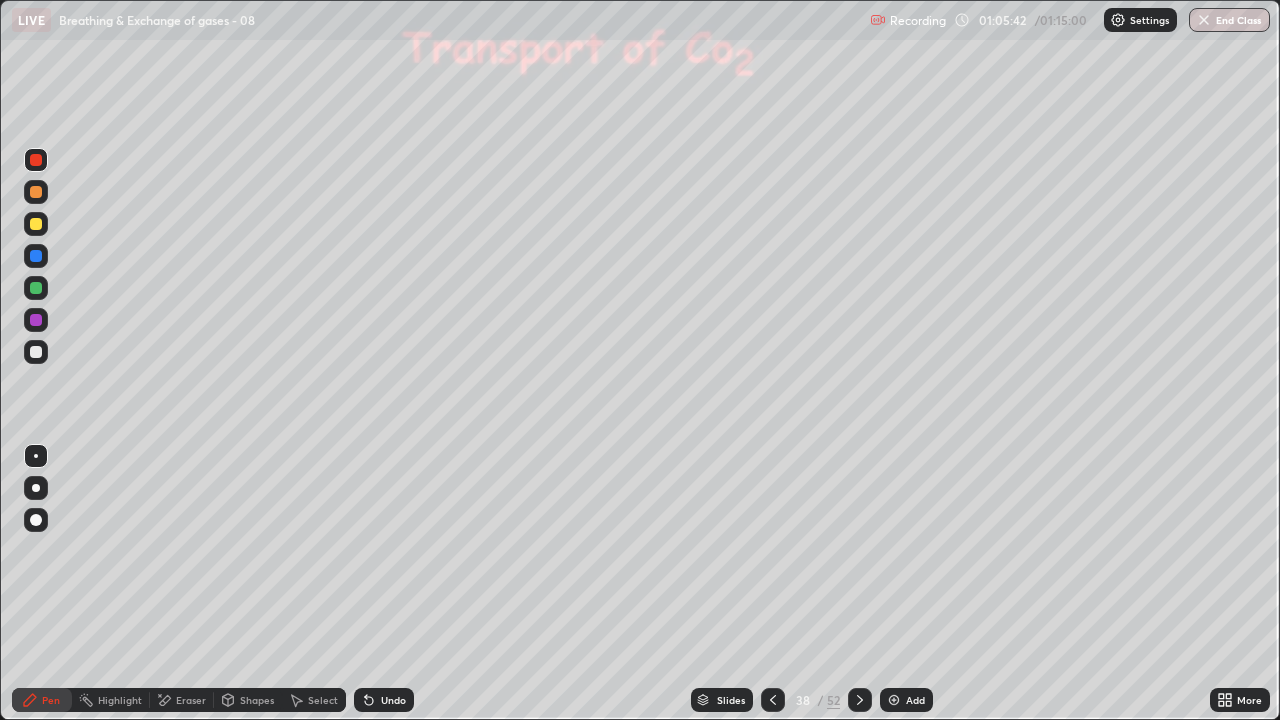 click on "Select" at bounding box center (314, 700) 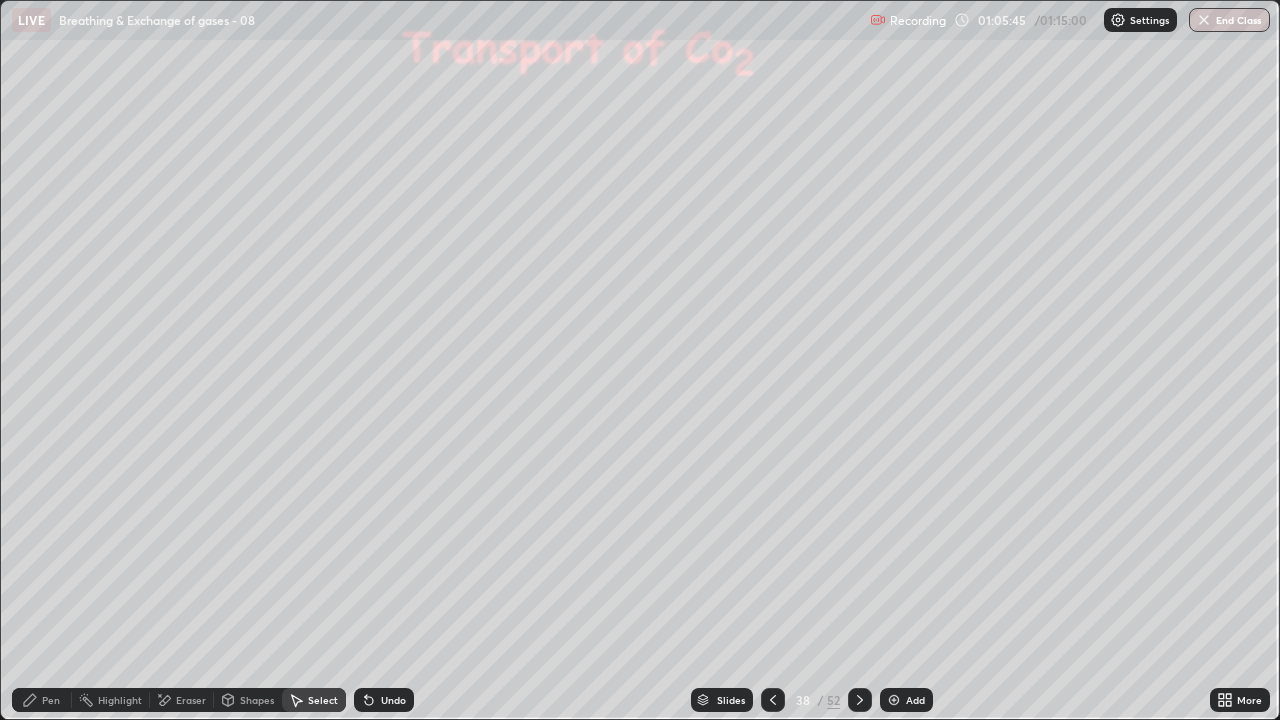 click on "Erase all" at bounding box center (36, 360) 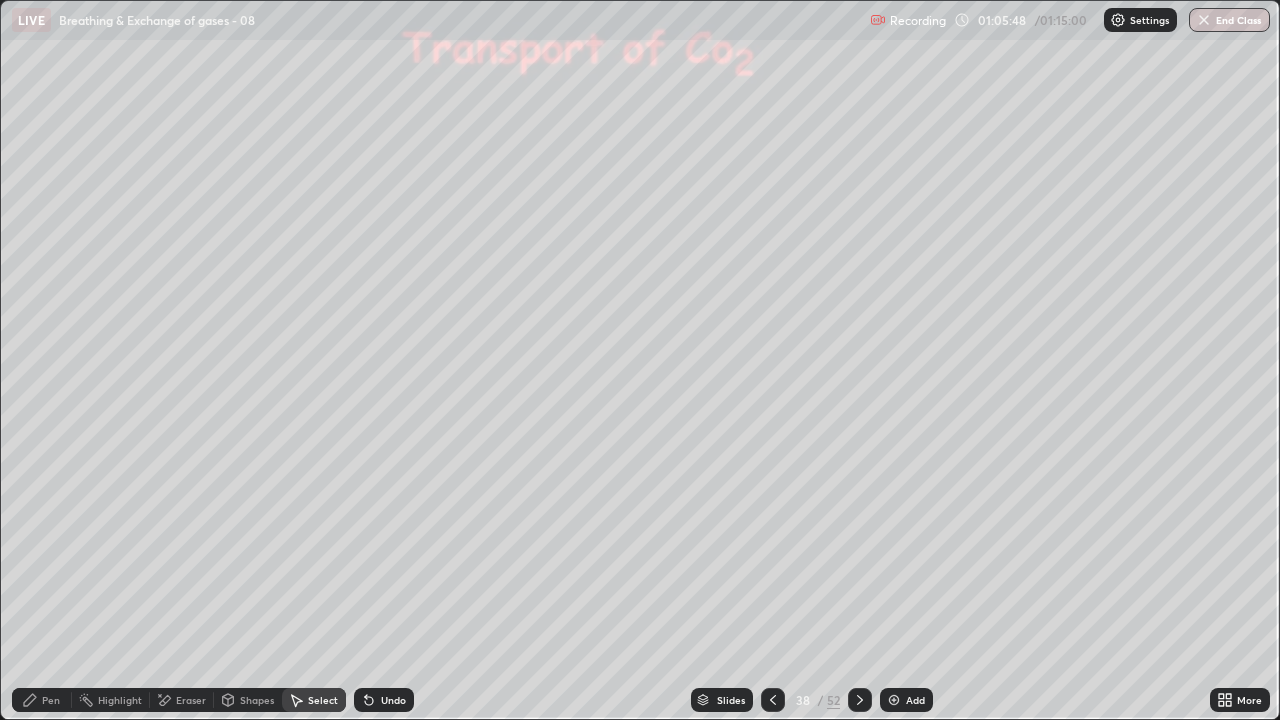 click on "Shapes" at bounding box center [257, 700] 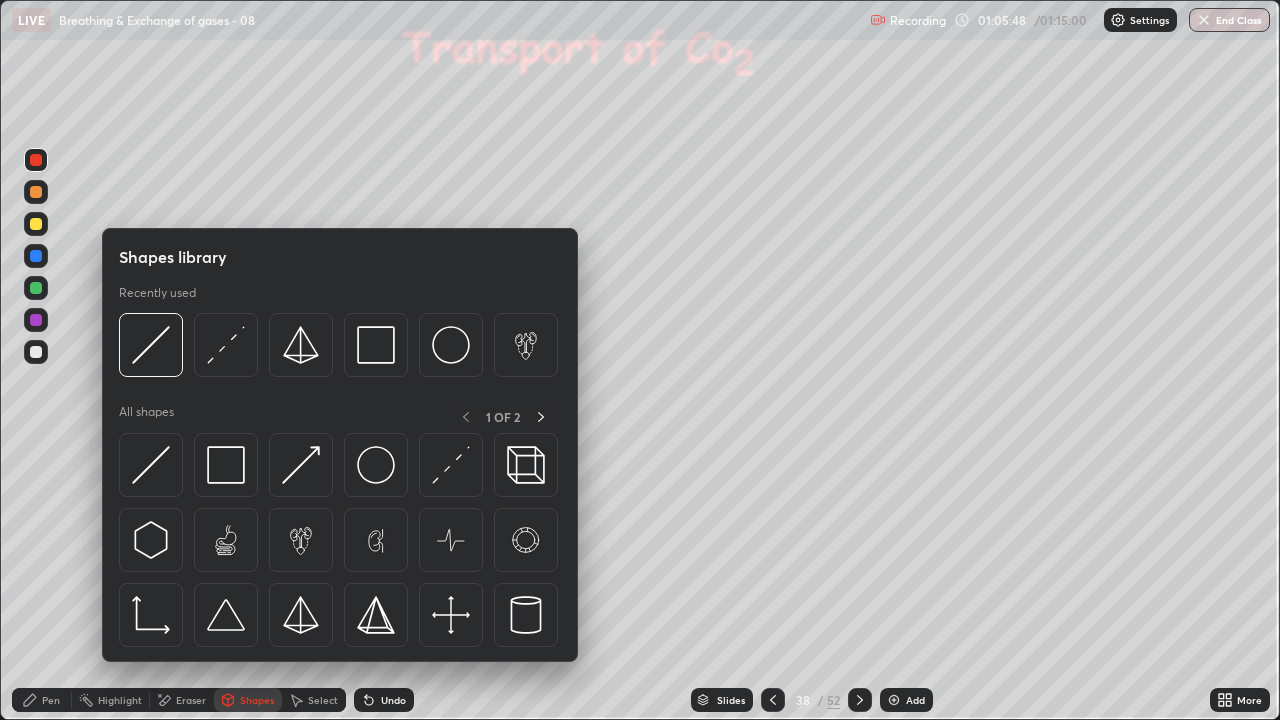 click on "Select" at bounding box center [314, 700] 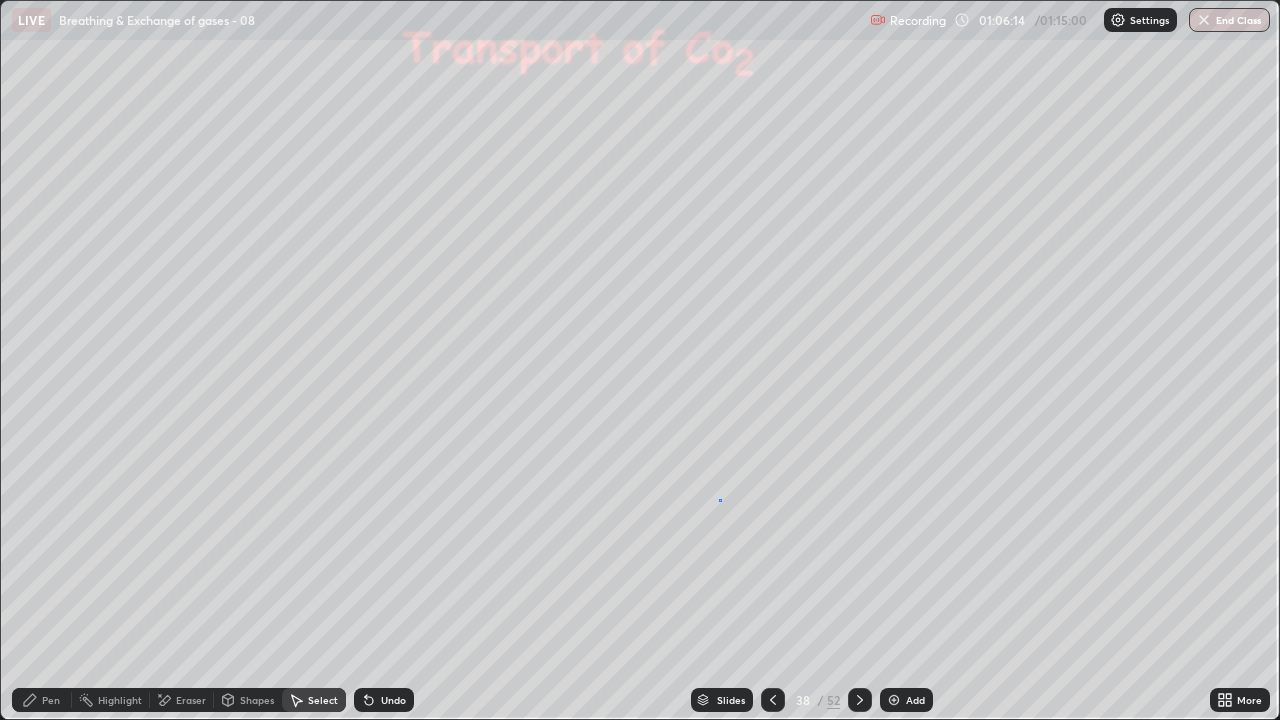 click on "0 ° Undo Copy Duplicate Duplicate to new slide Delete" at bounding box center [640, 360] 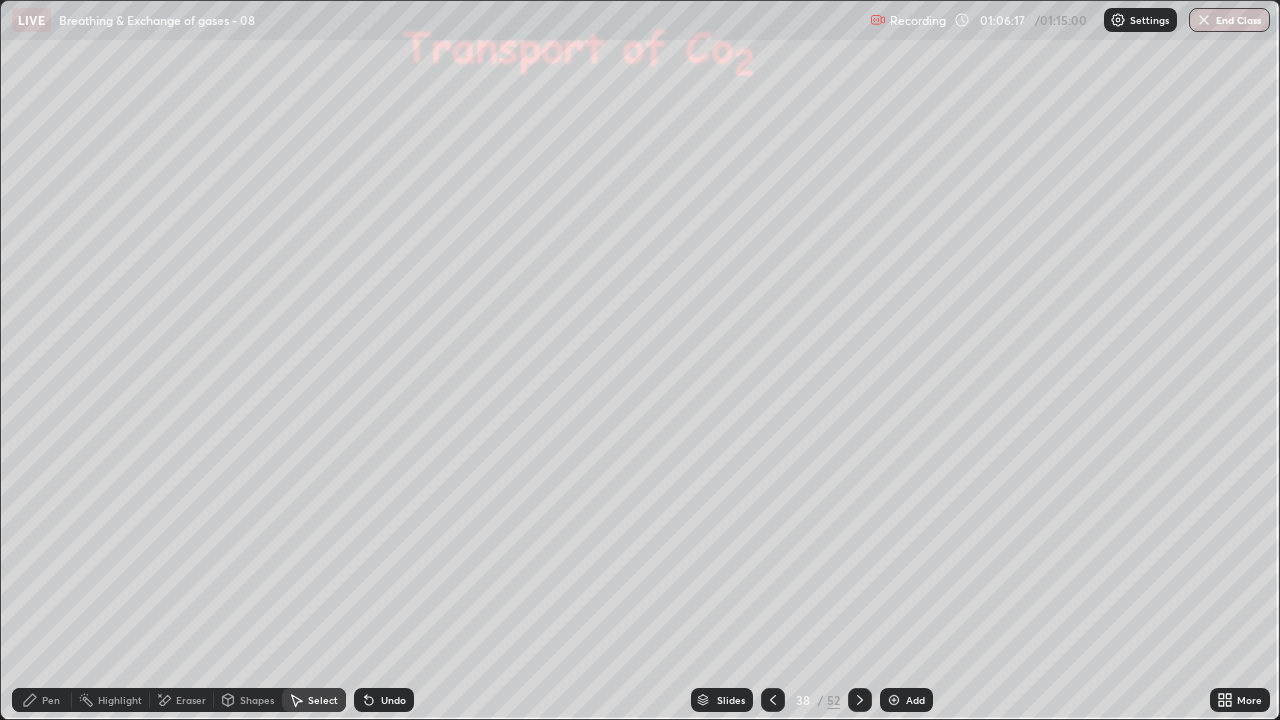 click on "Pen" at bounding box center [51, 700] 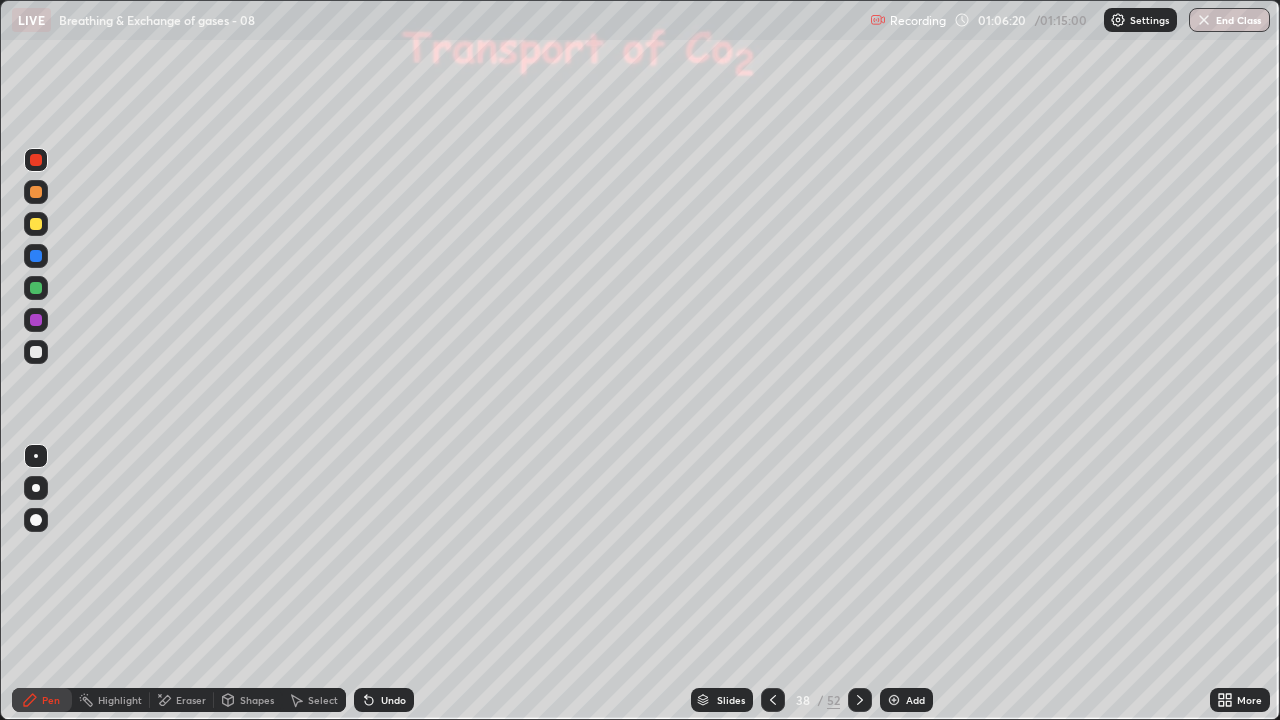 click at bounding box center [36, 192] 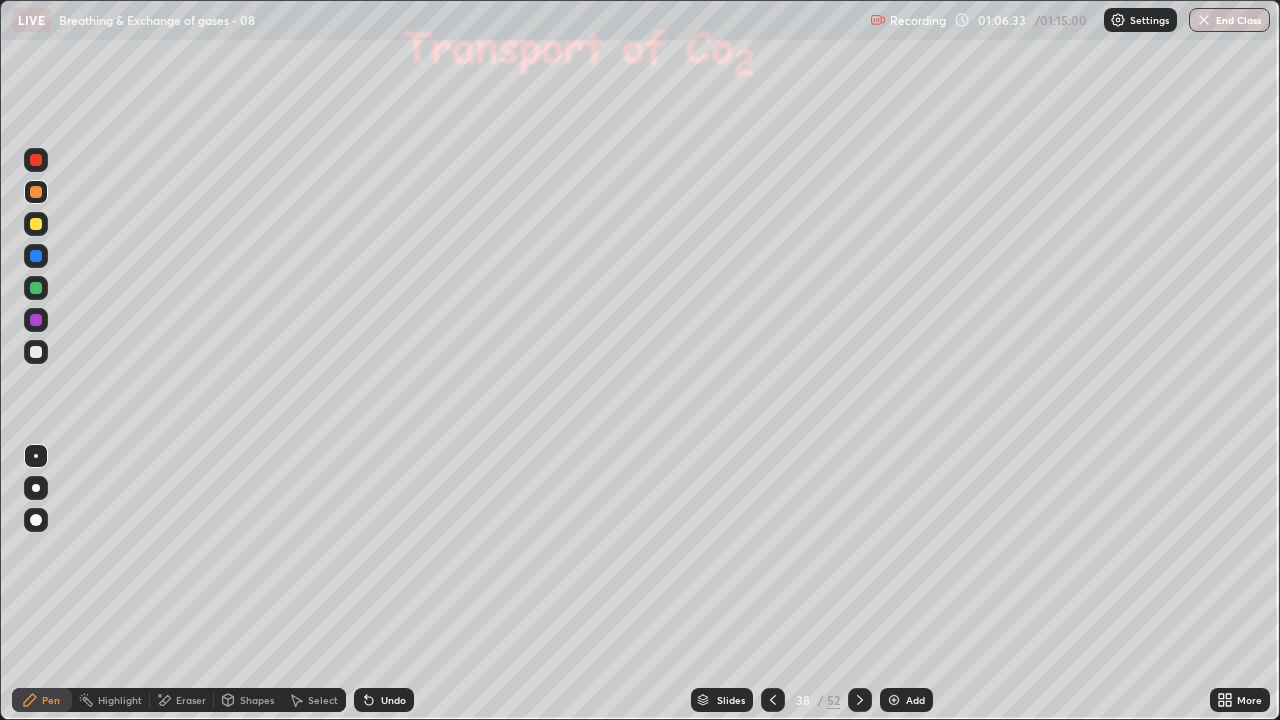 click at bounding box center (36, 320) 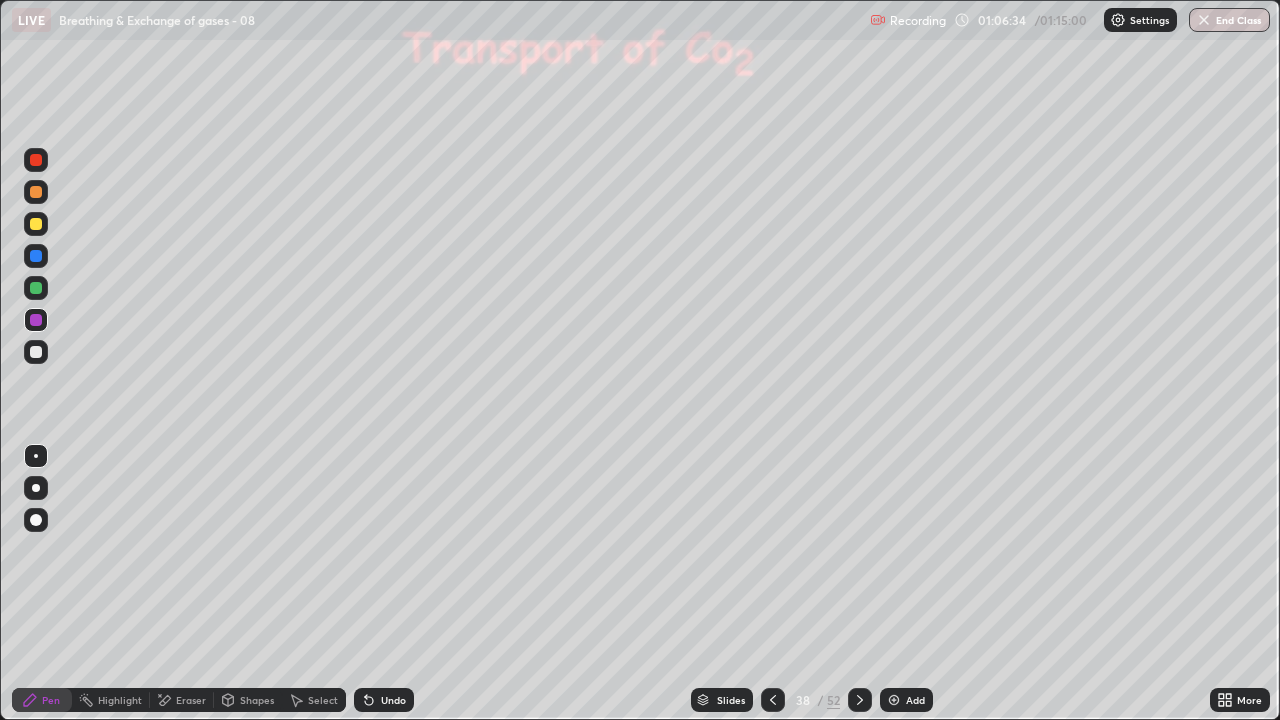 click at bounding box center (36, 520) 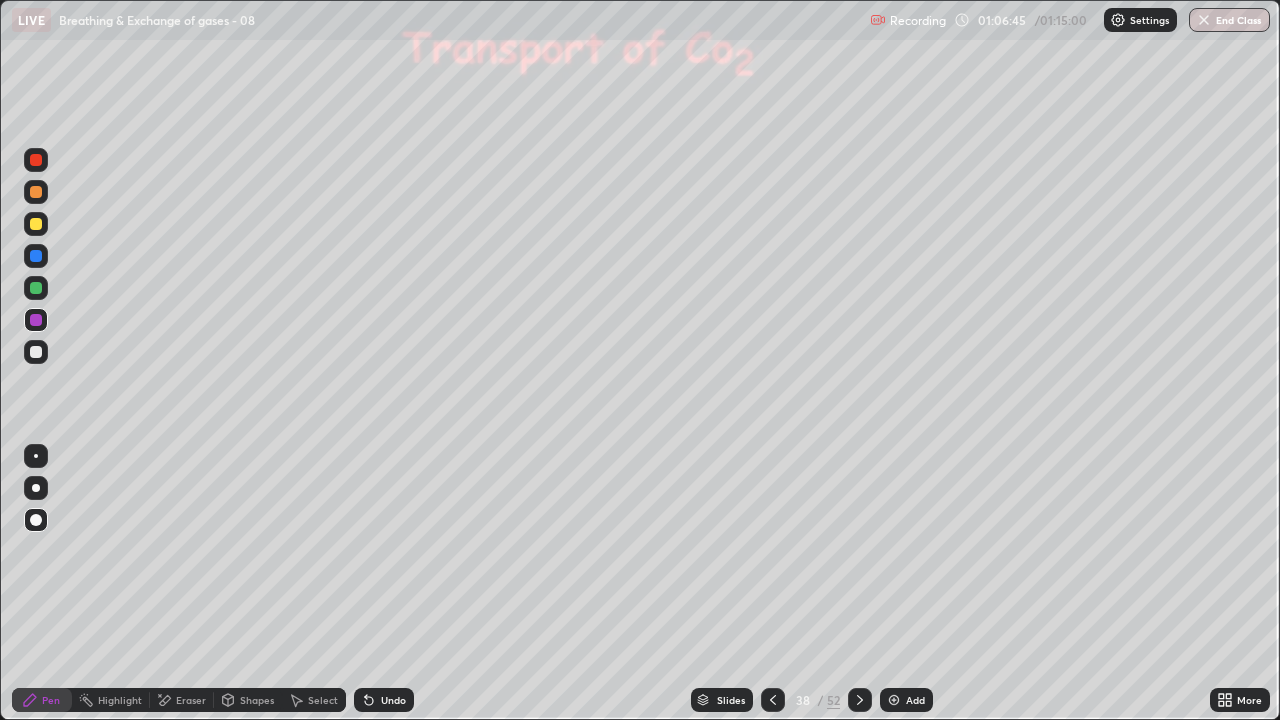 click at bounding box center [36, 160] 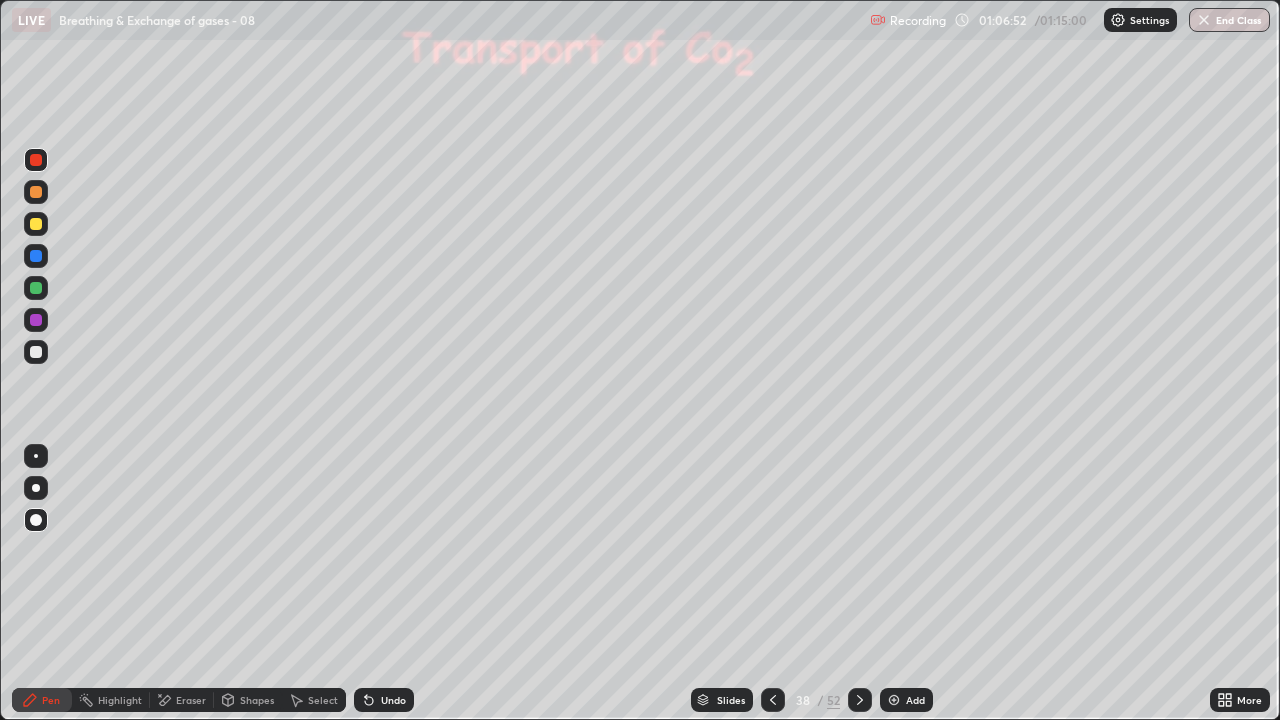 click at bounding box center (36, 352) 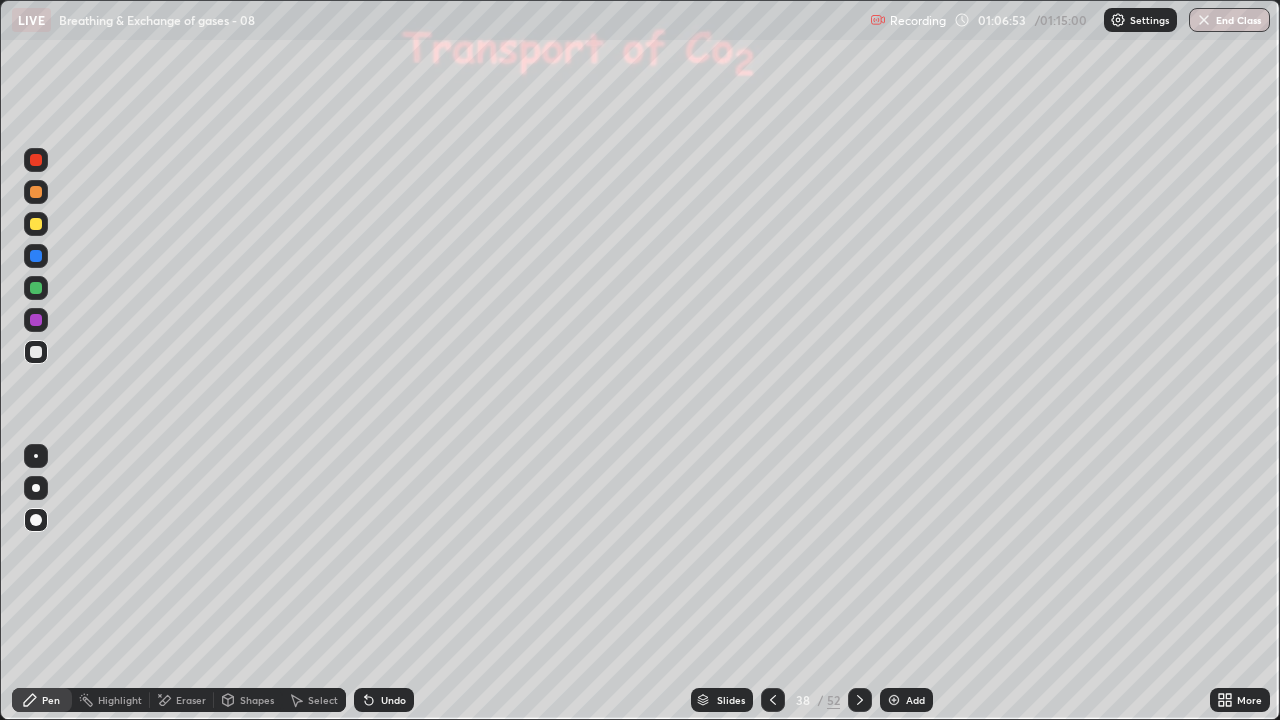 click at bounding box center [36, 456] 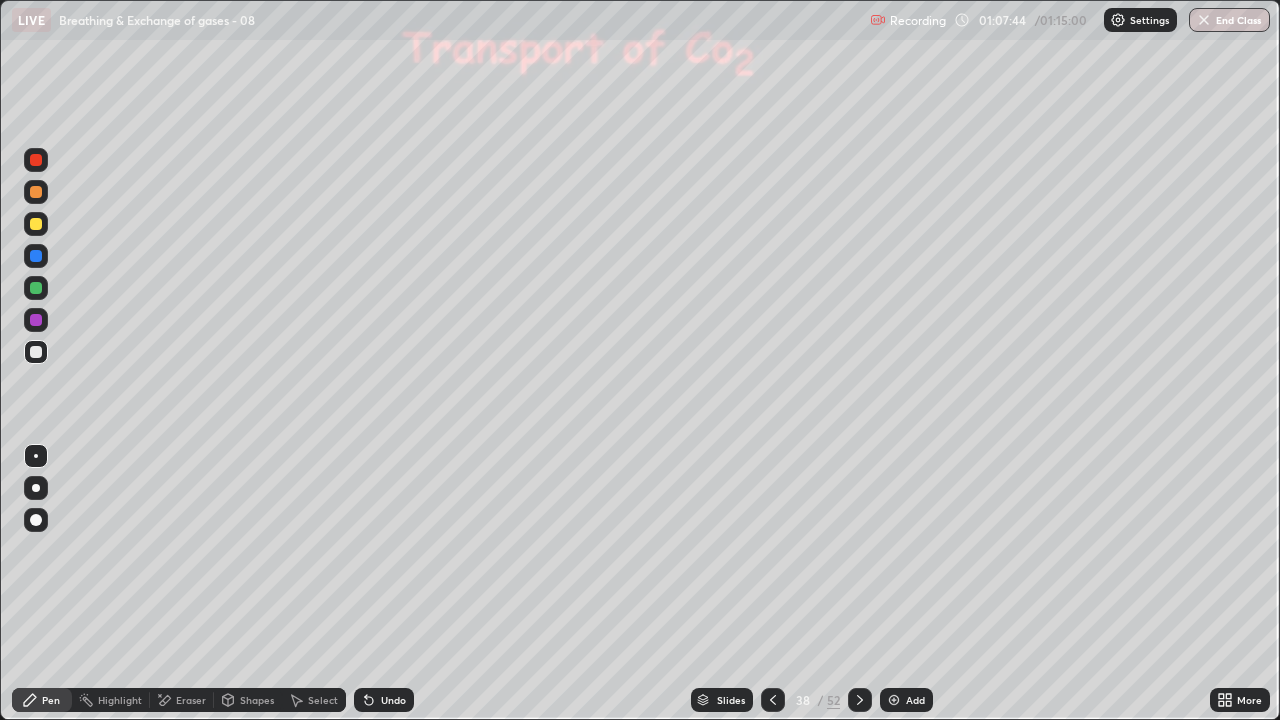 click 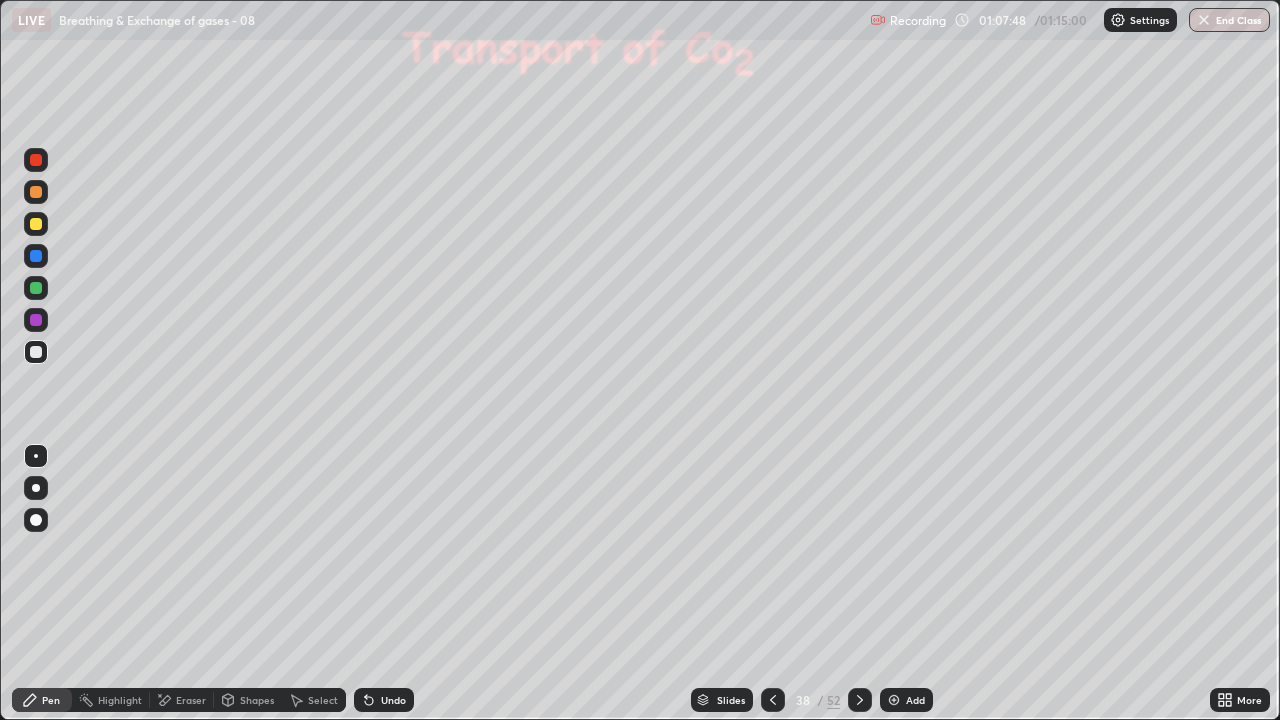 click at bounding box center (36, 288) 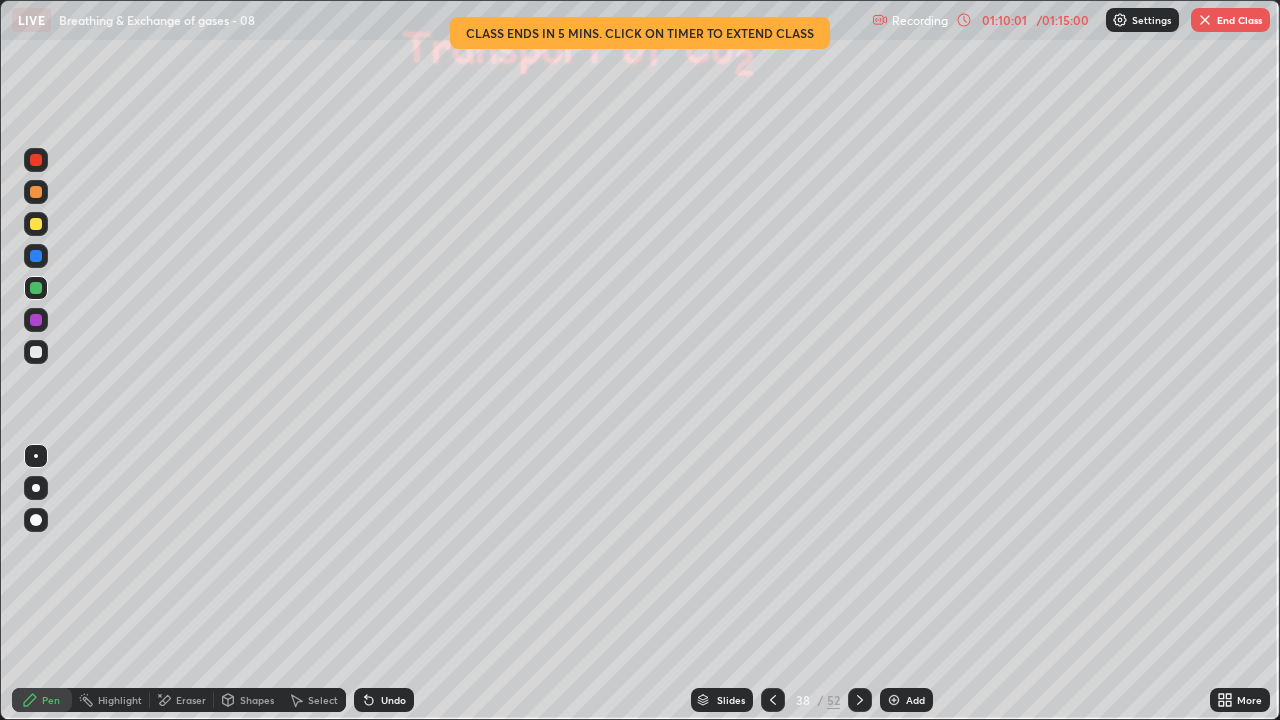 click at bounding box center (36, 320) 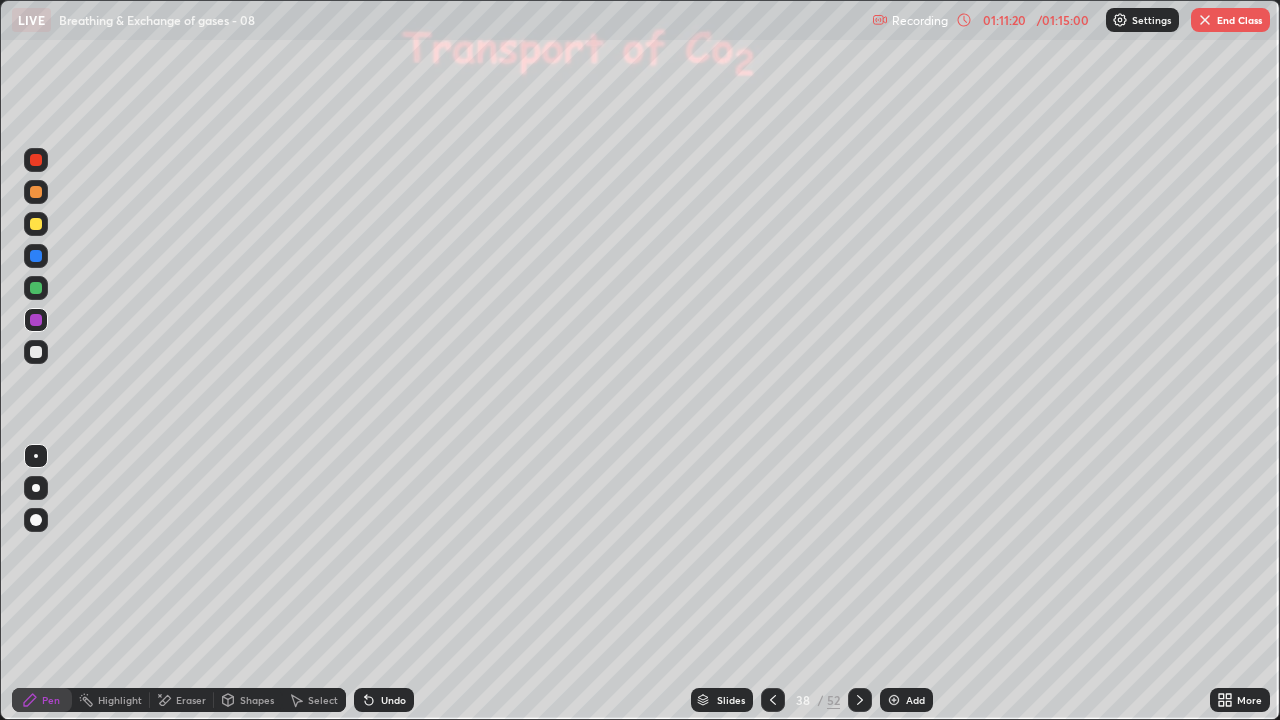 click on "Select" at bounding box center (323, 700) 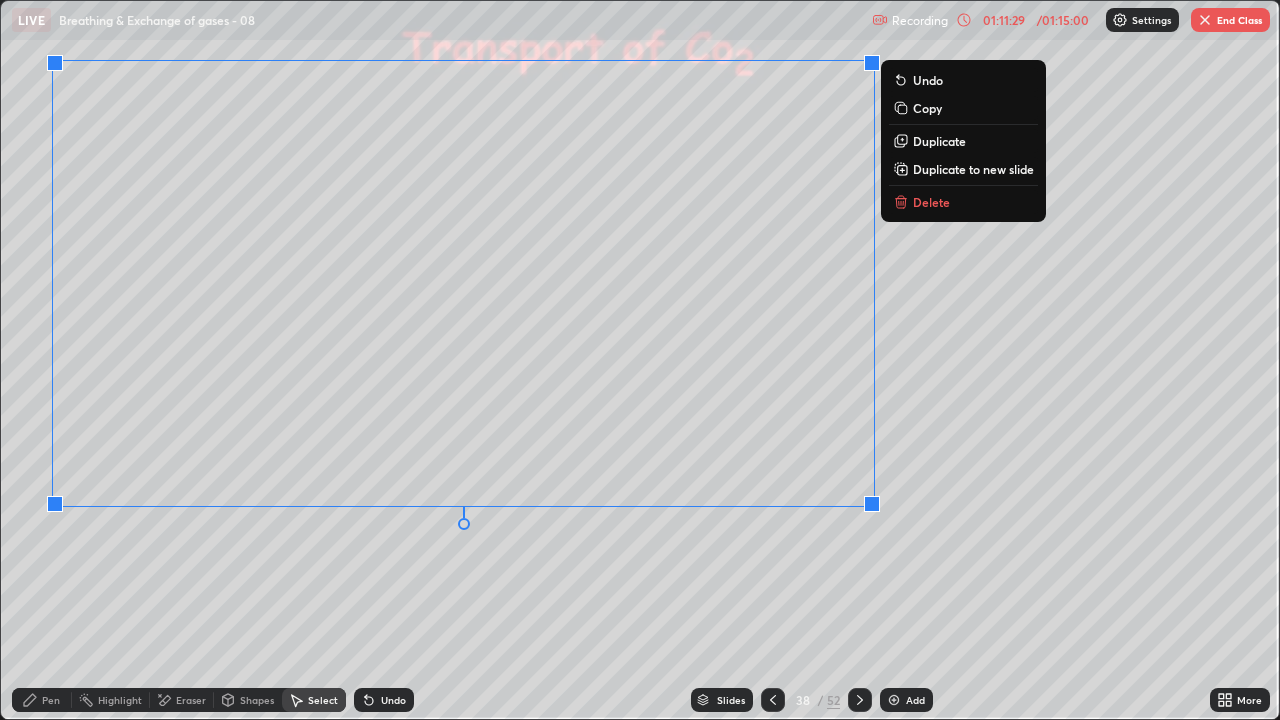 click on "Copy" at bounding box center (927, 108) 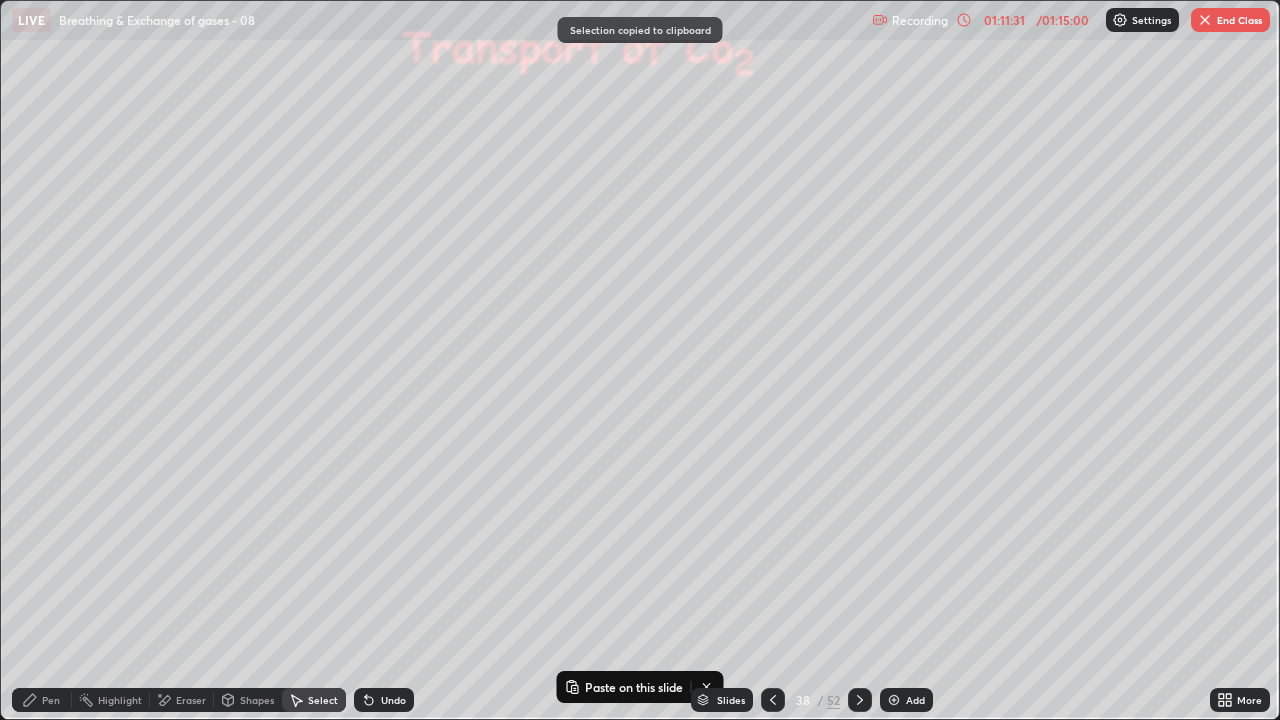 click 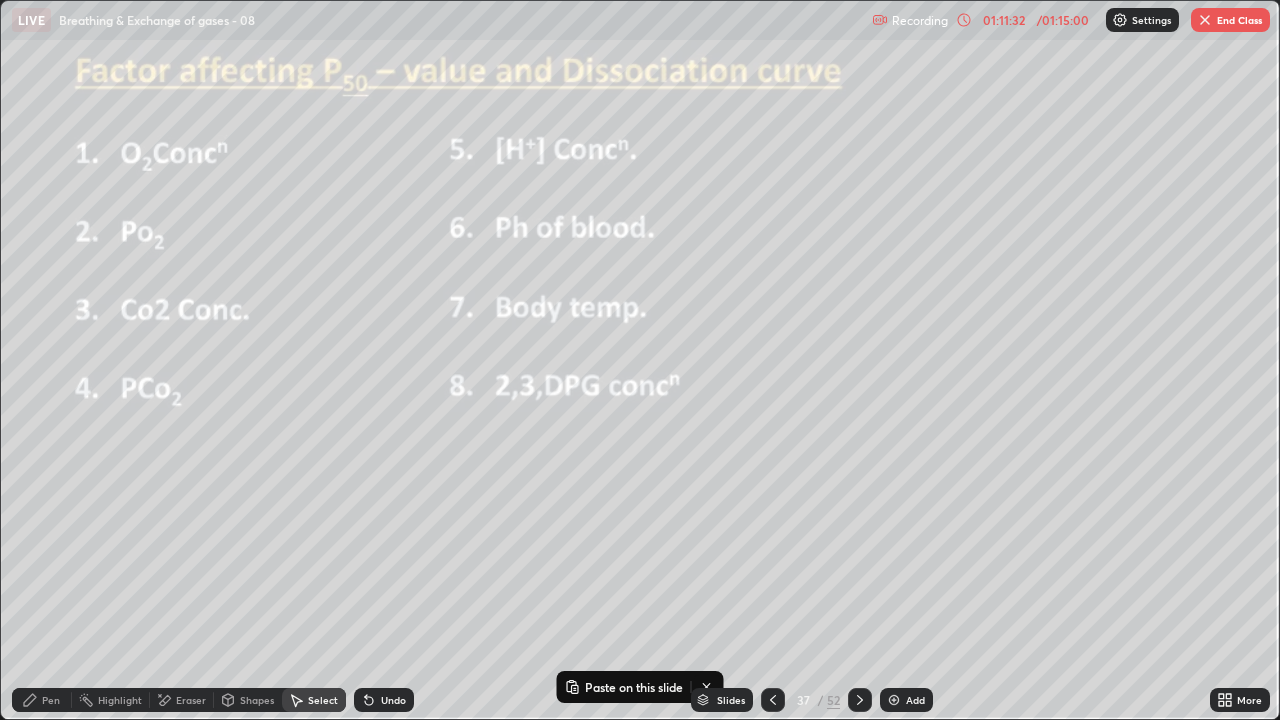 click at bounding box center [894, 700] 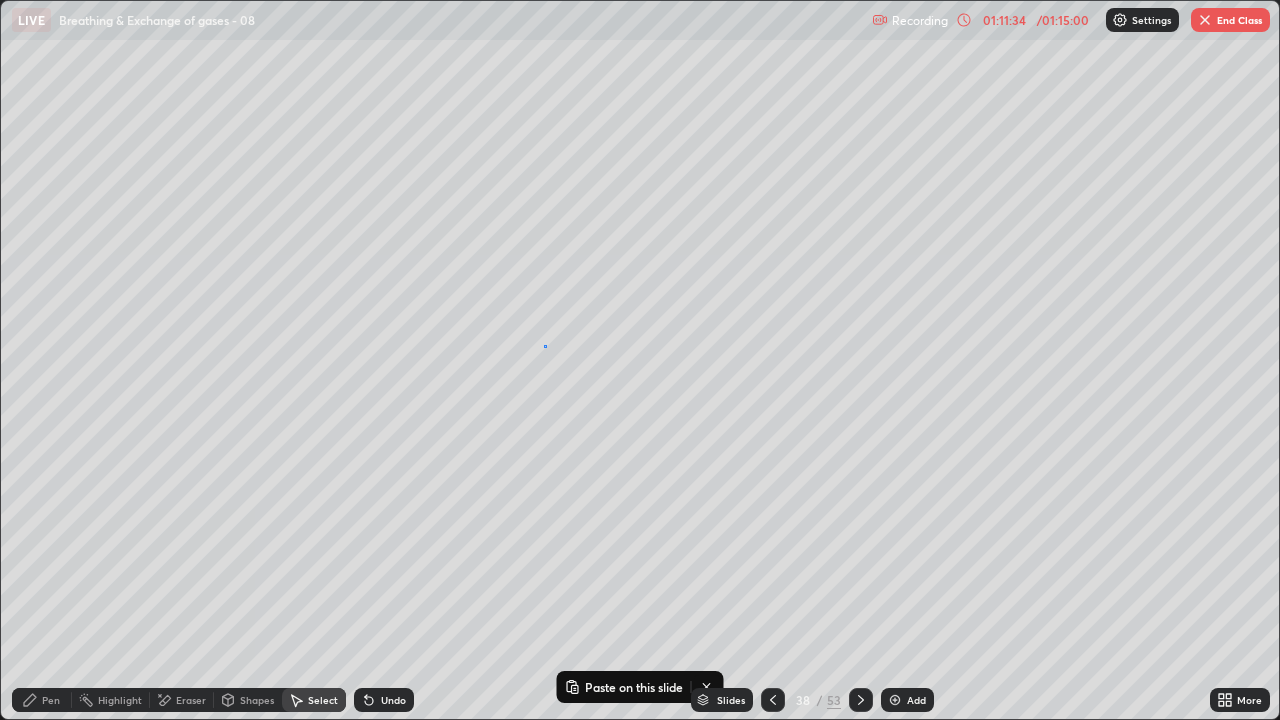 click on "0 ° Undo Copy Paste here Duplicate Duplicate to new slide Delete" at bounding box center (640, 360) 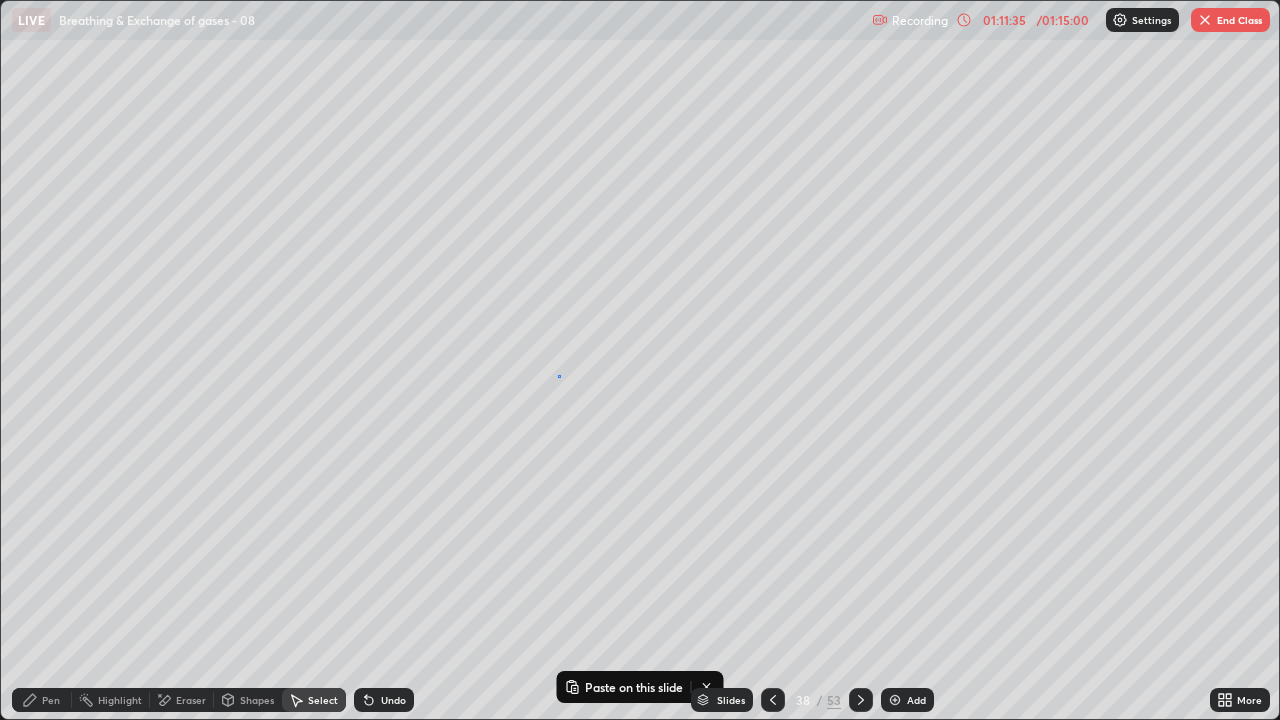click on "0 ° Undo Copy Paste here Duplicate Duplicate to new slide Delete" at bounding box center (640, 360) 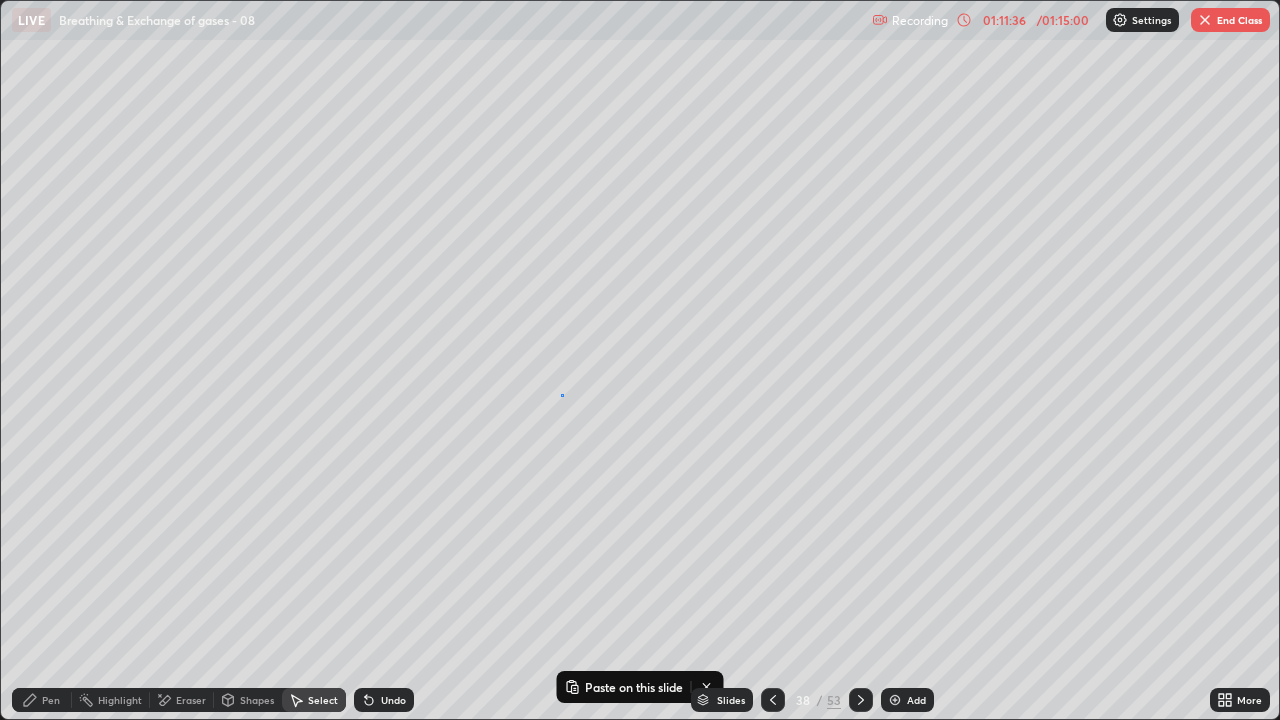 click on "0 ° Undo Copy Paste here Duplicate Duplicate to new slide Delete" at bounding box center [640, 360] 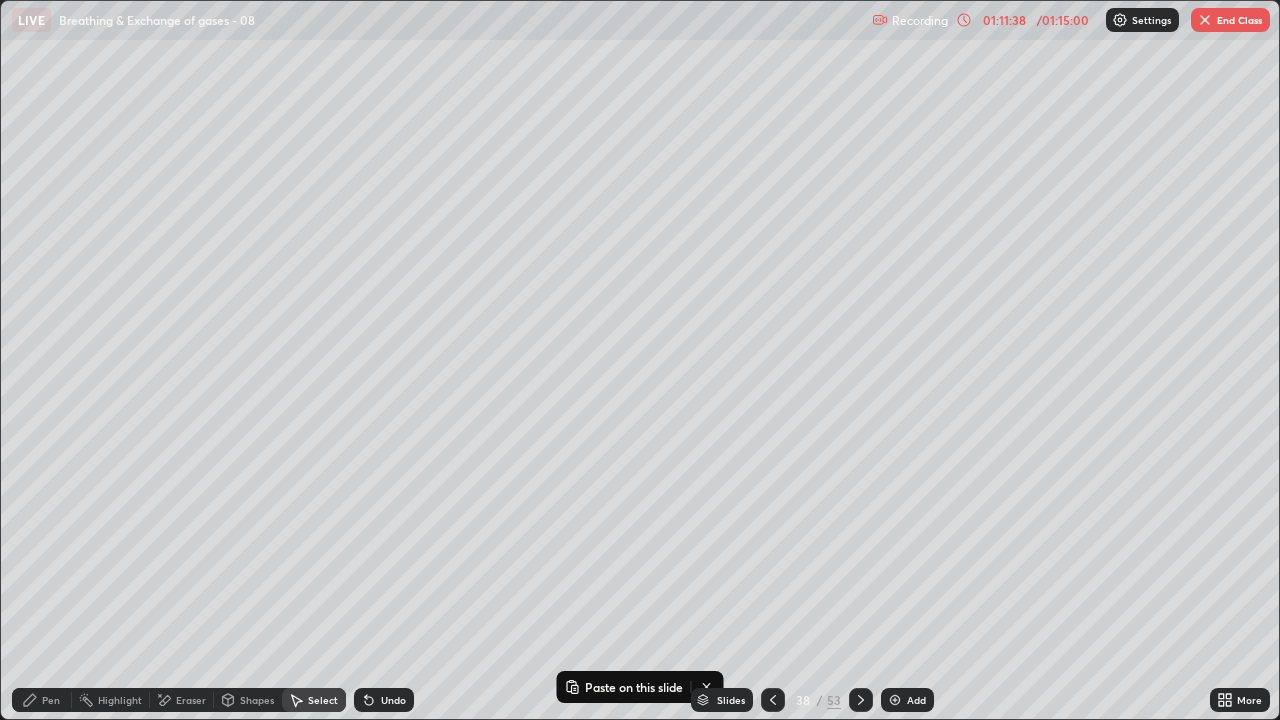 click on "Slides 38 / 53 Add" at bounding box center [812, 700] 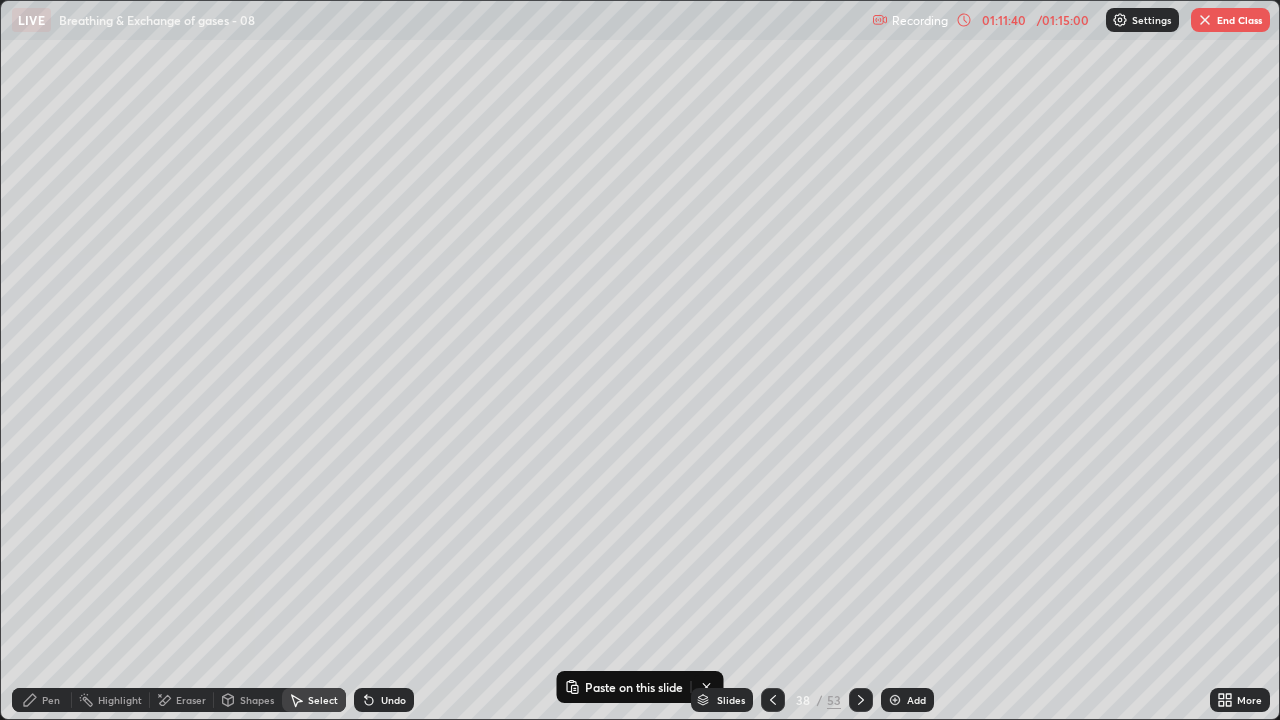 click on "Slides 38 / 53 Add" at bounding box center (812, 700) 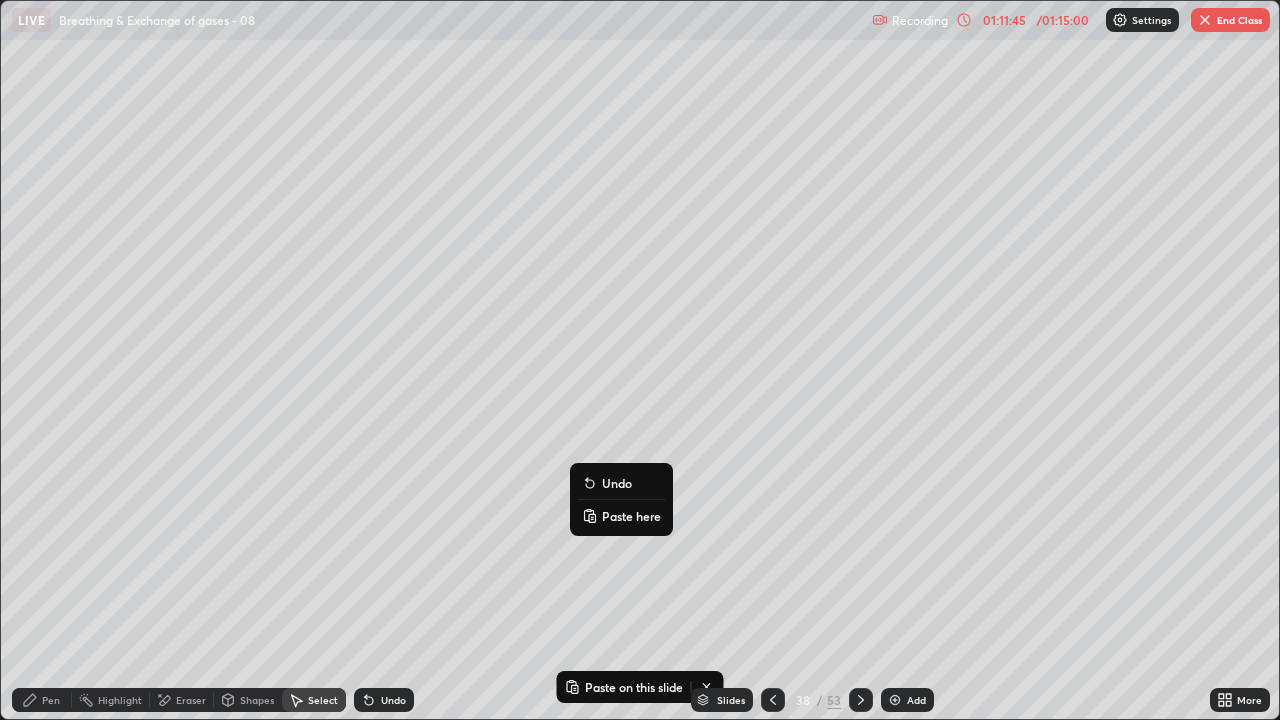 click on "Paste here" at bounding box center (631, 516) 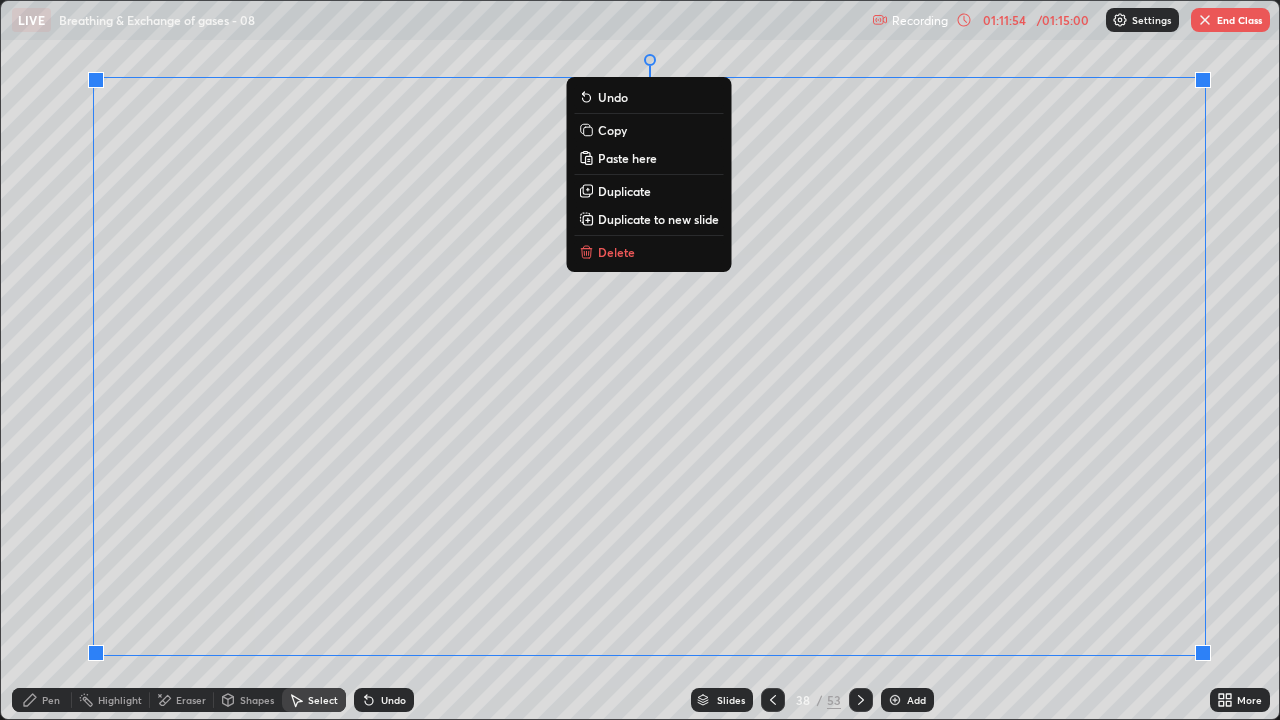 click on "Slides 38 / 53 Add" at bounding box center (812, 700) 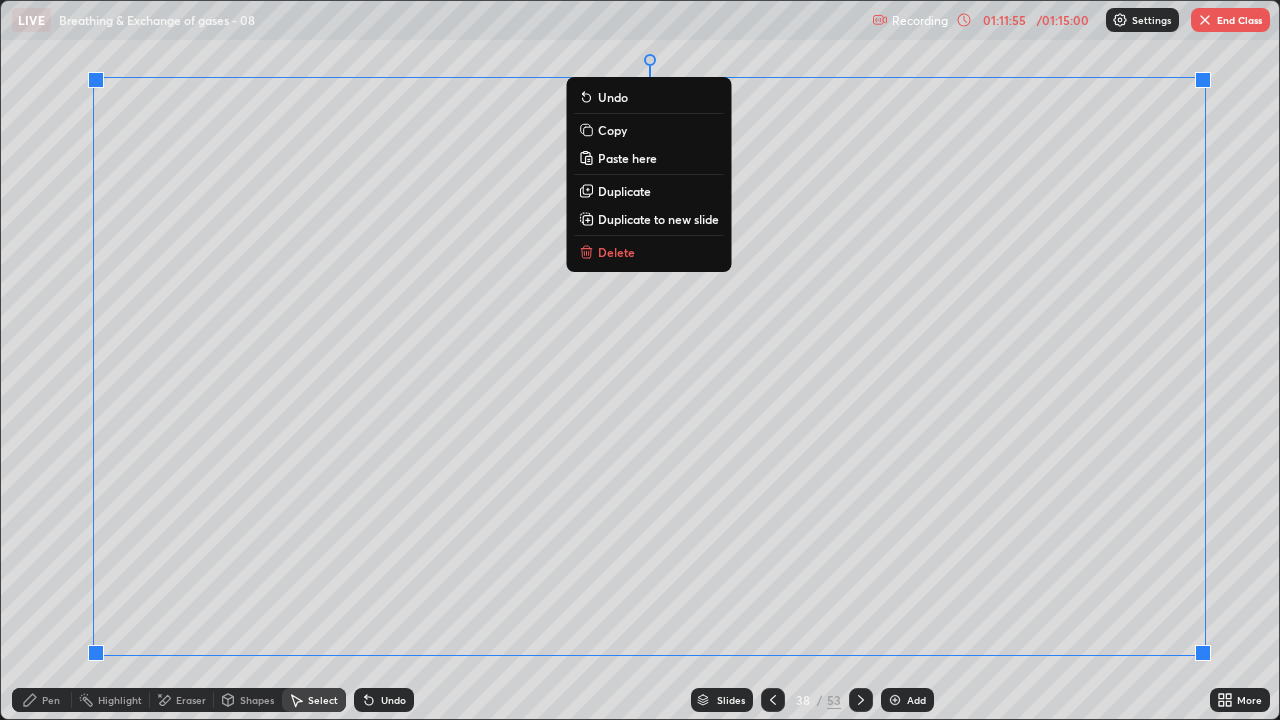 click 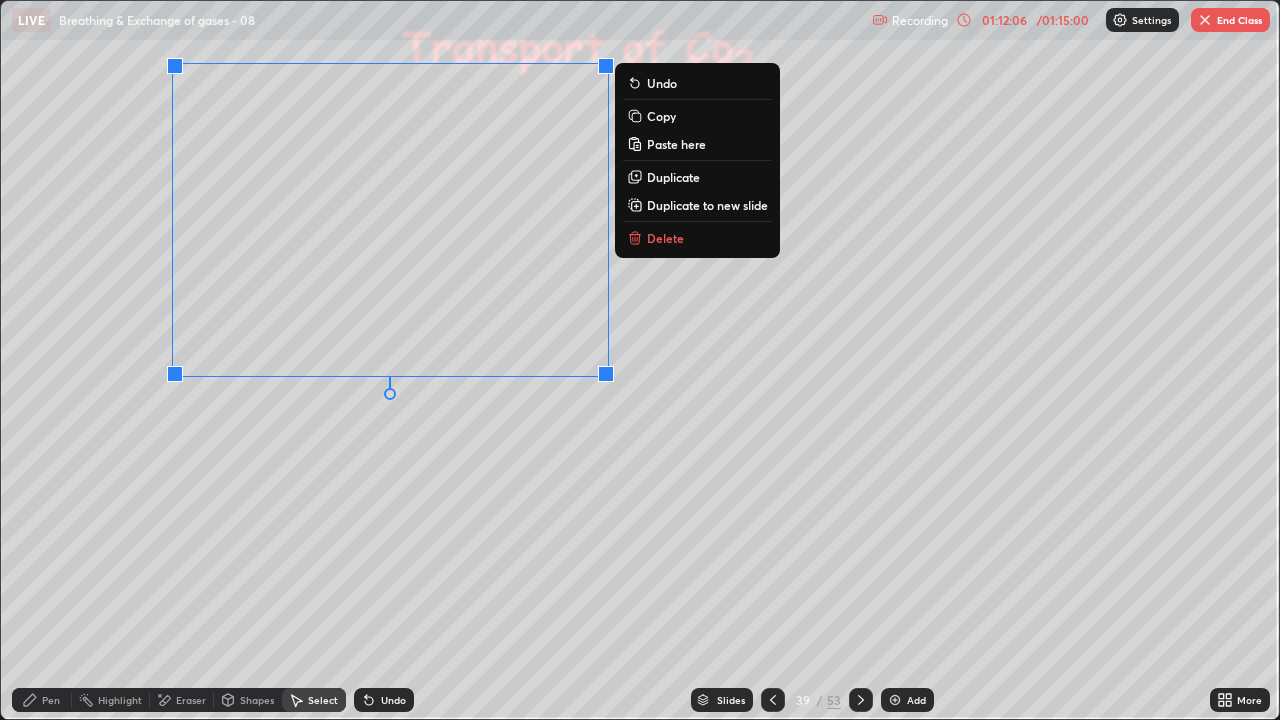 click on "0 ° Undo Copy Paste here Duplicate Duplicate to new slide Delete" at bounding box center (640, 360) 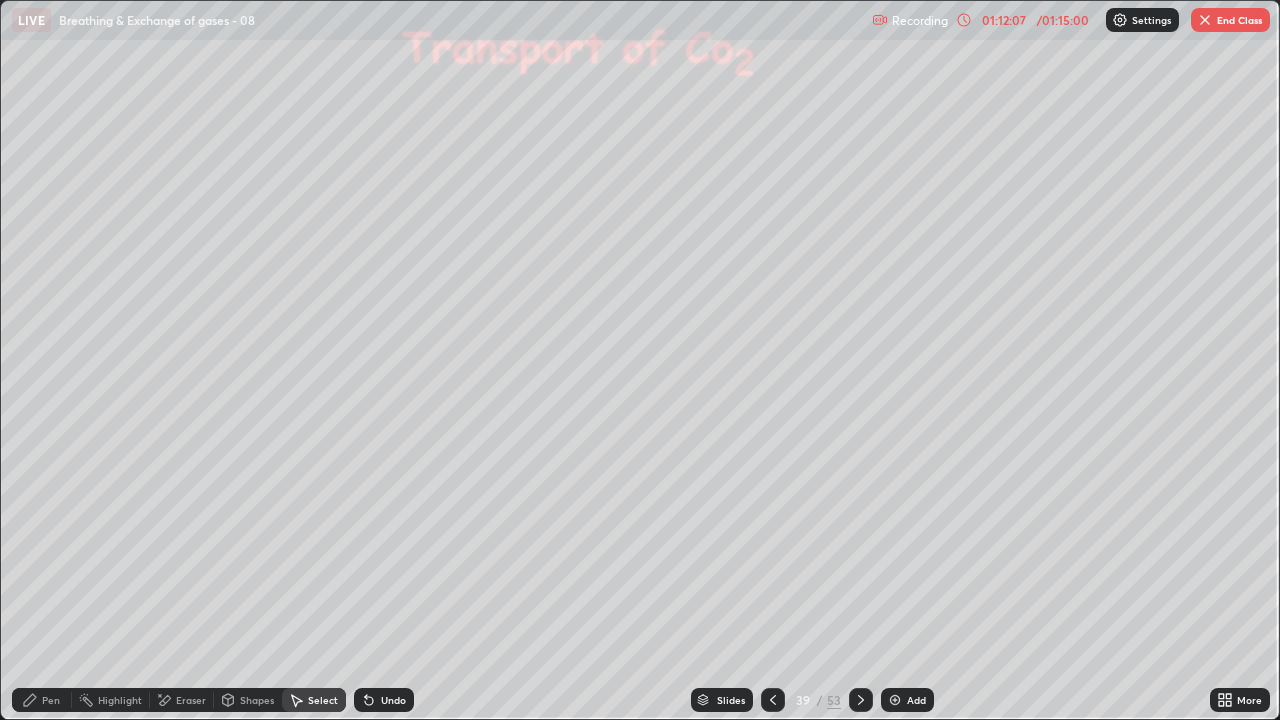 click 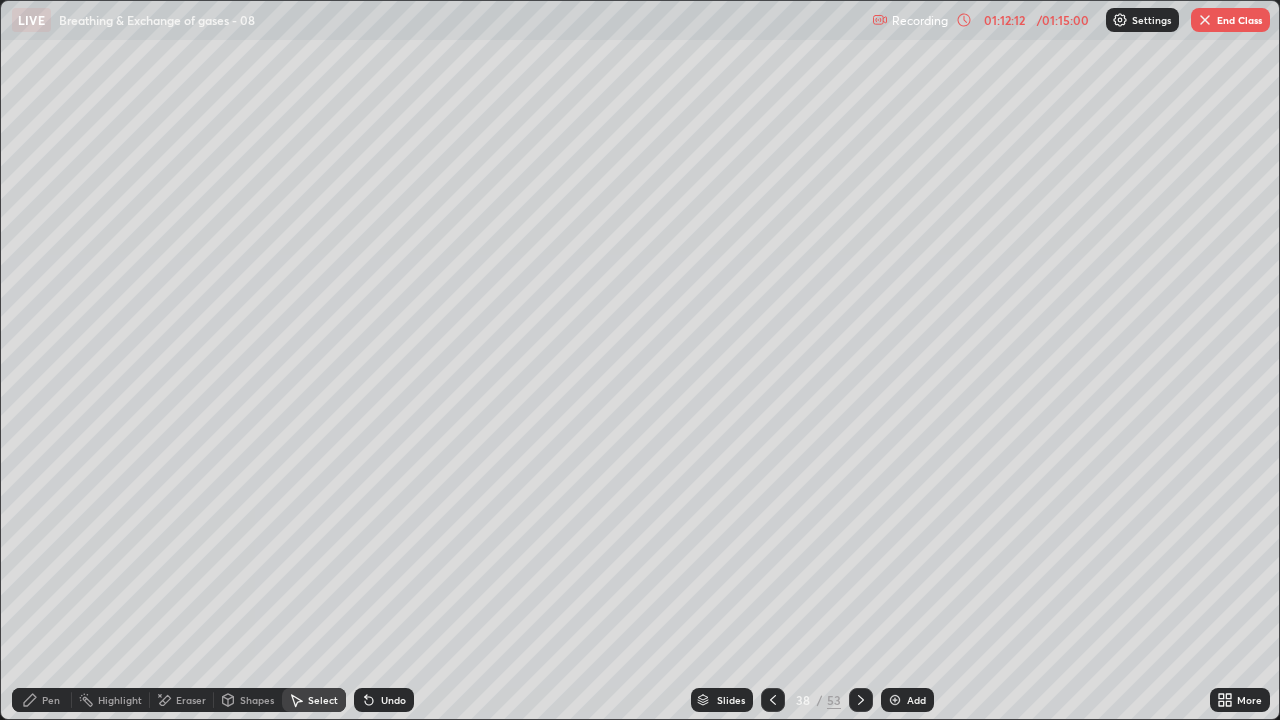 click 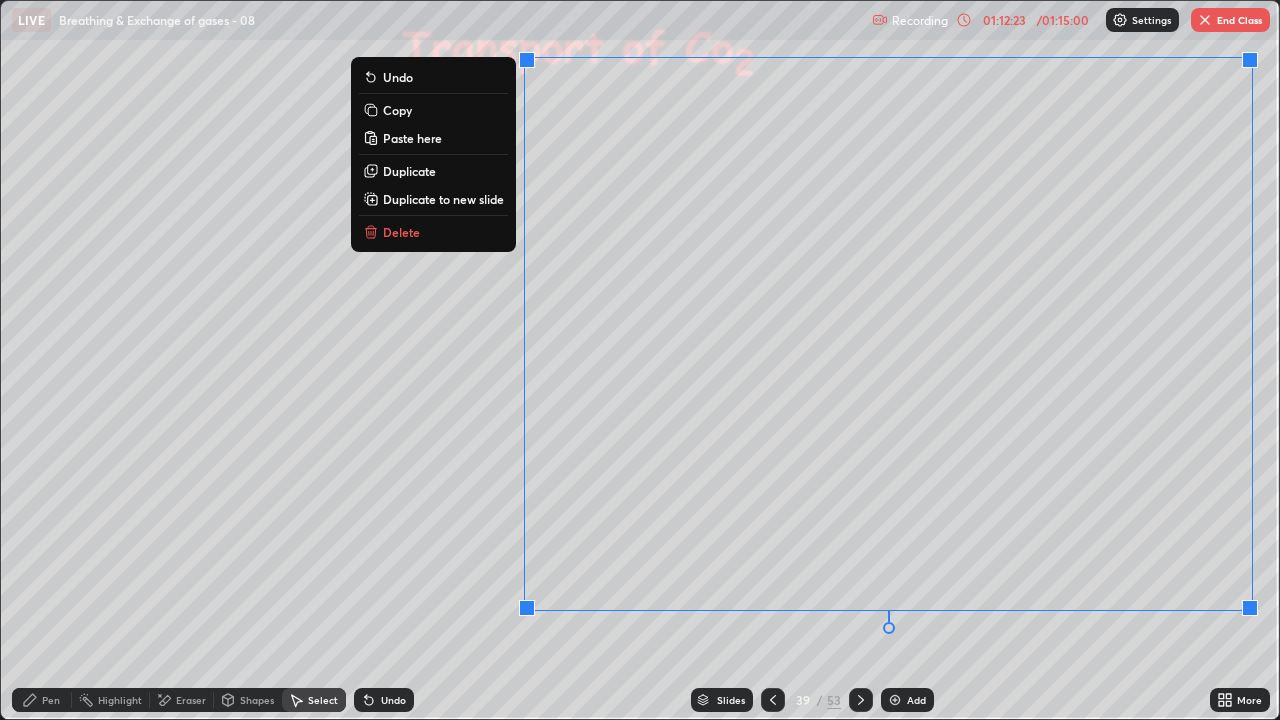 click on "Add" at bounding box center [907, 700] 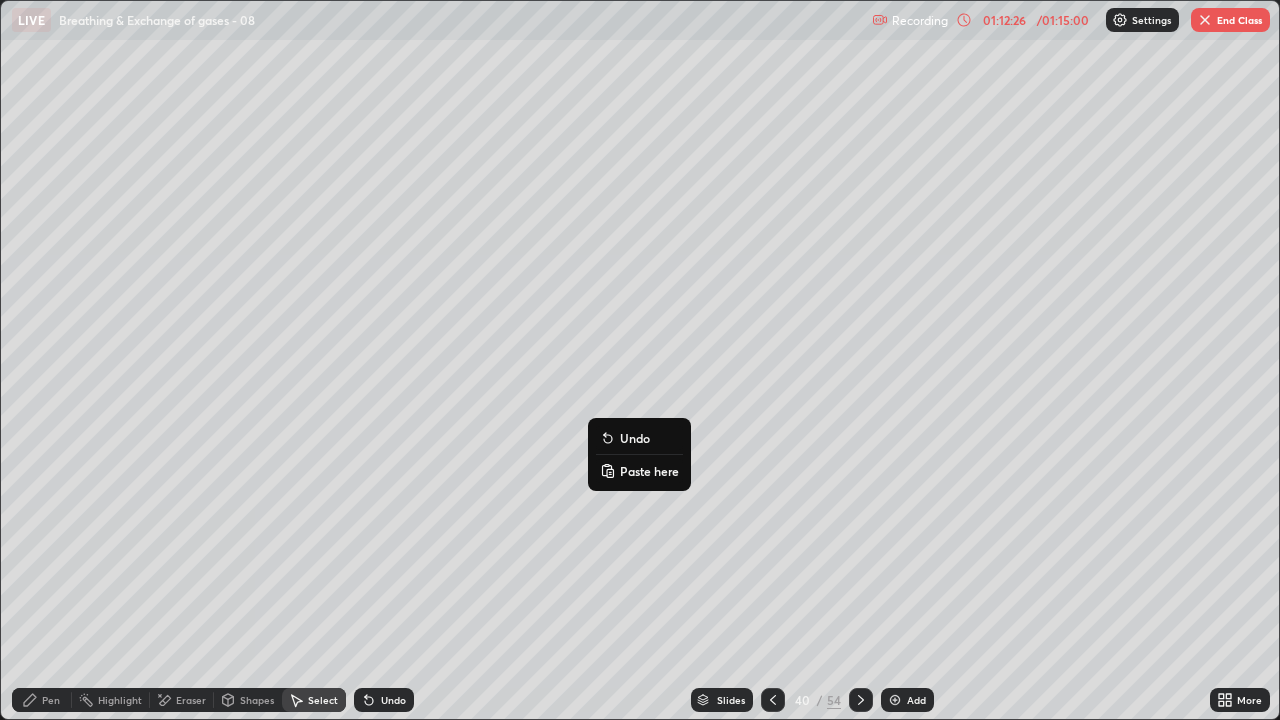 click on "Paste here" at bounding box center [649, 471] 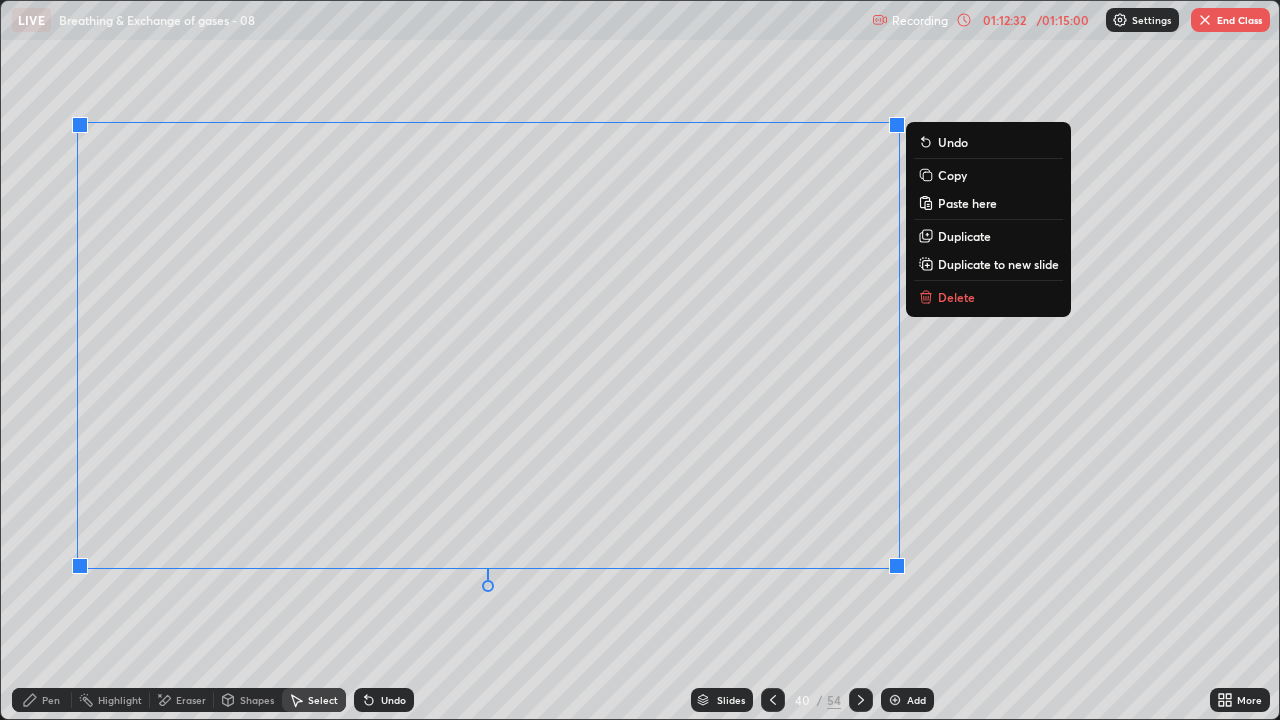 click on "Delete" at bounding box center [956, 297] 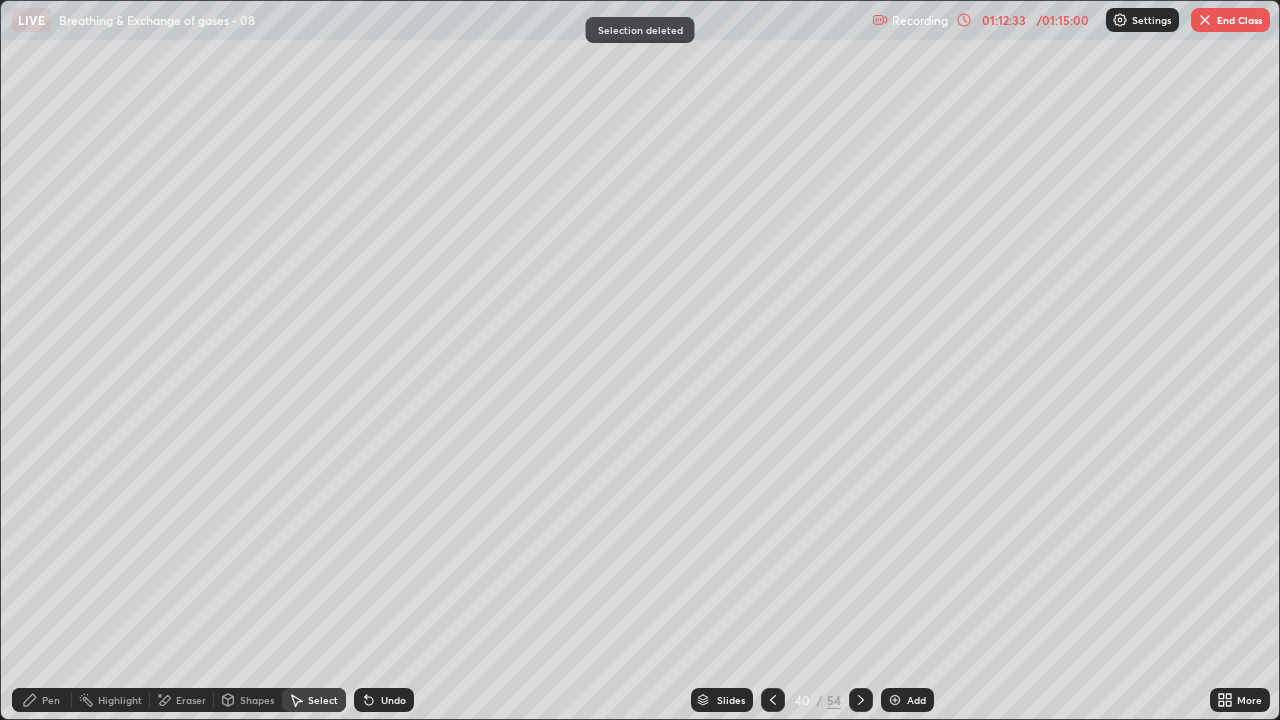 click at bounding box center [773, 700] 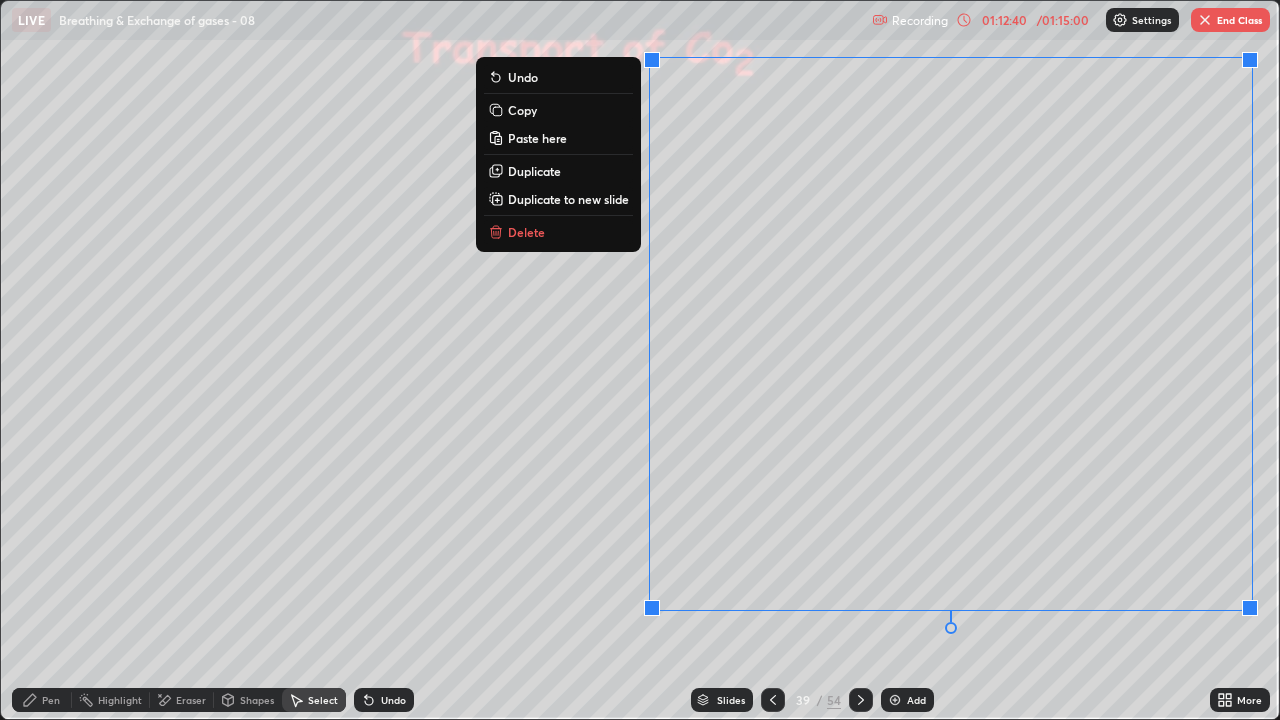 click on "0 ° Undo Copy Paste here Duplicate Duplicate to new slide Delete" at bounding box center [640, 360] 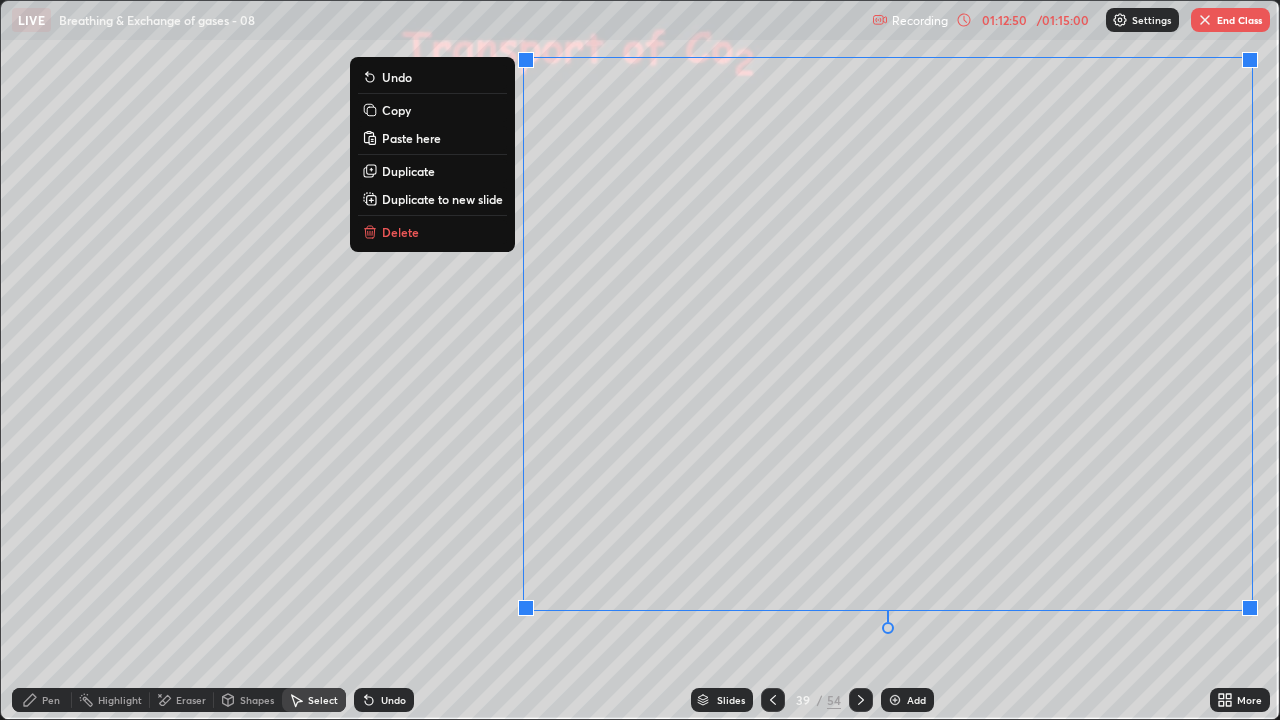 click on "Copy" at bounding box center [396, 110] 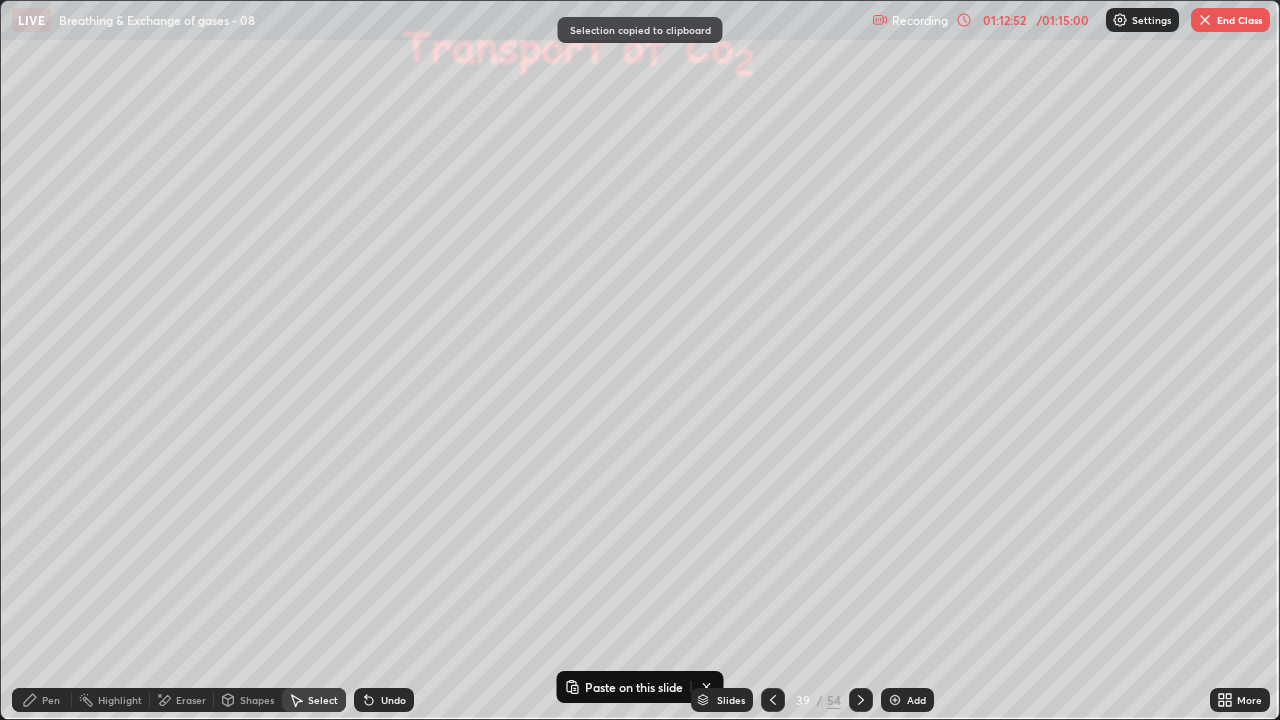 click 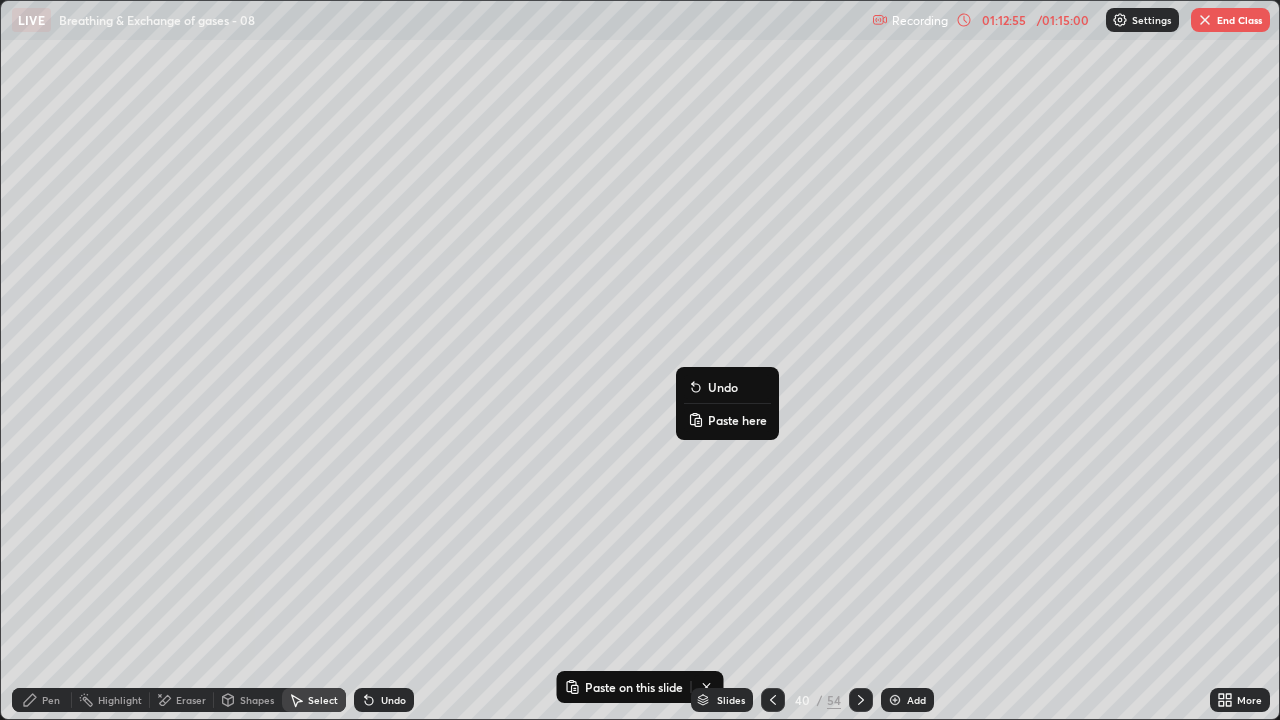 click on "Paste here" at bounding box center [737, 420] 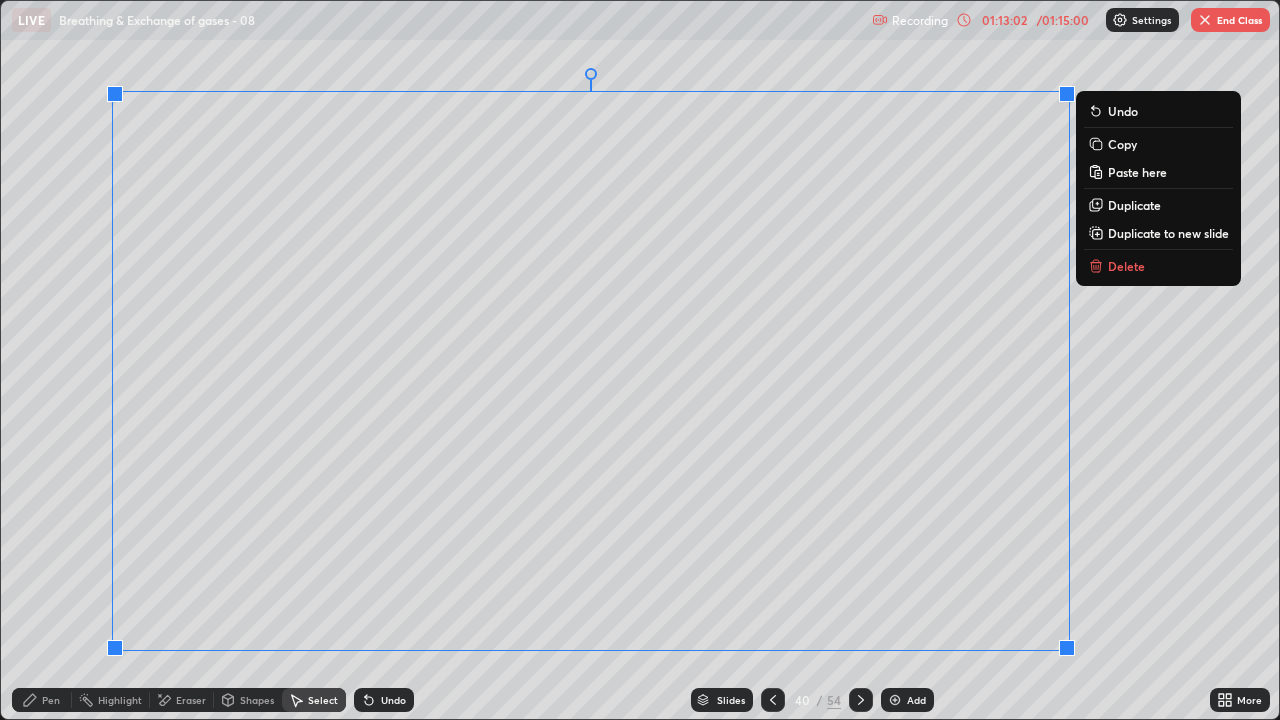 click on "Eraser" at bounding box center (191, 700) 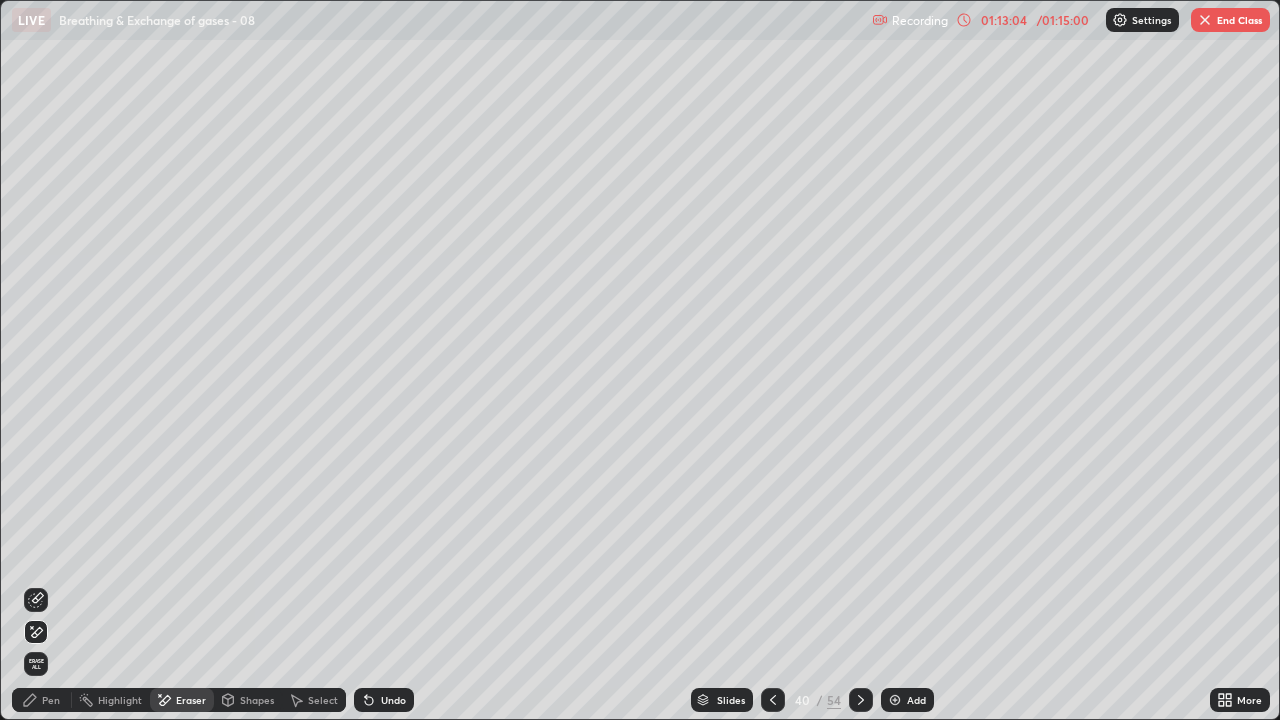 click 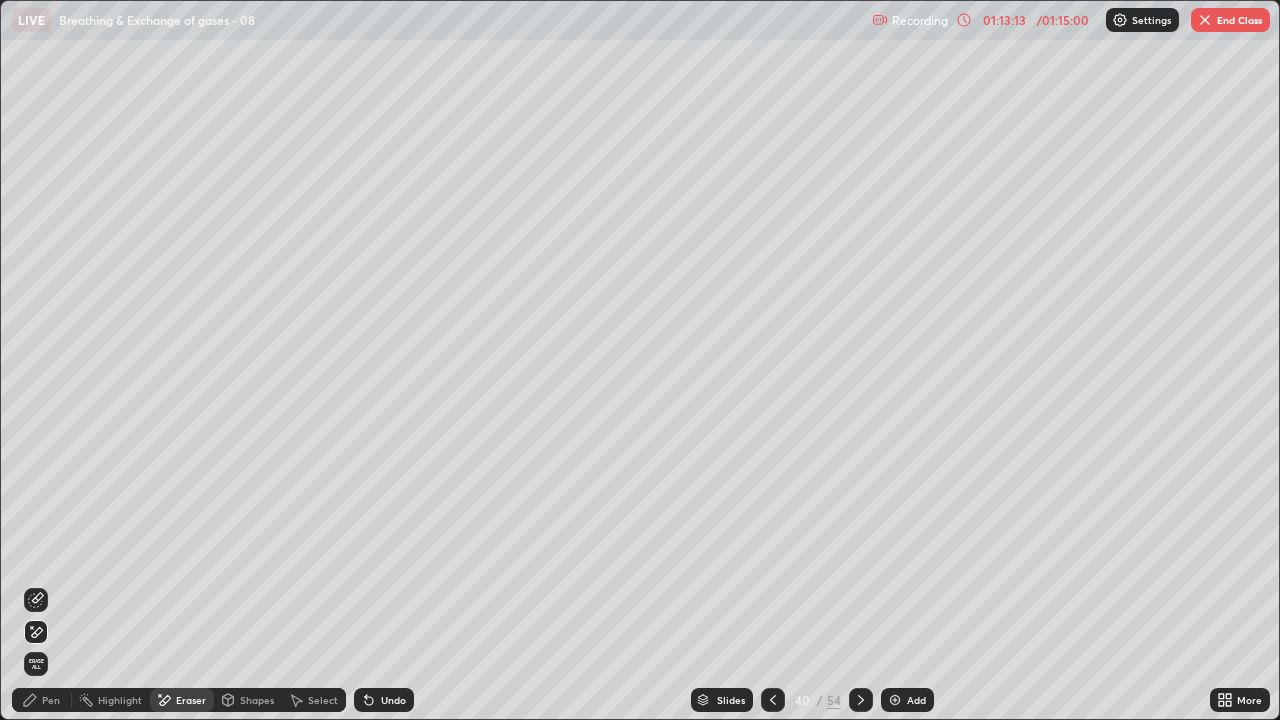click on "End Class" at bounding box center (1230, 20) 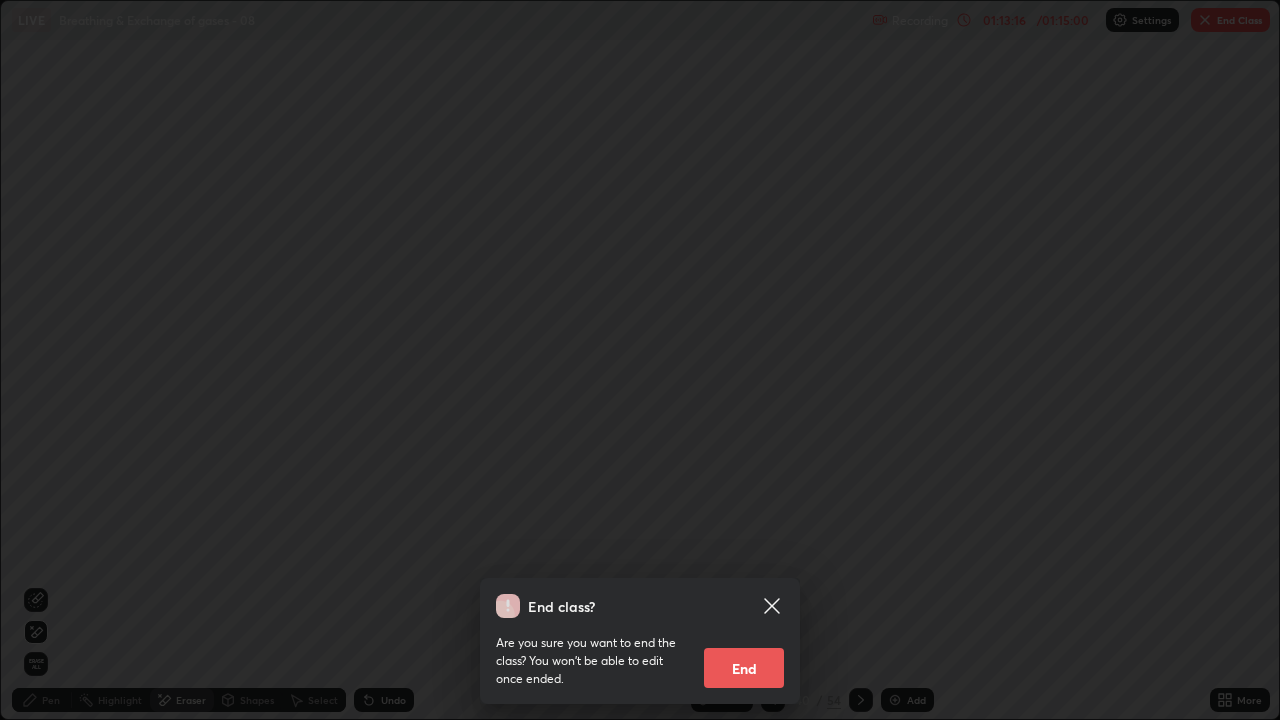 click on "End class? Are you sure you want to end the class? You won’t be able to edit once ended. End" at bounding box center (640, 360) 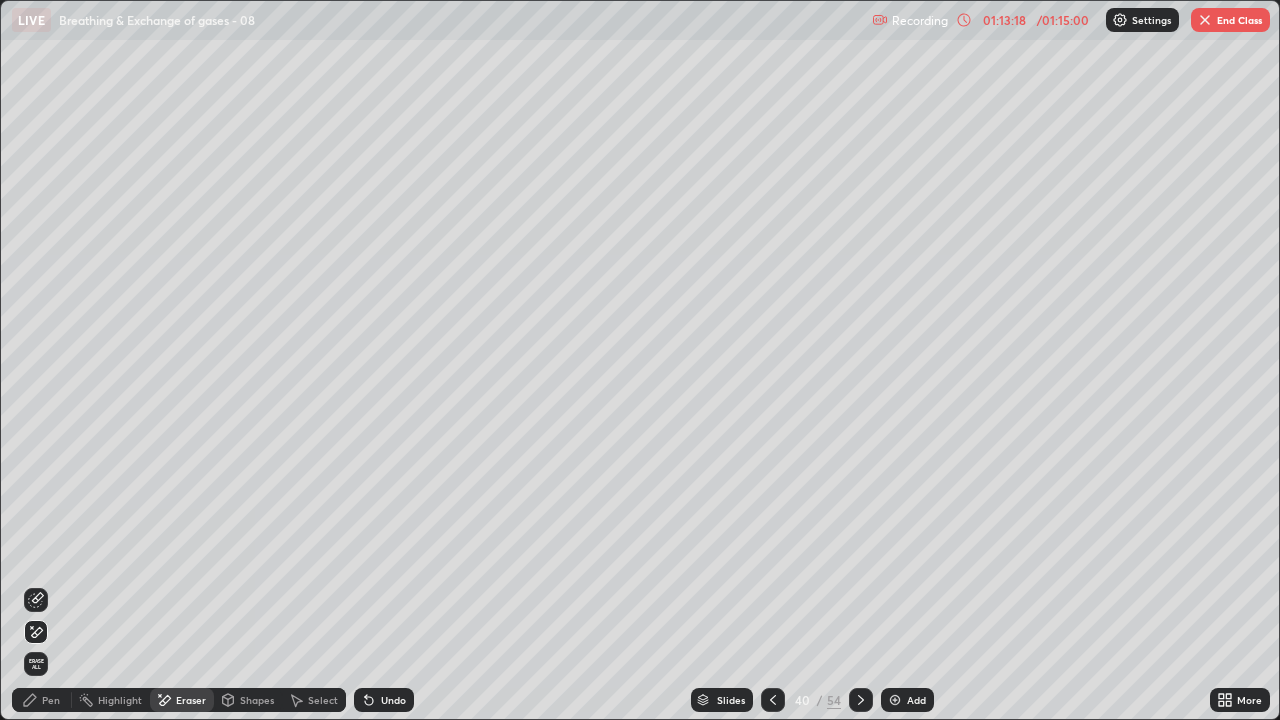 click 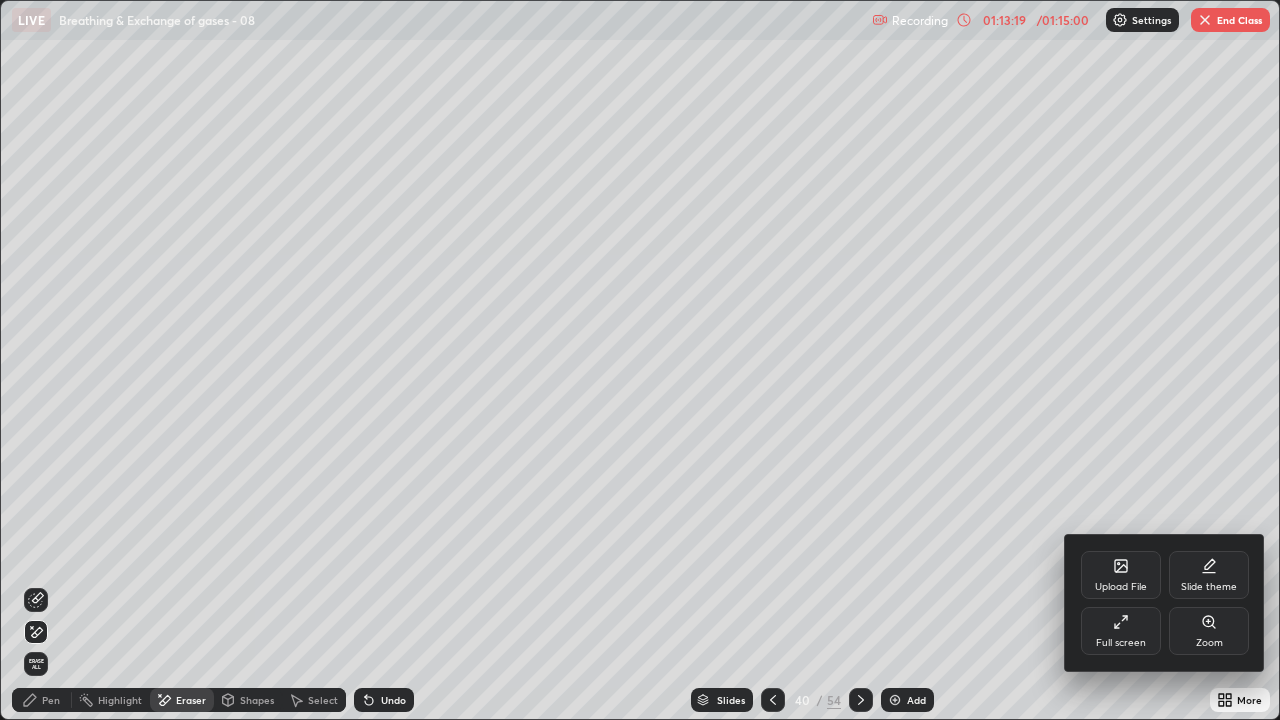 click 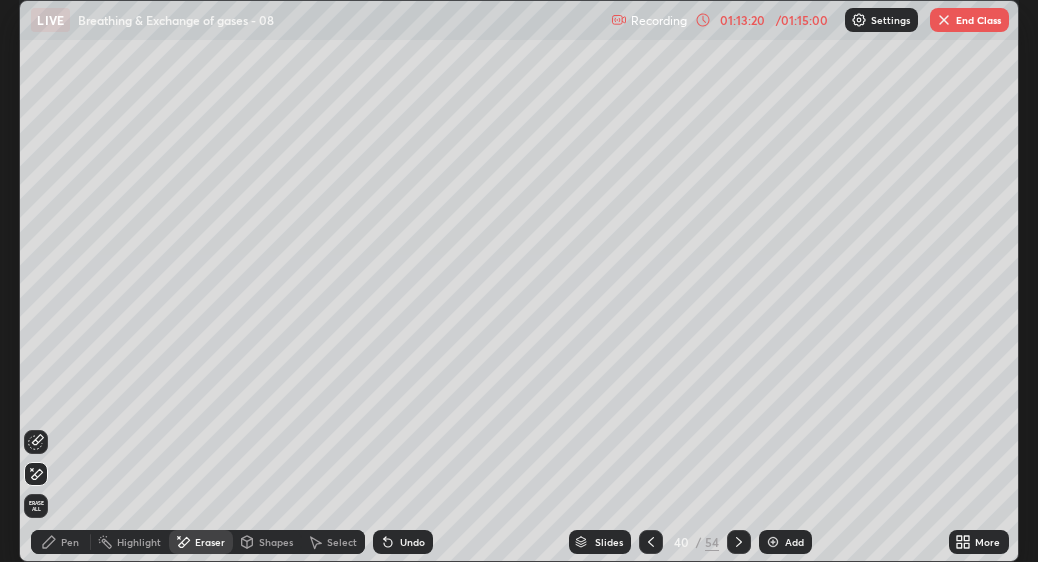 scroll, scrollTop: 562, scrollLeft: 1038, axis: both 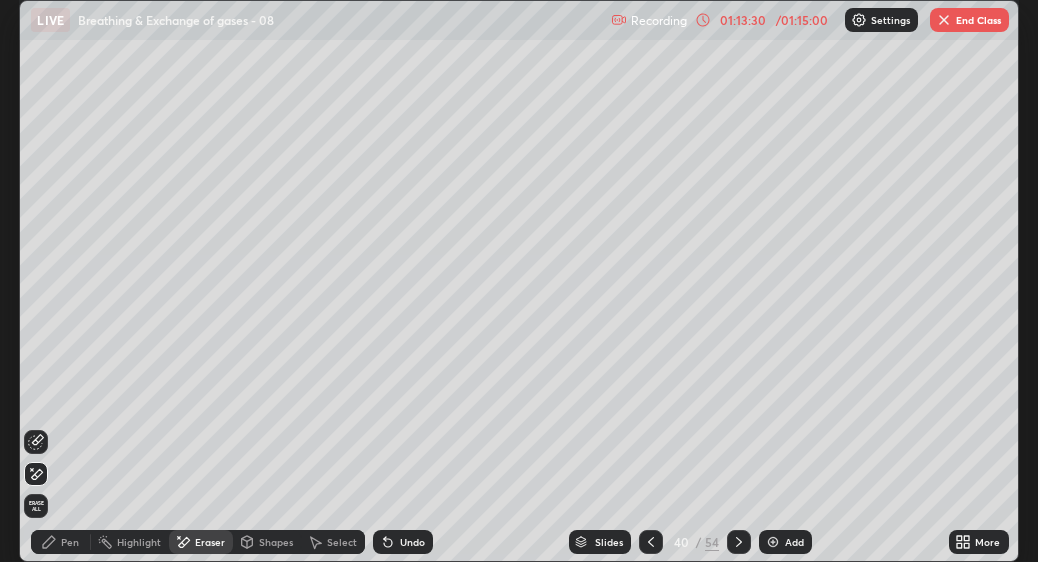 click 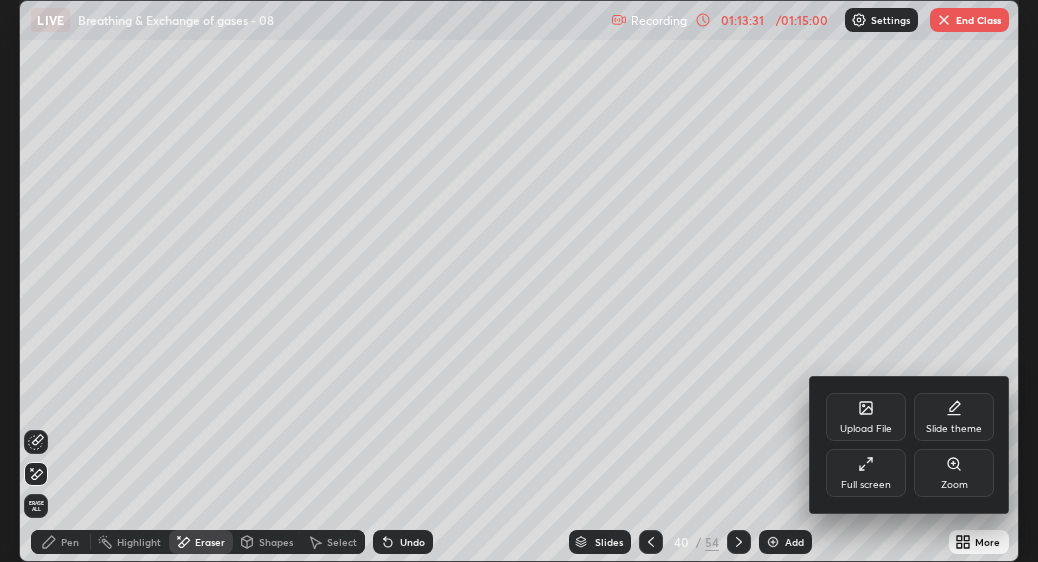click on "Full screen" at bounding box center [866, 473] 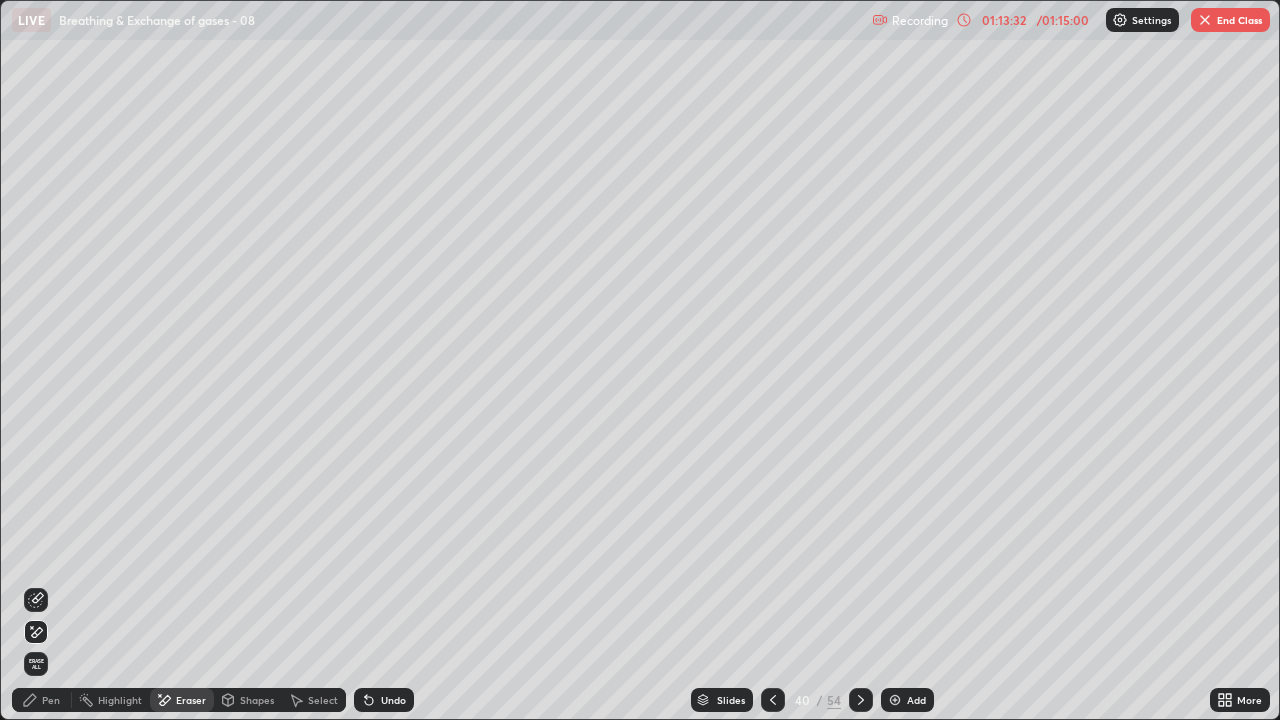 scroll, scrollTop: 99280, scrollLeft: 98720, axis: both 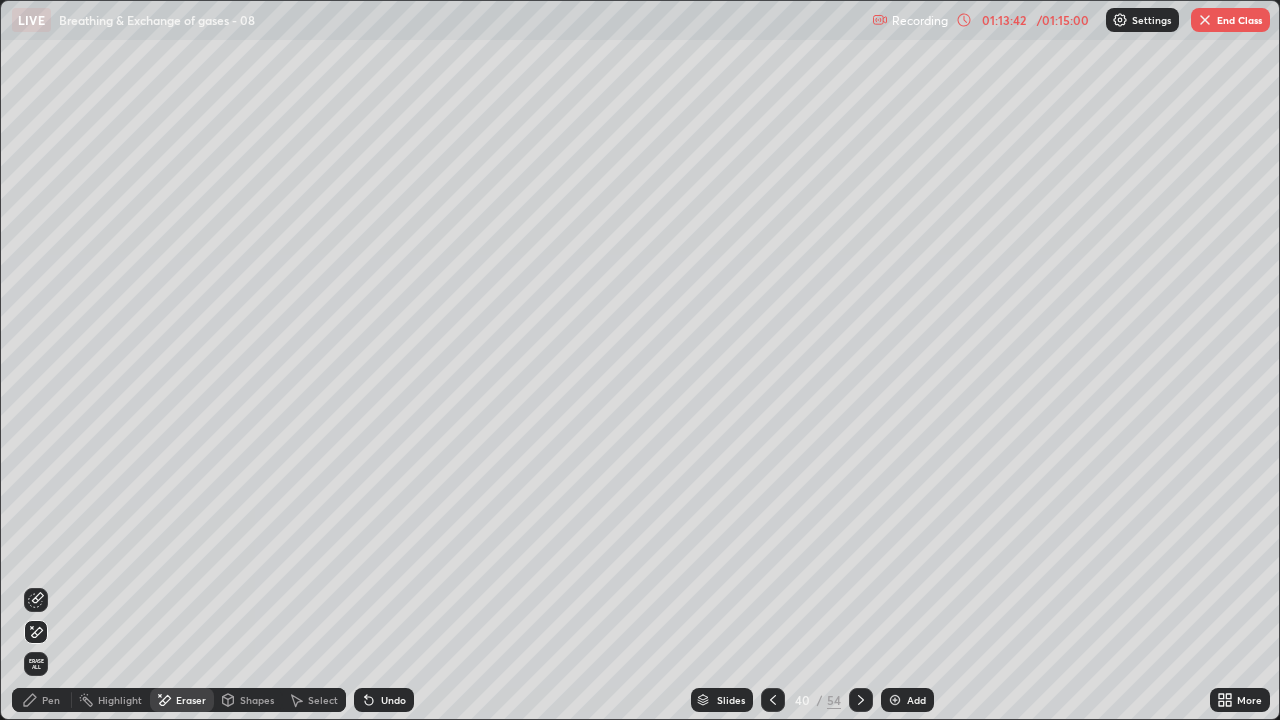 click 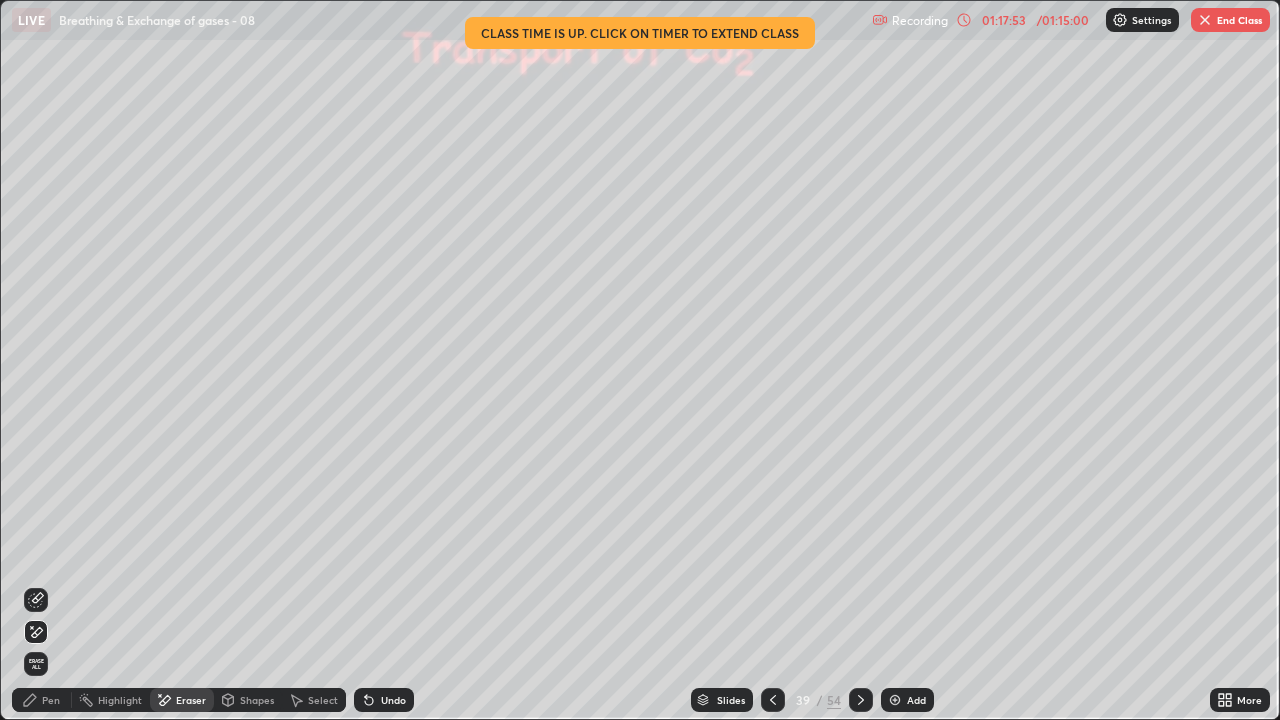 click 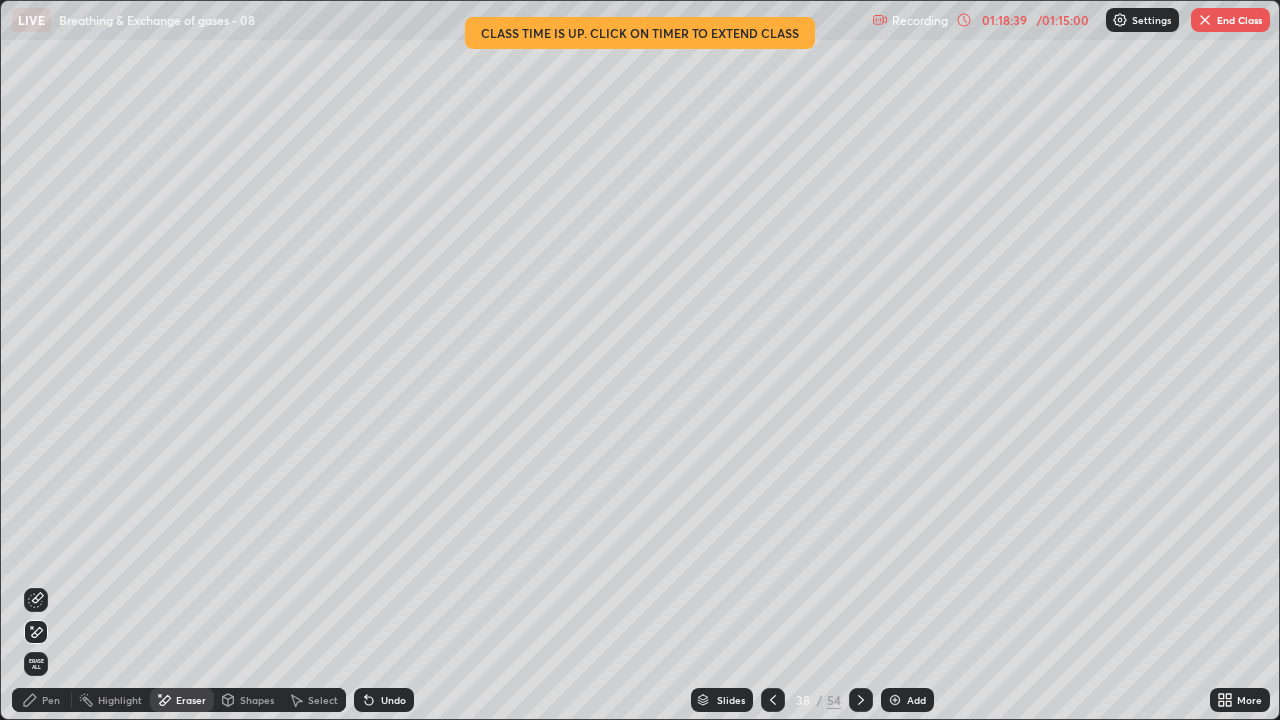 click on "Pen" at bounding box center (51, 700) 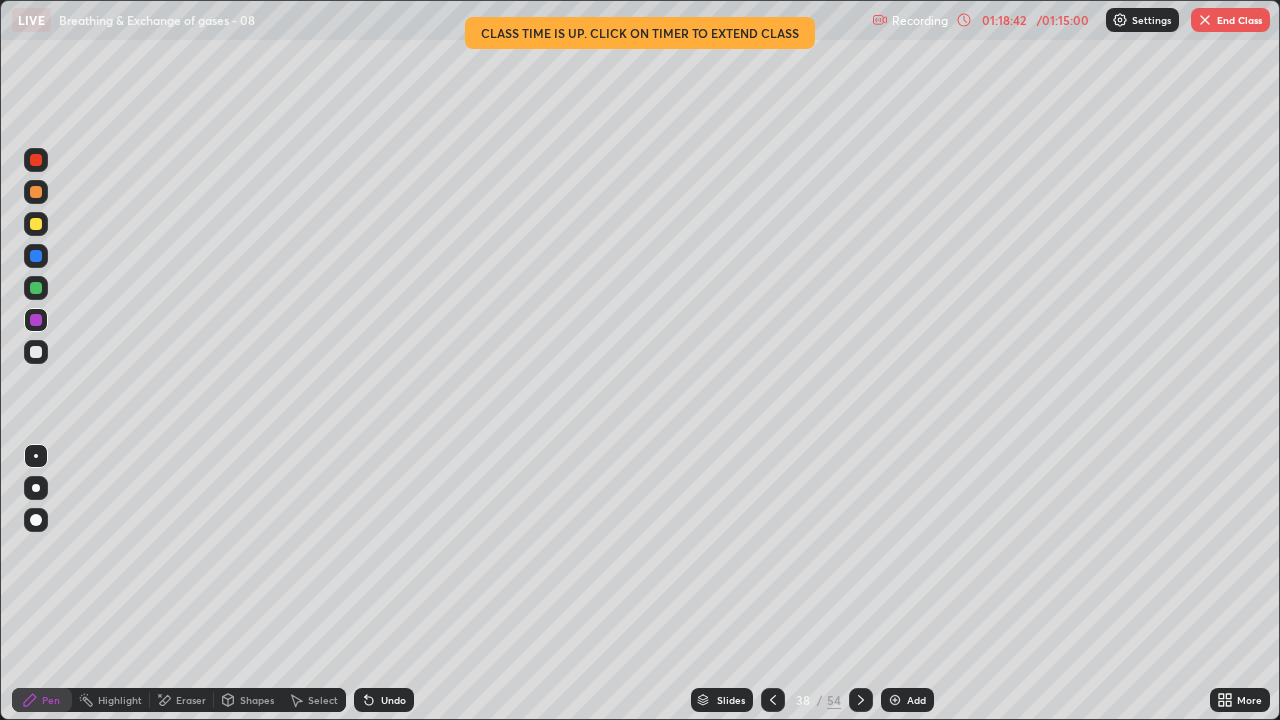 click at bounding box center [36, 224] 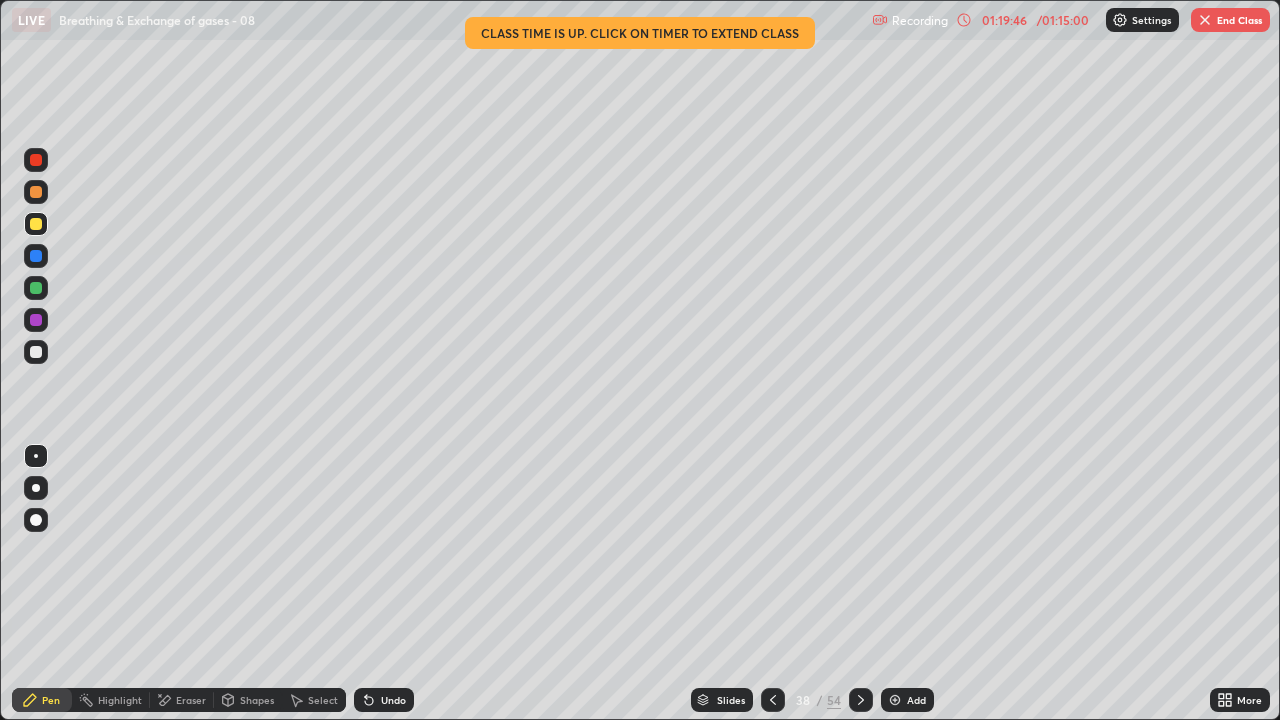 click on "Eraser" at bounding box center [182, 700] 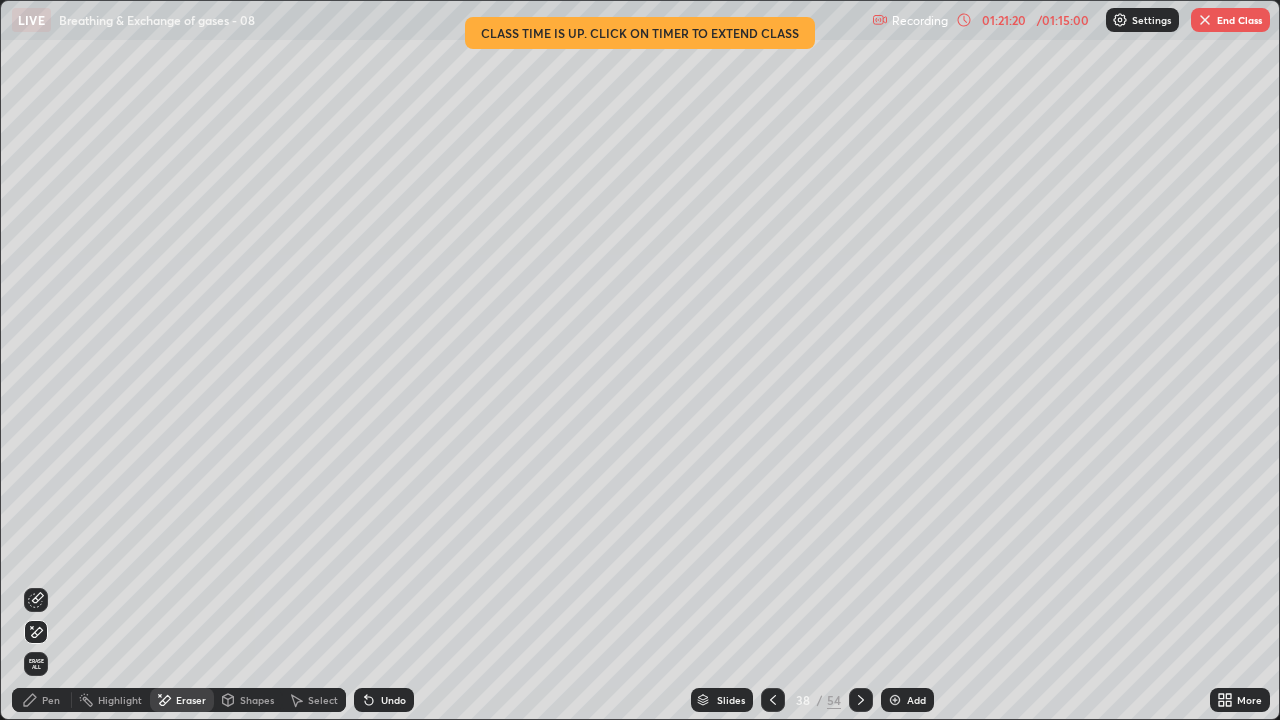 click 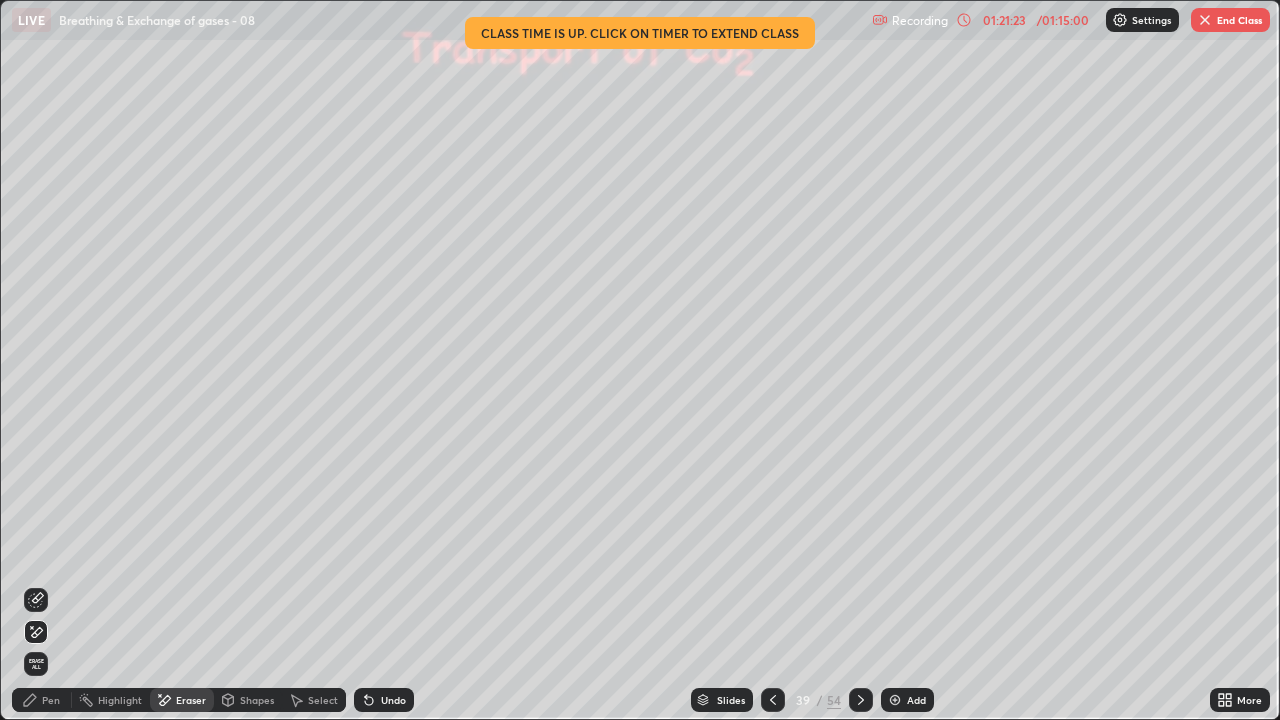 click 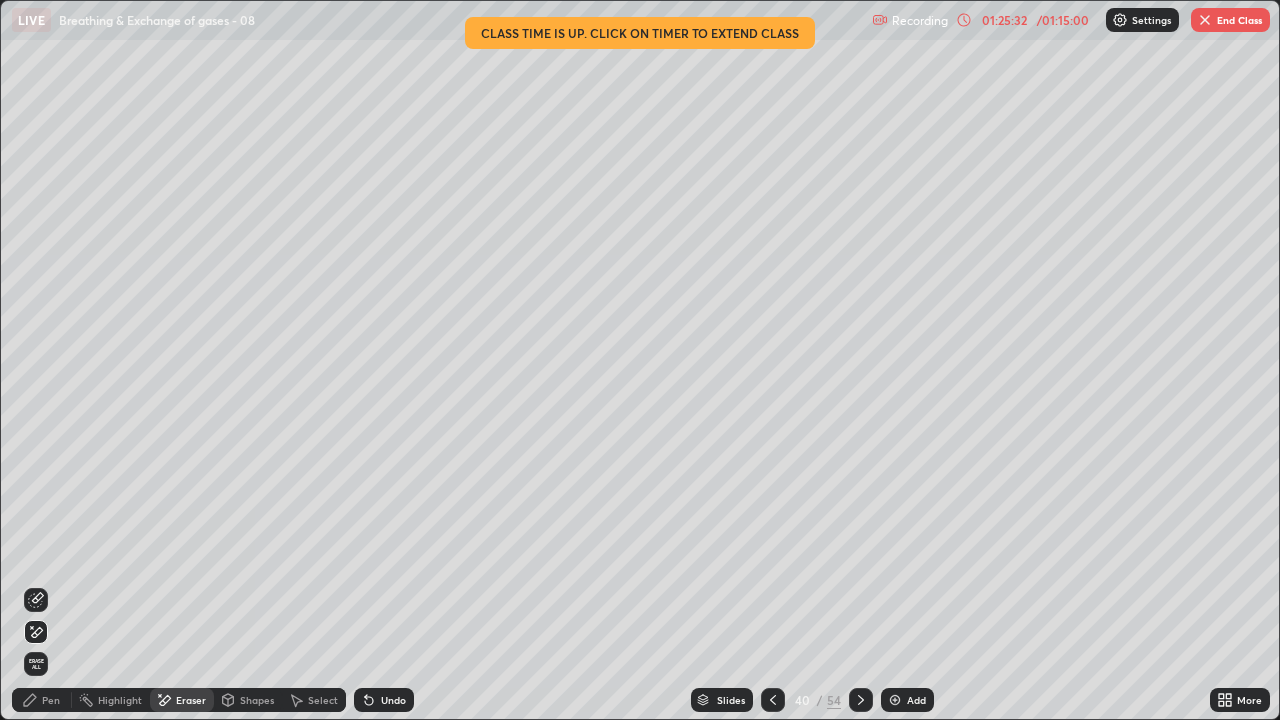 click on "End Class" at bounding box center (1230, 20) 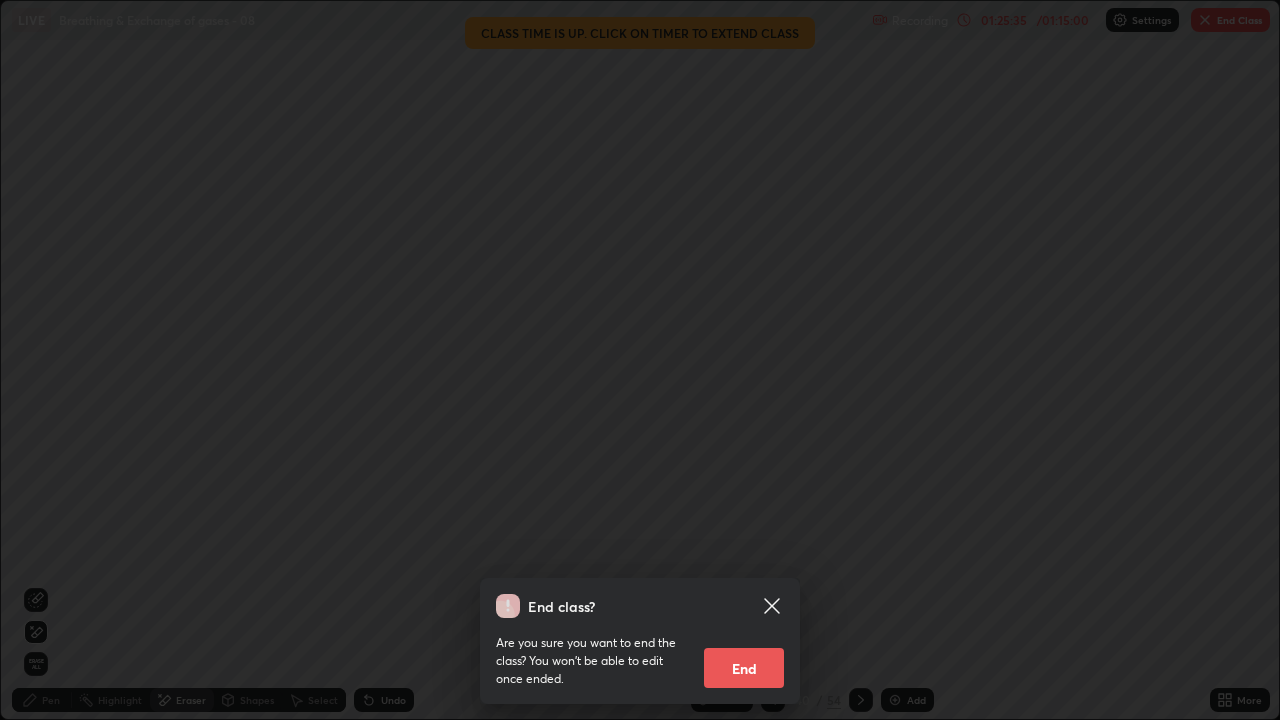 click 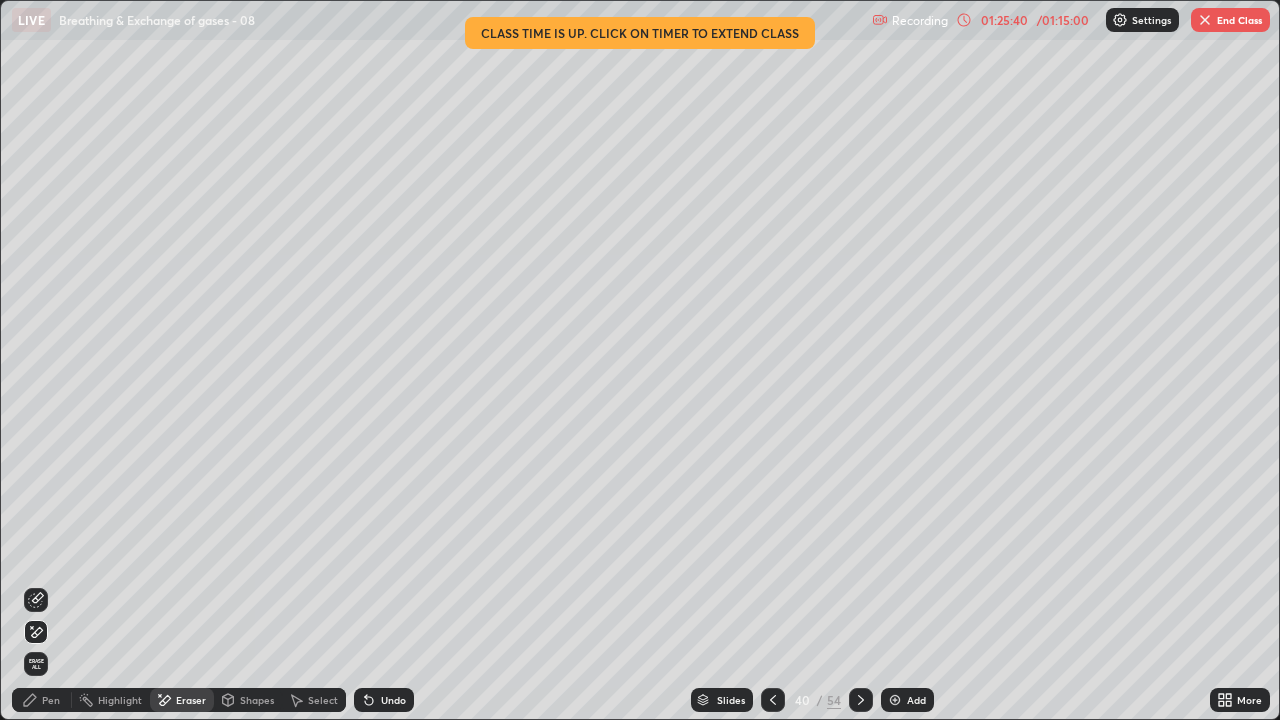 click on "End Class" at bounding box center (1230, 20) 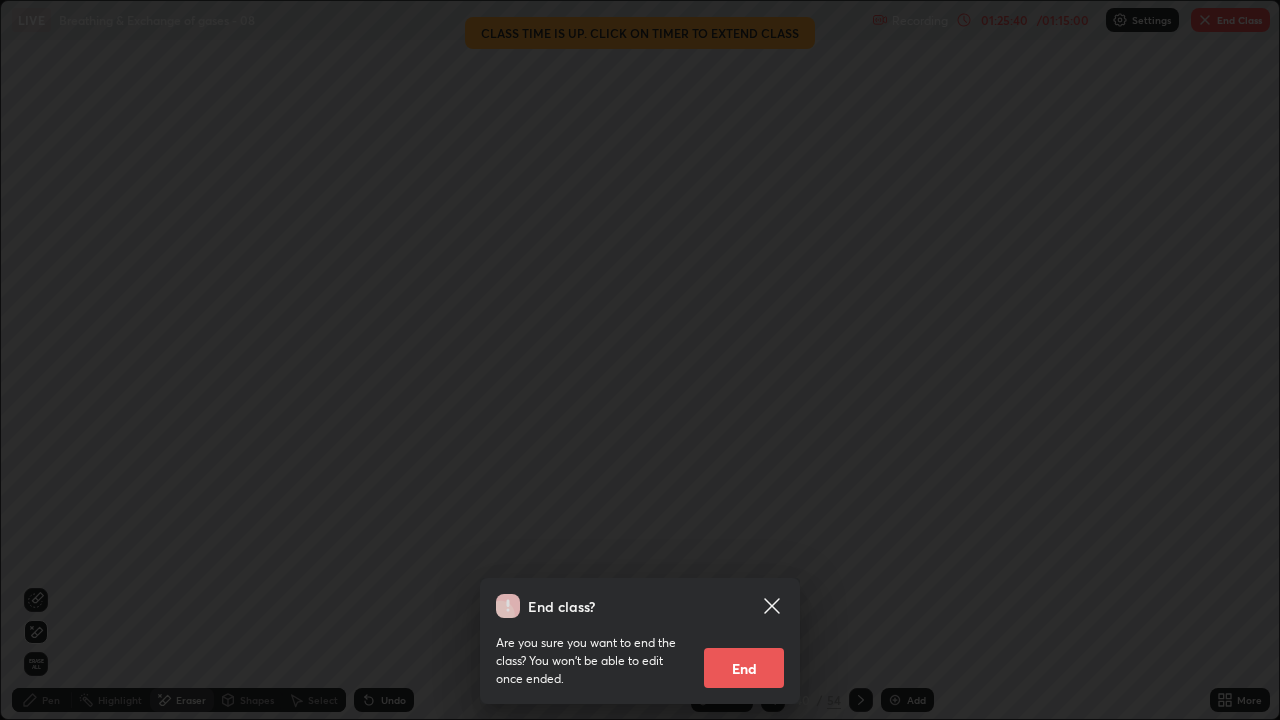 click on "End" at bounding box center (744, 668) 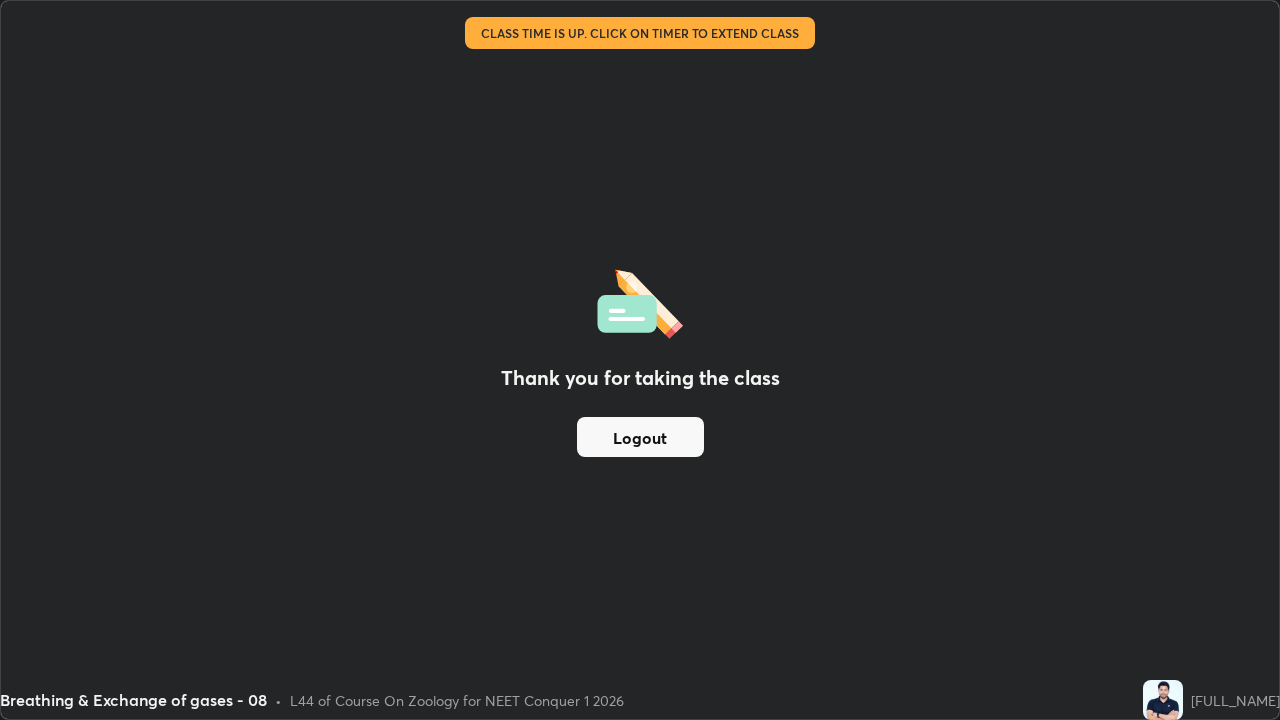 click on "Logout" at bounding box center [640, 437] 